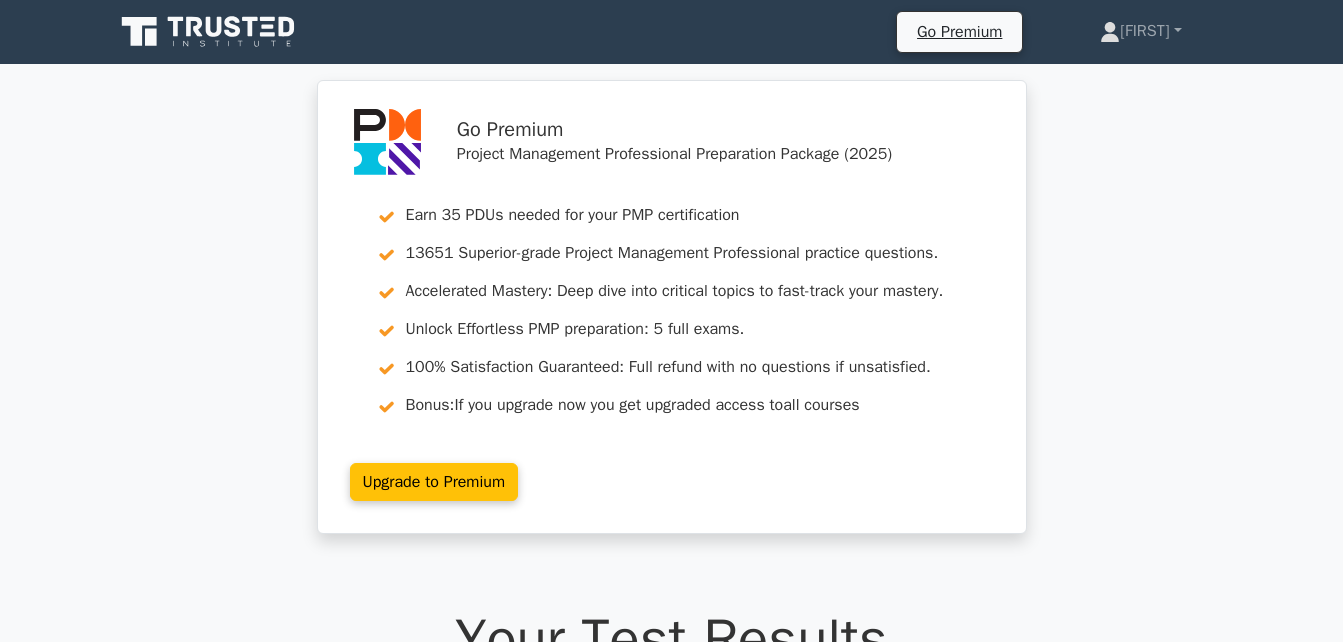 scroll, scrollTop: 2360, scrollLeft: 0, axis: vertical 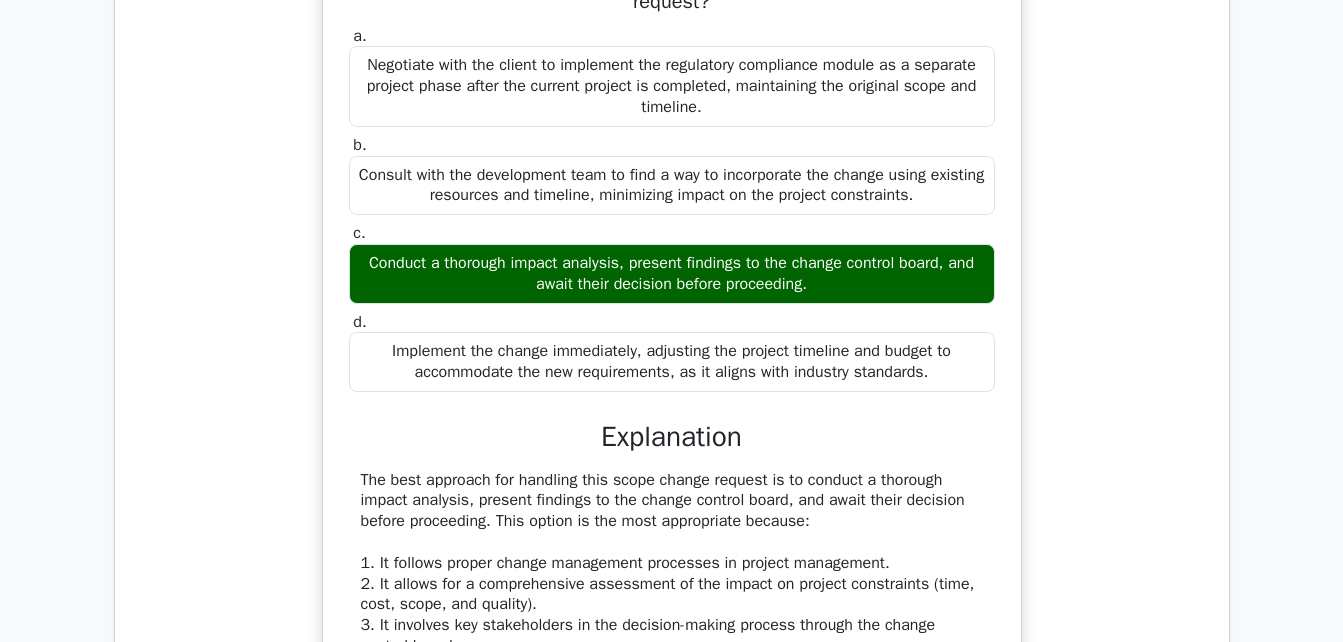 click on "Question Analysis
Question  #
Topic
Difficulty
Result
Time Spent
Action
1
Scope Verification and Control
Advanced
Correct
a. b. c." at bounding box center [672, 1151] 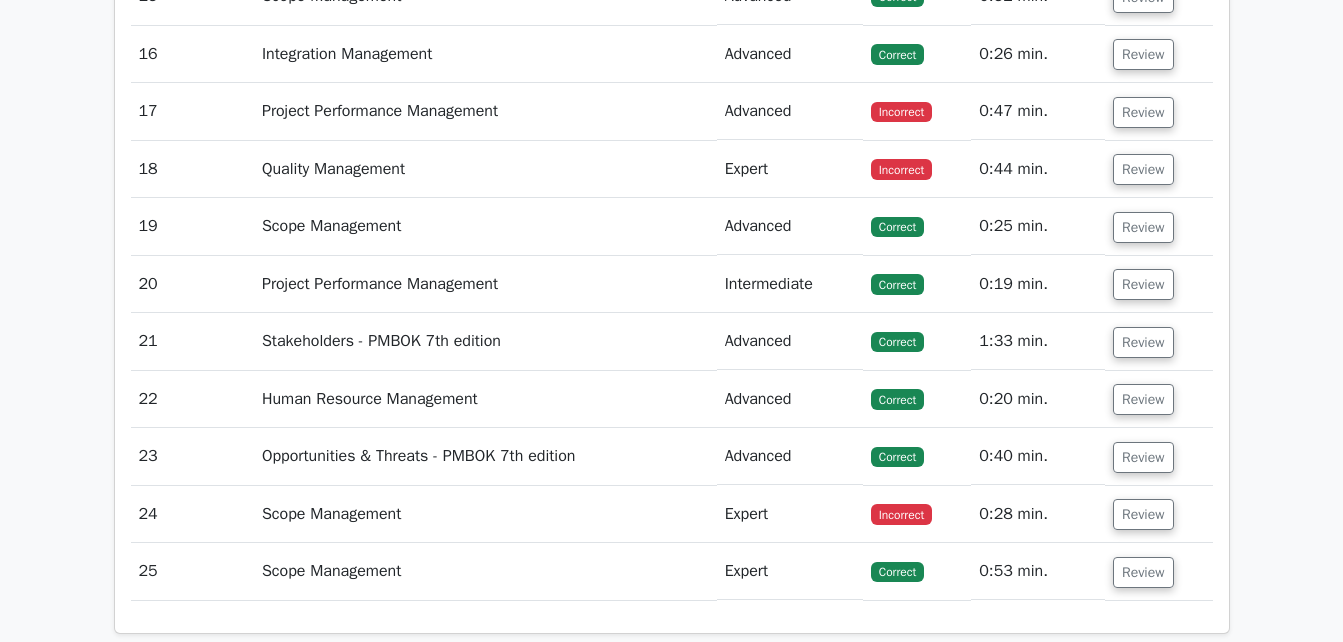 scroll, scrollTop: 4415, scrollLeft: 0, axis: vertical 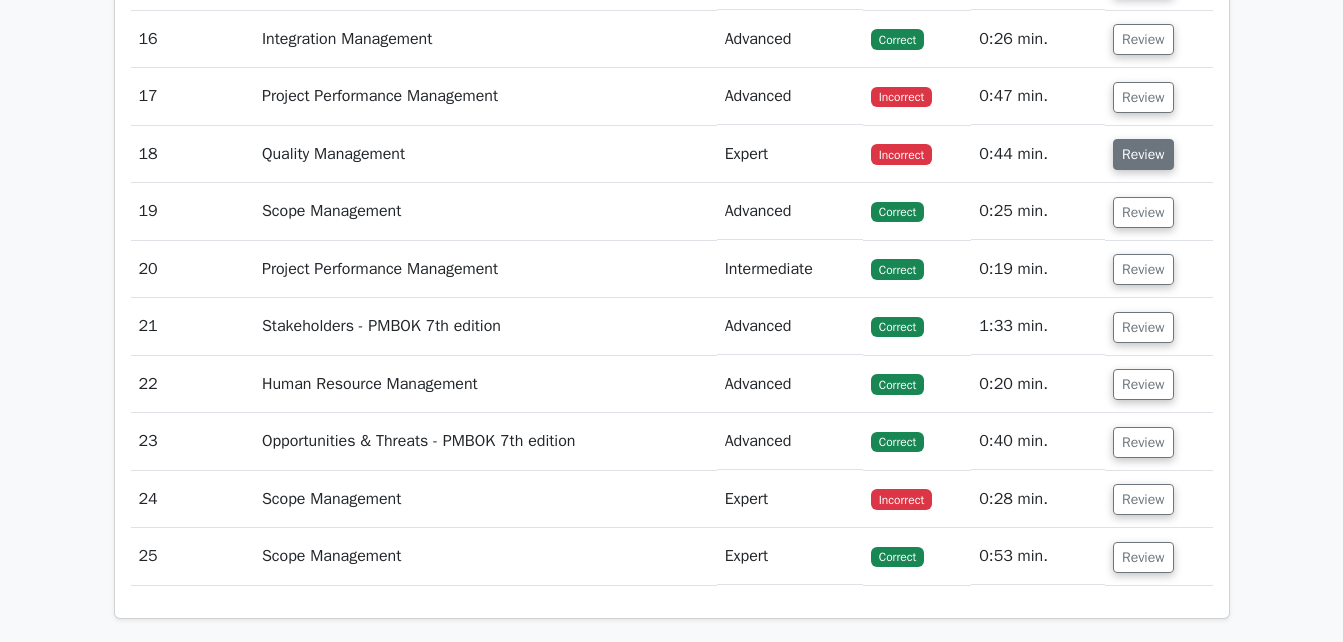 click on "Review" at bounding box center (1143, 154) 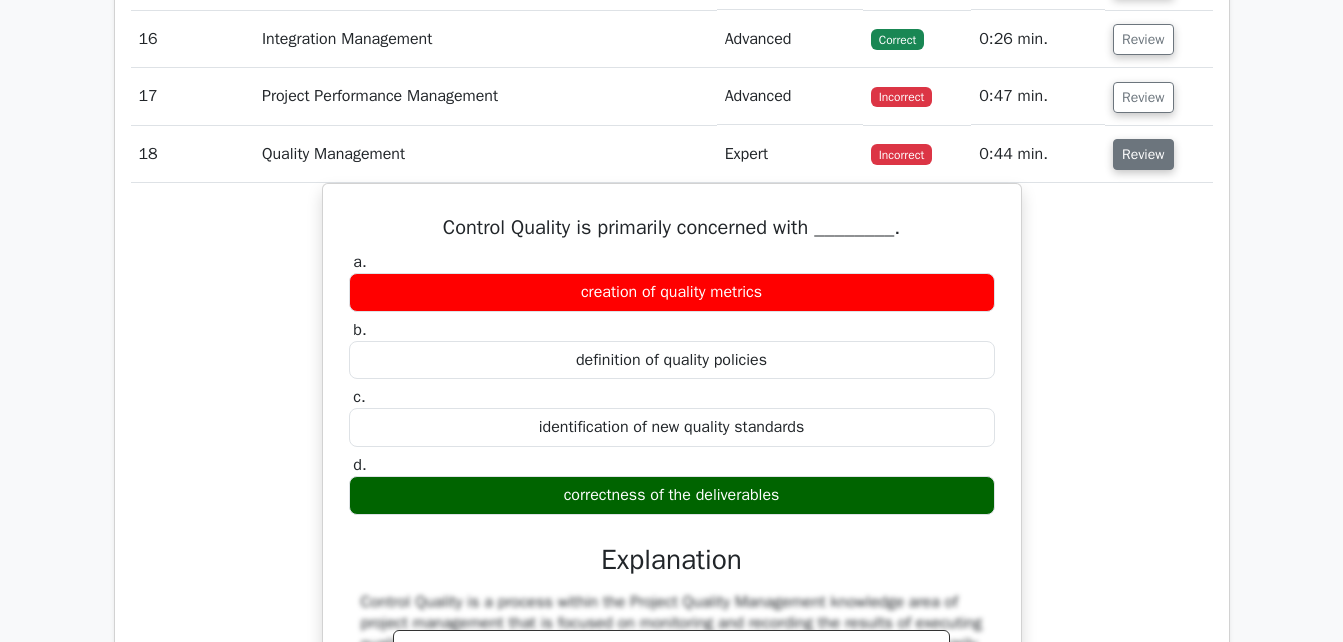 click on "Review" at bounding box center (1143, 154) 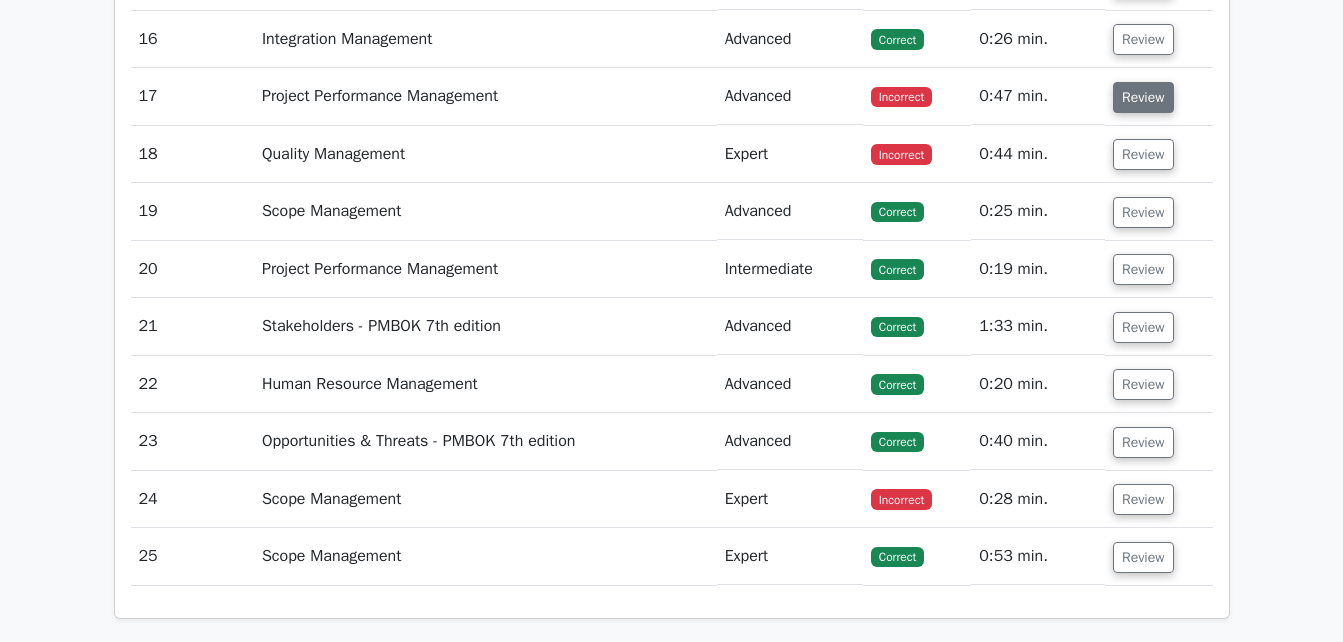 click on "Review" at bounding box center (1143, 97) 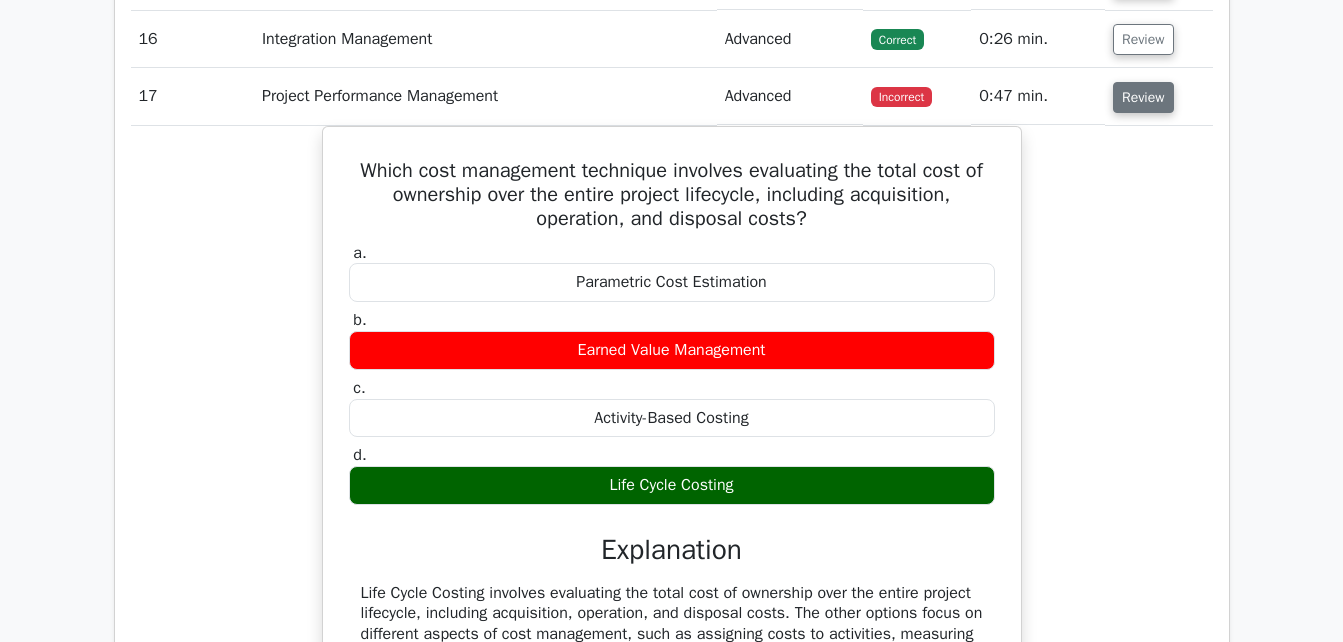 type 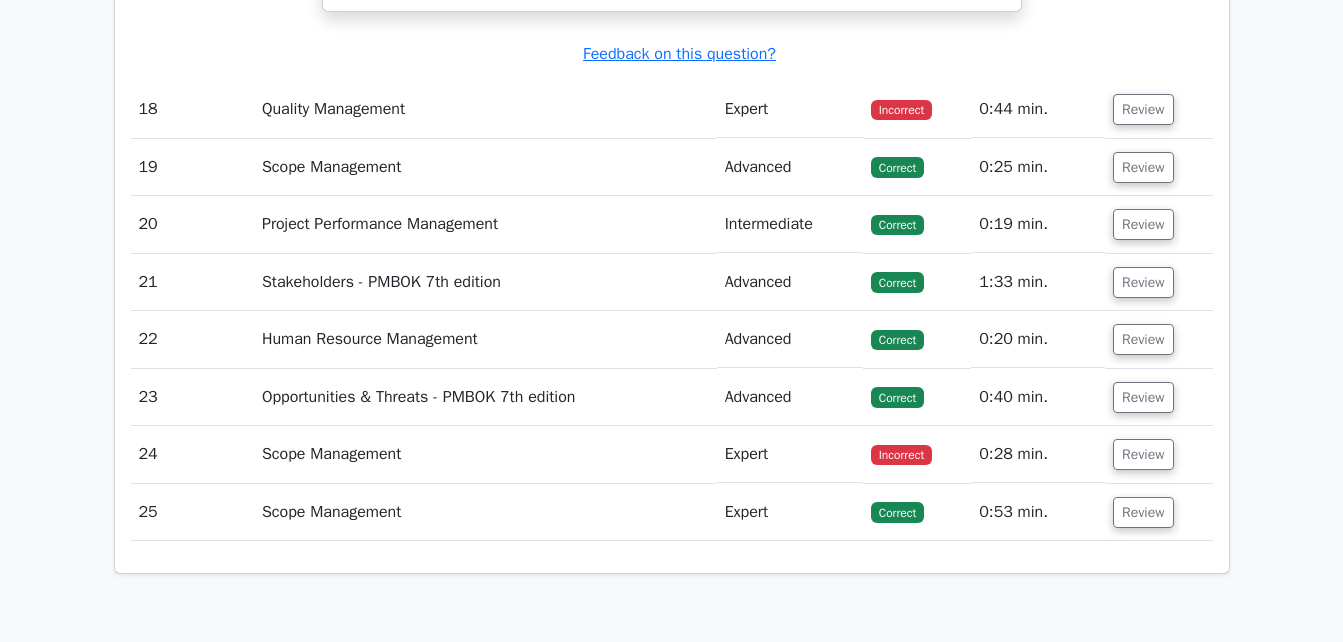 scroll, scrollTop: 5175, scrollLeft: 0, axis: vertical 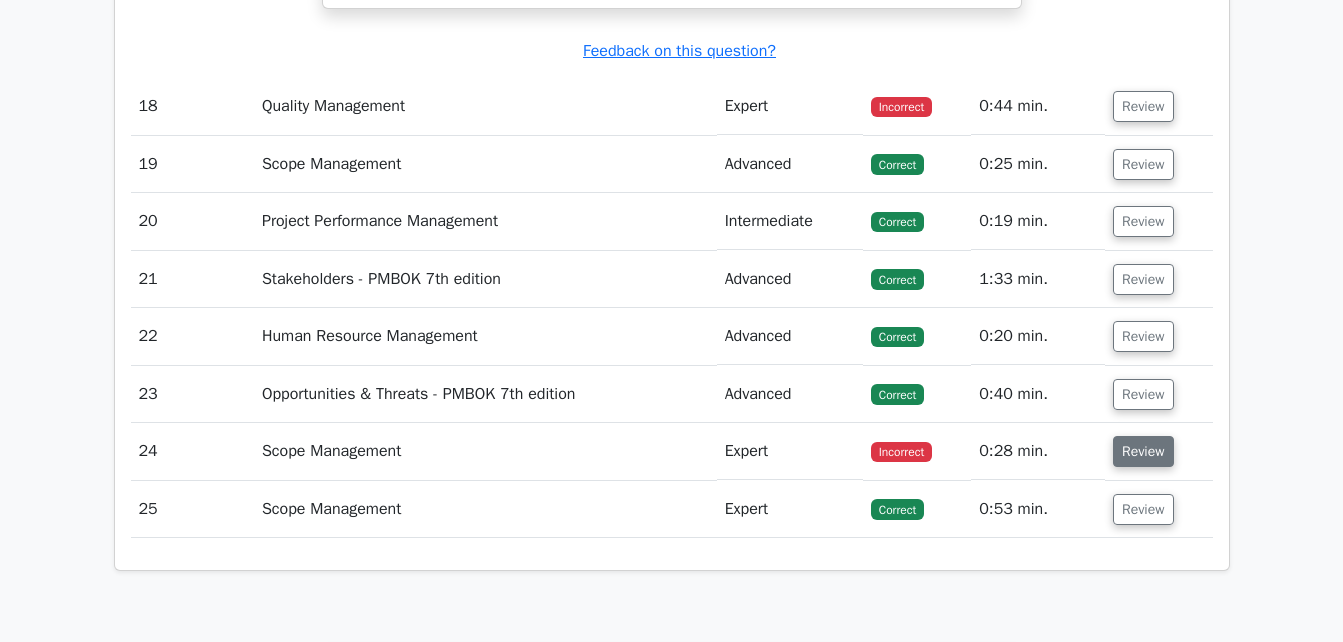 click on "Review" at bounding box center (1143, 451) 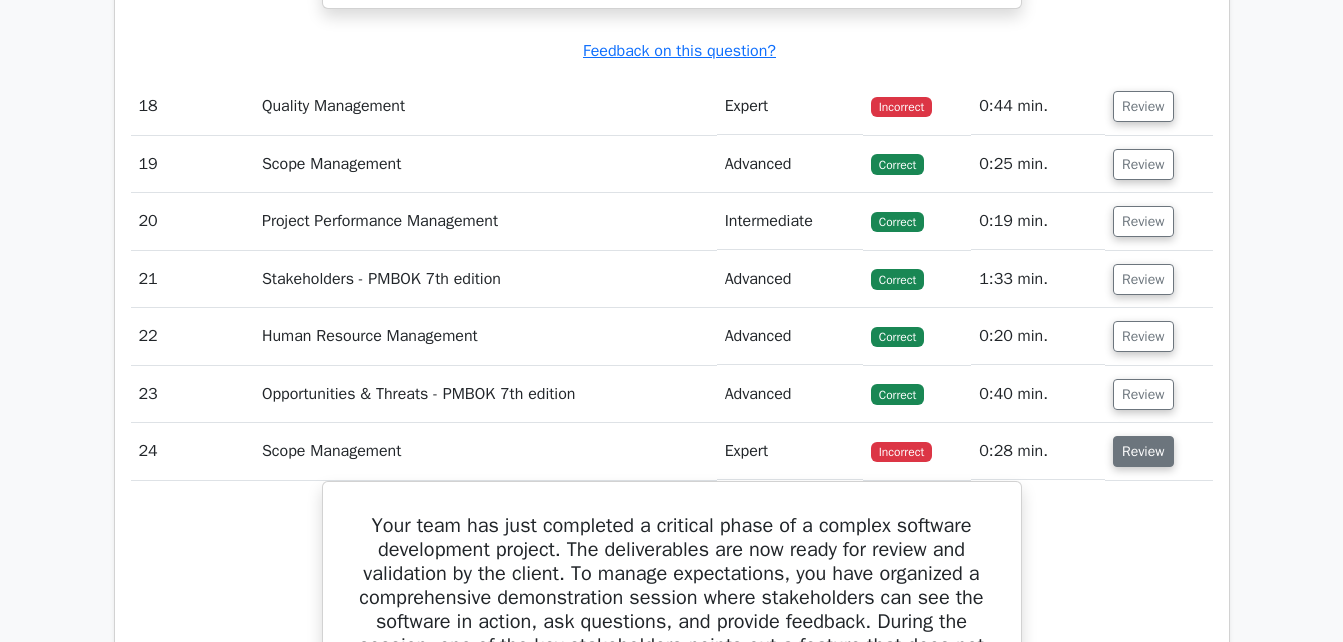 click on "Review" at bounding box center [1143, 451] 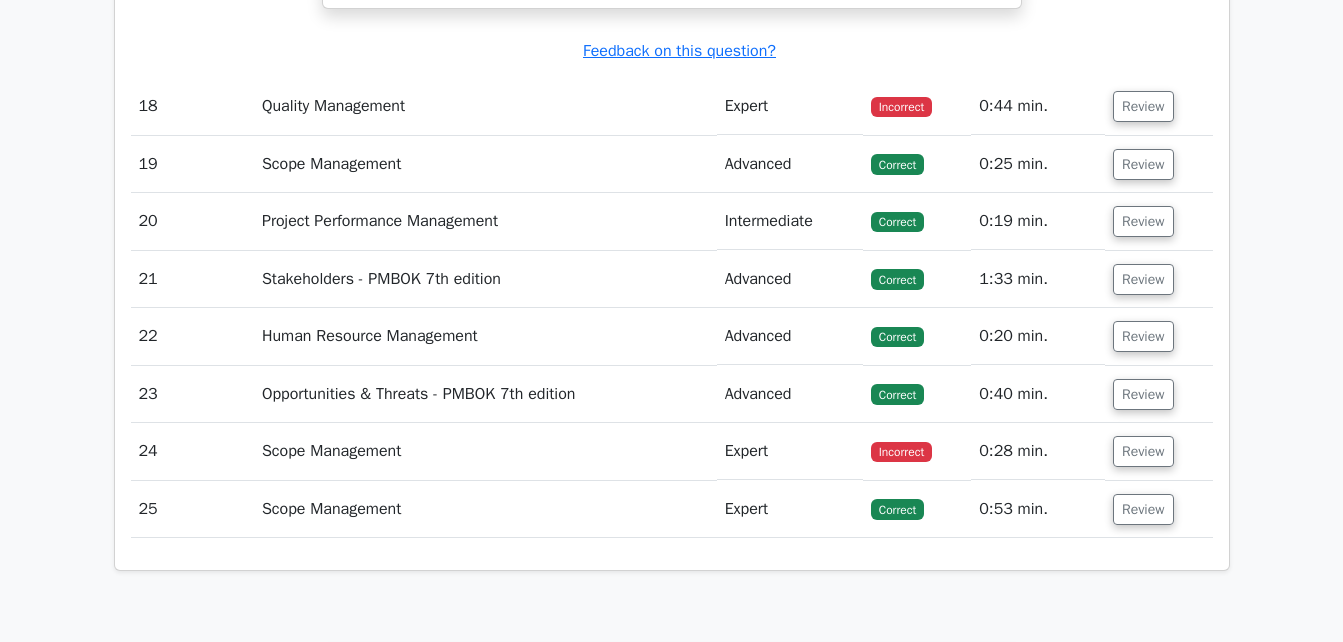 click on "Review" at bounding box center [1159, 451] 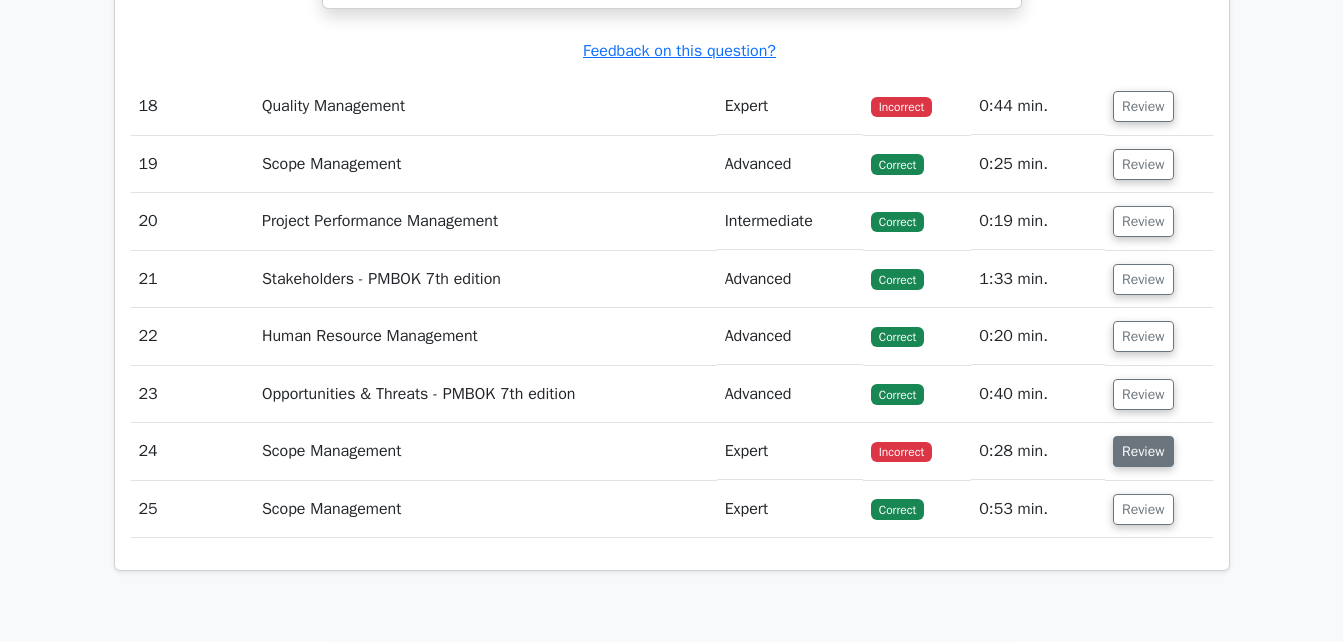 click on "Review" at bounding box center [1143, 451] 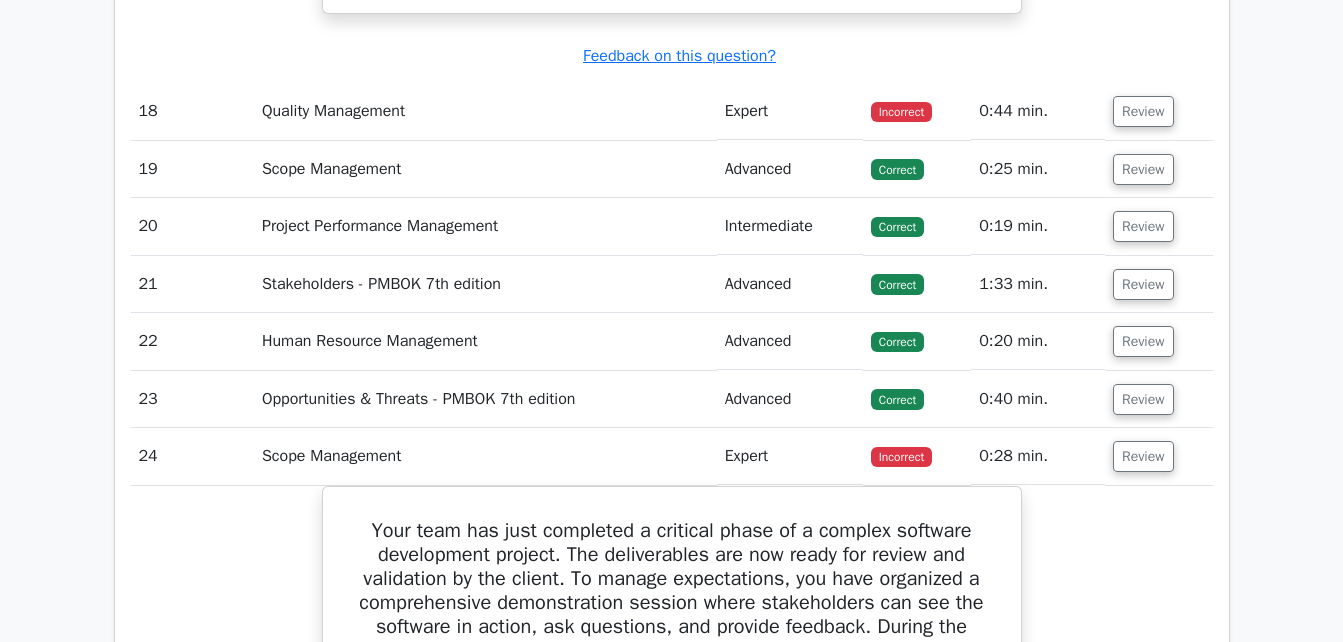 drag, startPoint x: 1341, startPoint y: 428, endPoint x: 1319, endPoint y: 487, distance: 62.968246 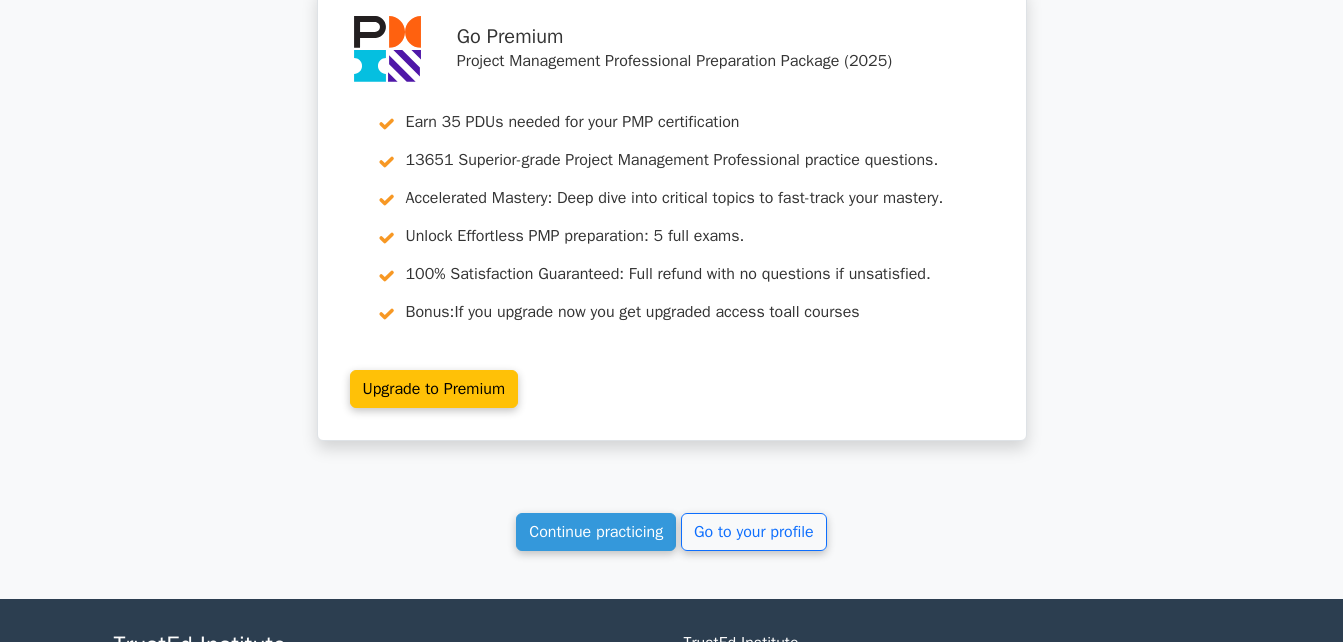 scroll, scrollTop: 7247, scrollLeft: 0, axis: vertical 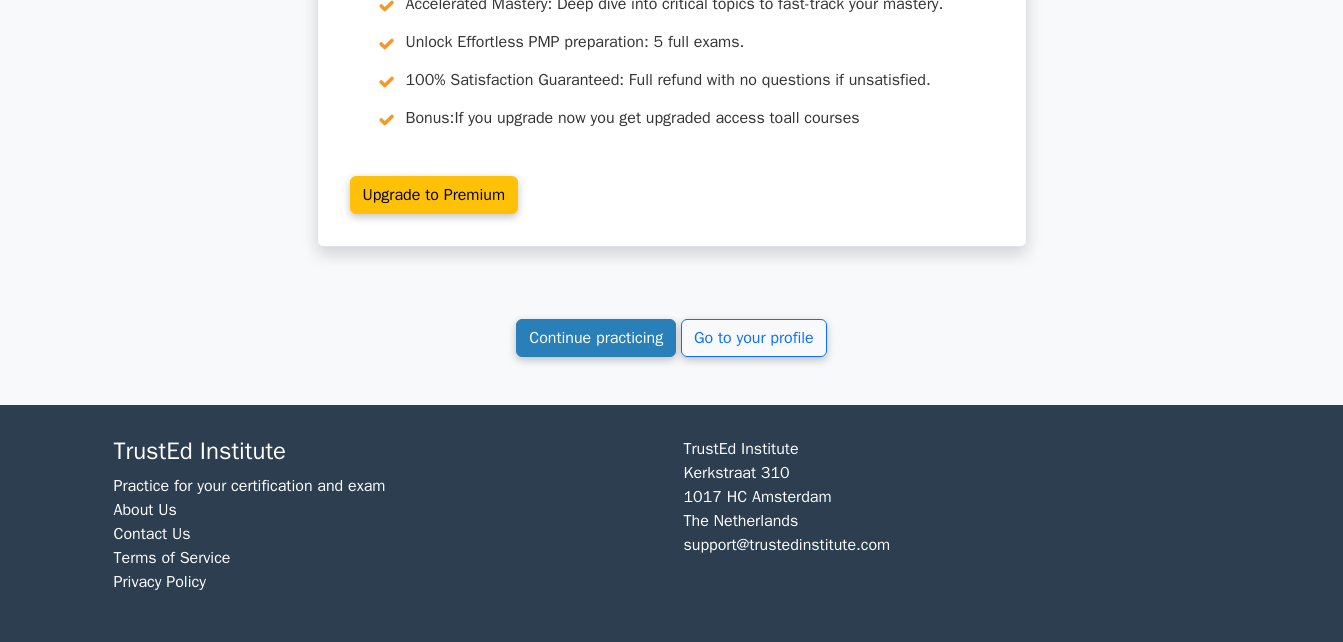 click on "Continue practicing" at bounding box center (596, 338) 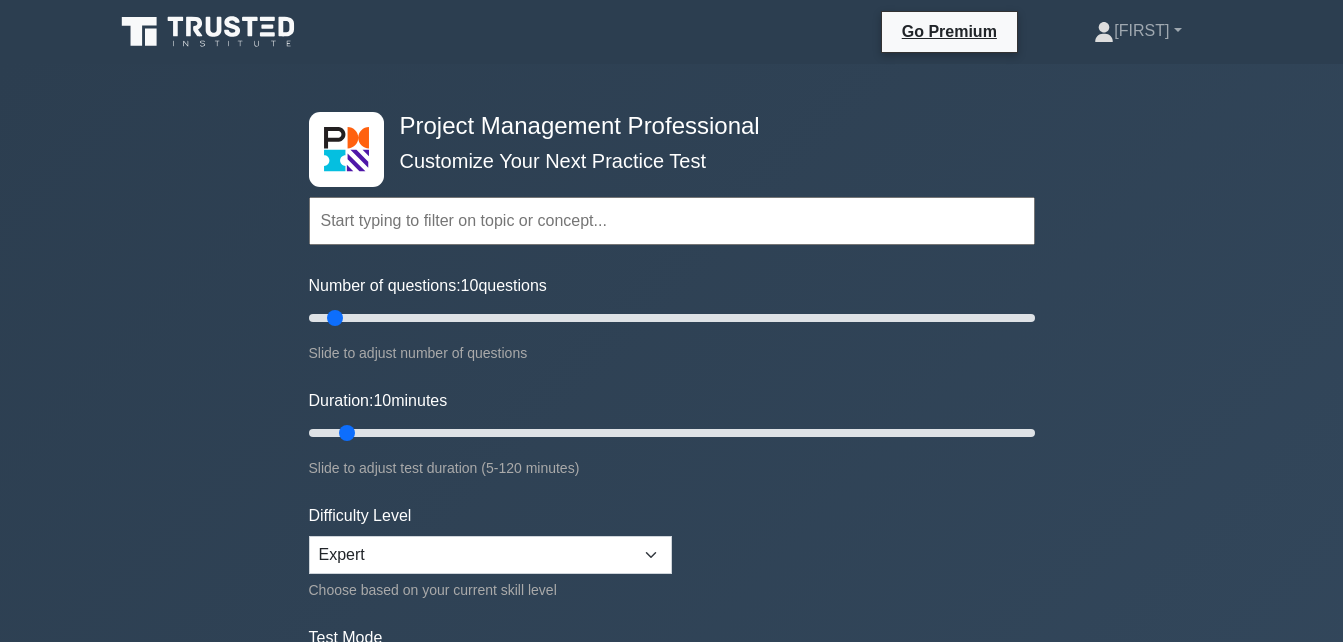 scroll, scrollTop: 0, scrollLeft: 0, axis: both 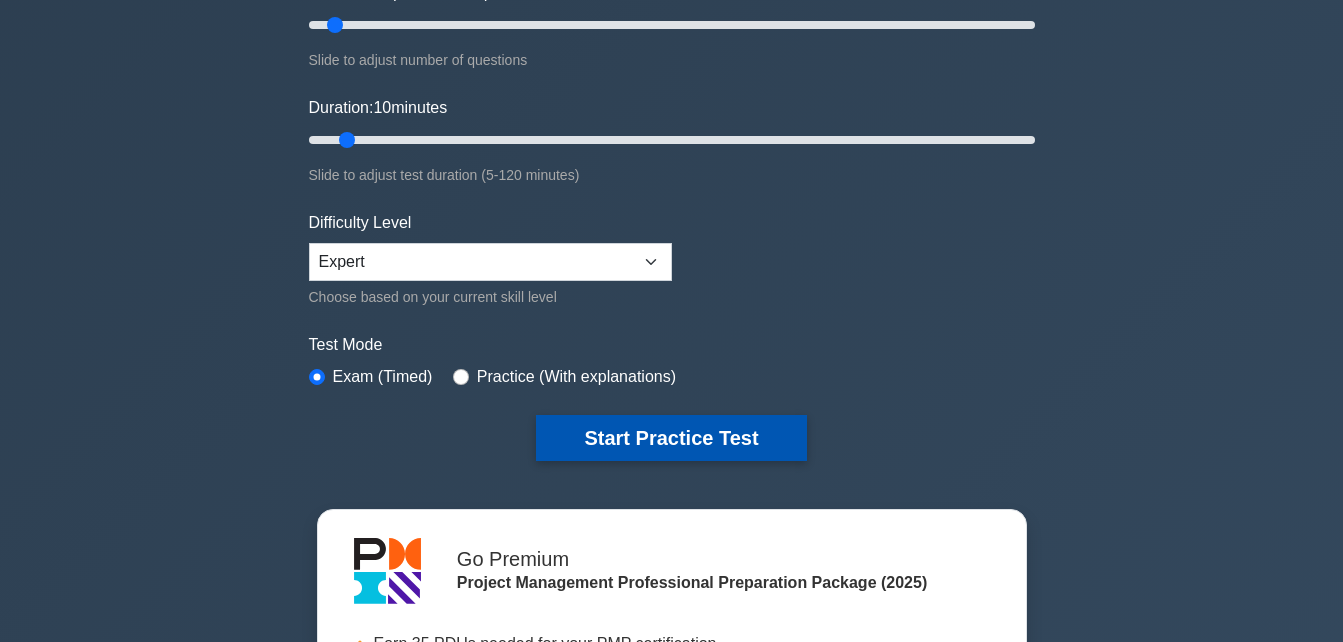 click on "Start Practice Test" at bounding box center [671, 438] 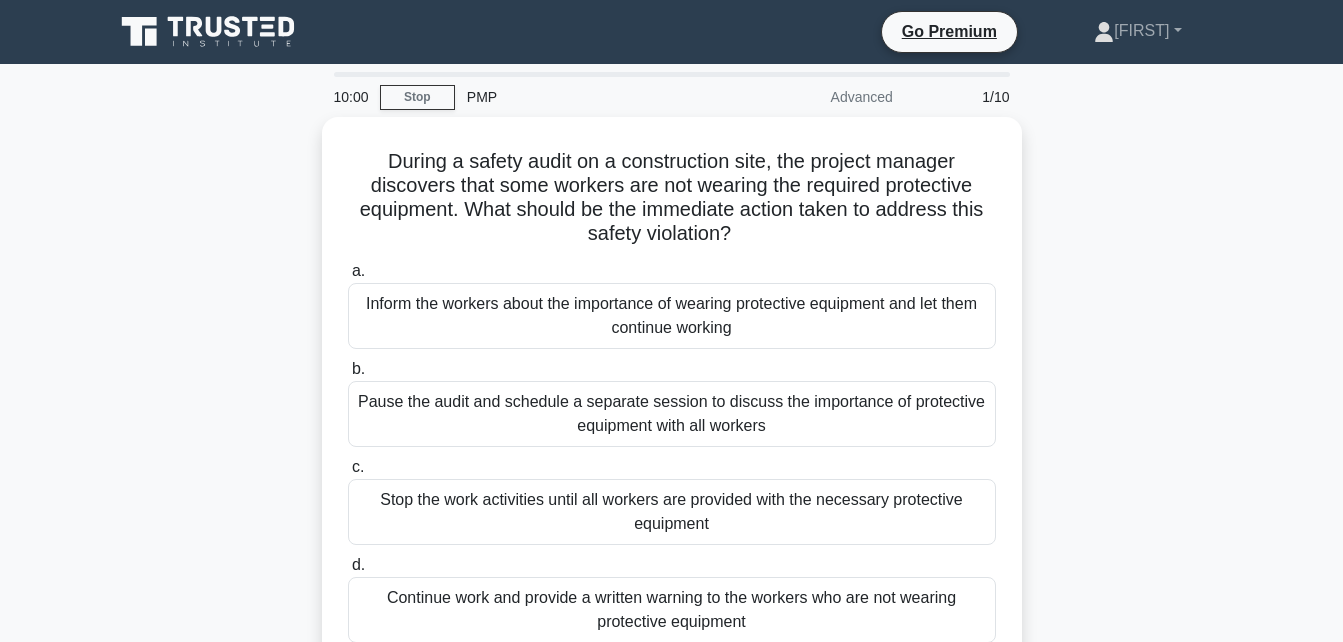 scroll, scrollTop: 0, scrollLeft: 0, axis: both 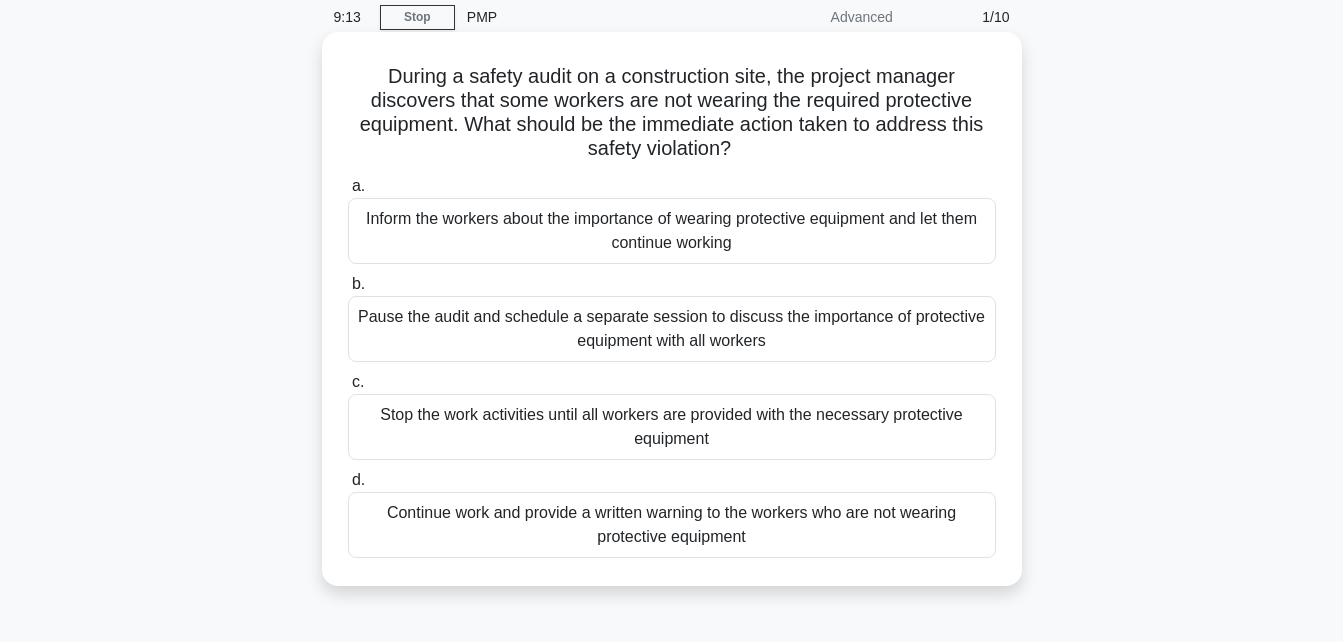 click on "Stop the work activities until all workers are provided with the necessary protective equipment" at bounding box center [672, 427] 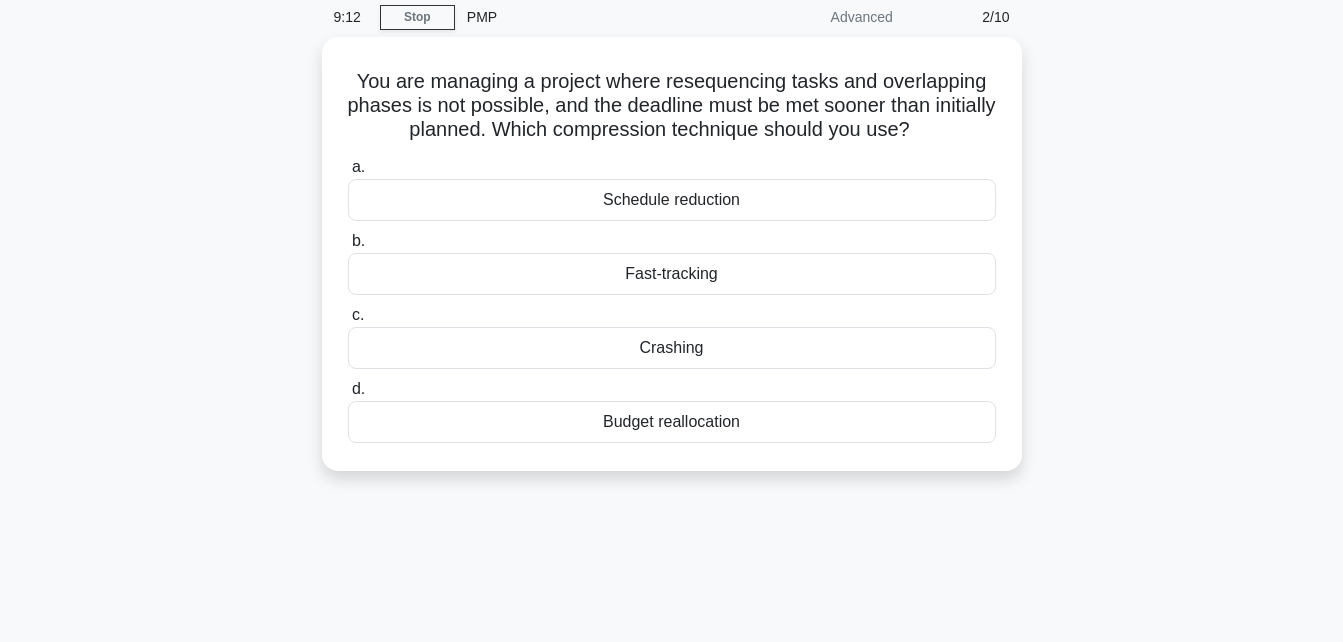 scroll, scrollTop: 0, scrollLeft: 0, axis: both 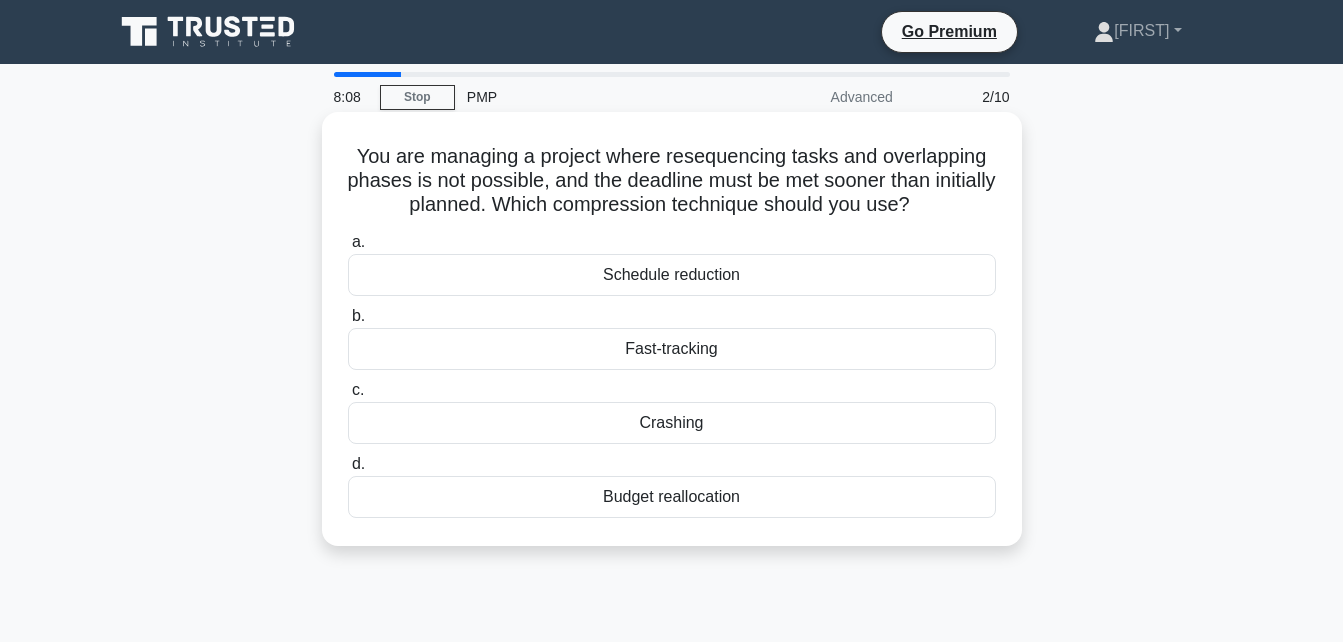 click on "Fast-tracking" at bounding box center [672, 349] 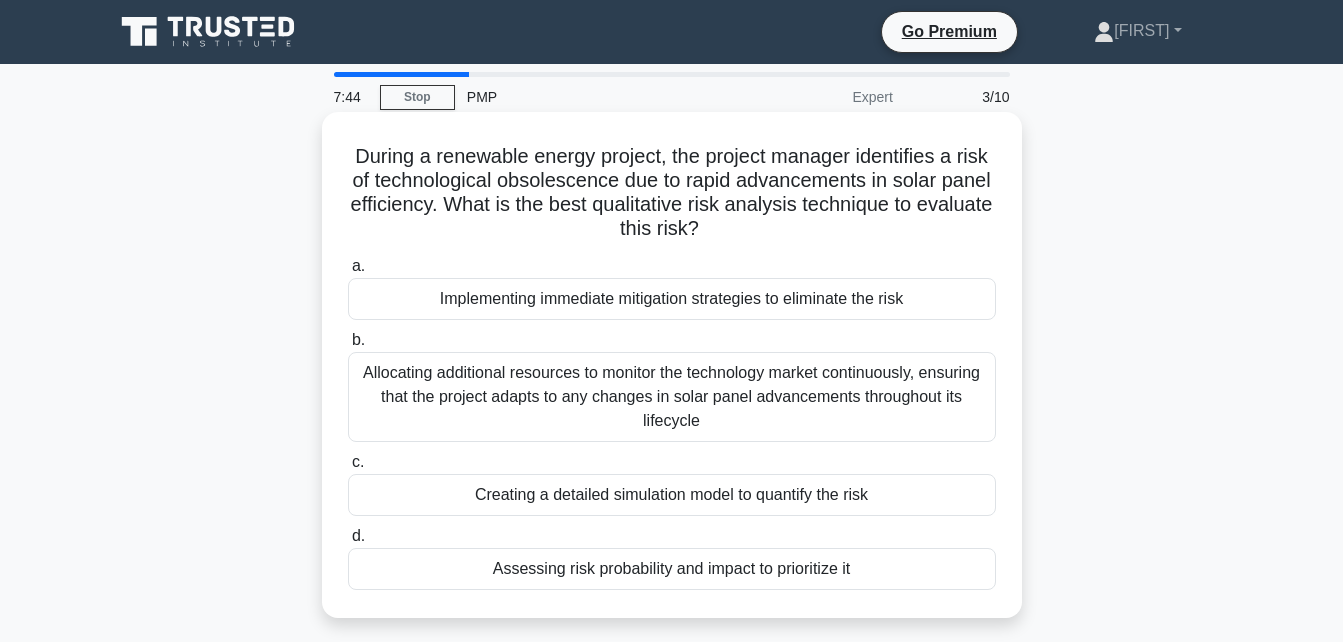 click on "Assessing risk probability and impact to prioritize it" at bounding box center (672, 569) 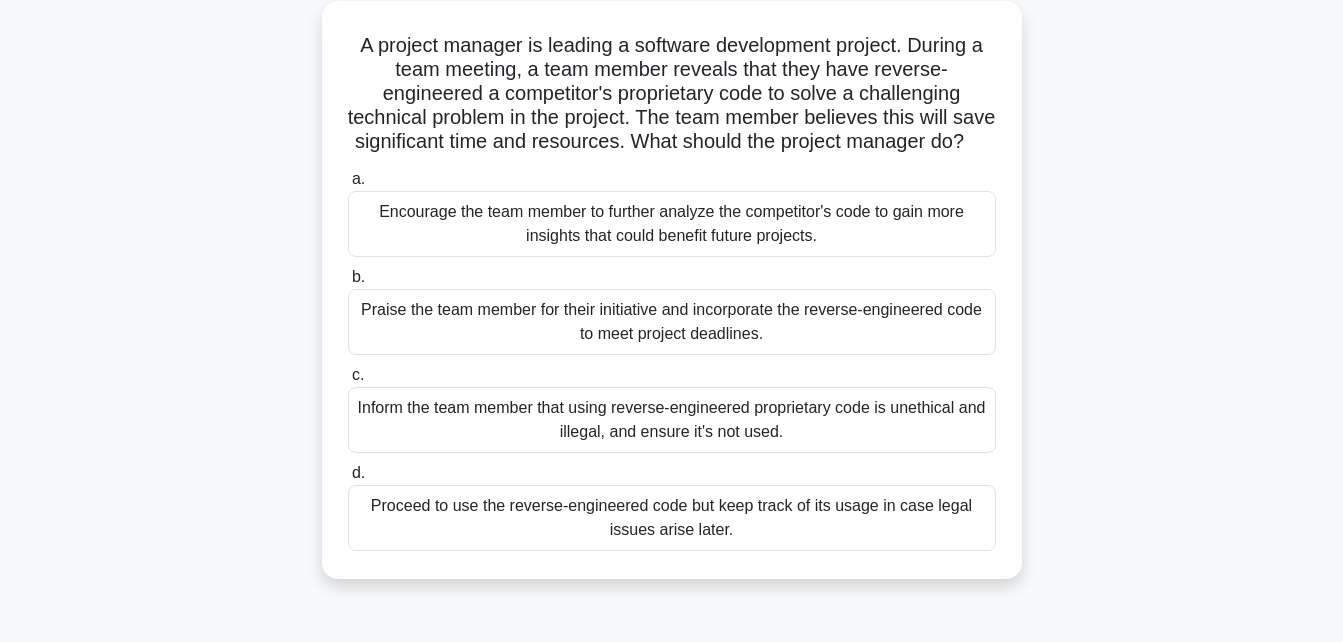scroll, scrollTop: 120, scrollLeft: 0, axis: vertical 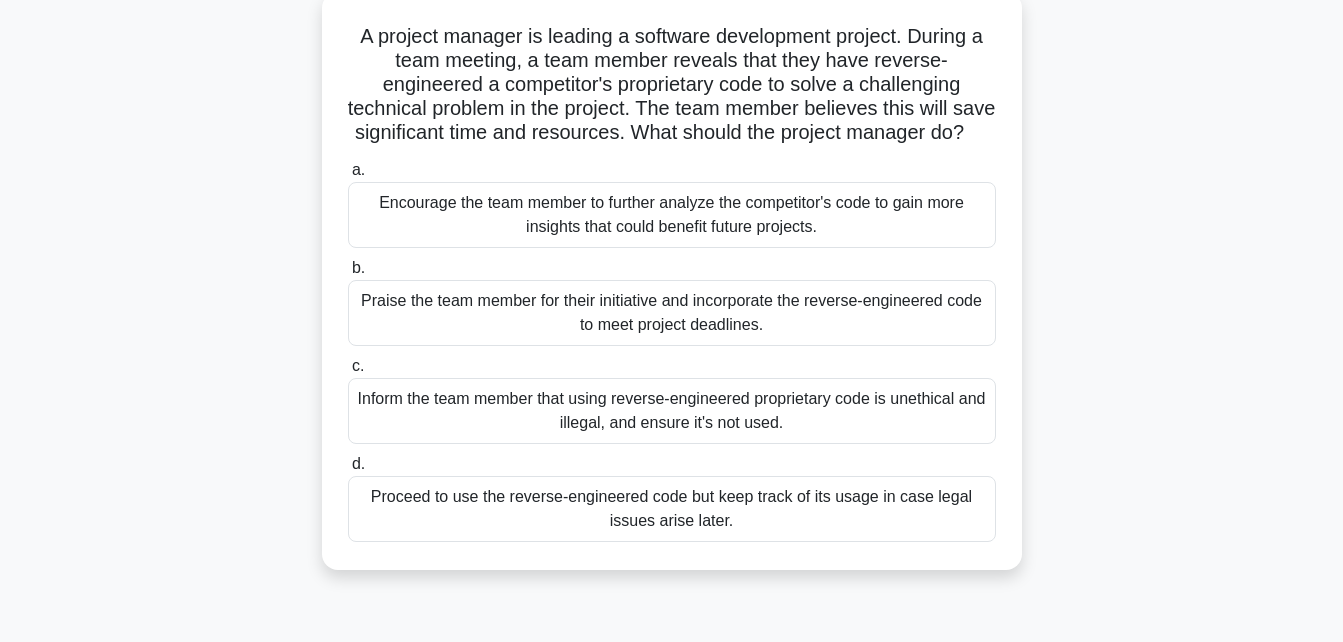 click on "Inform the team member that using reverse-engineered proprietary code is unethical and illegal, and ensure it's not used." at bounding box center (672, 411) 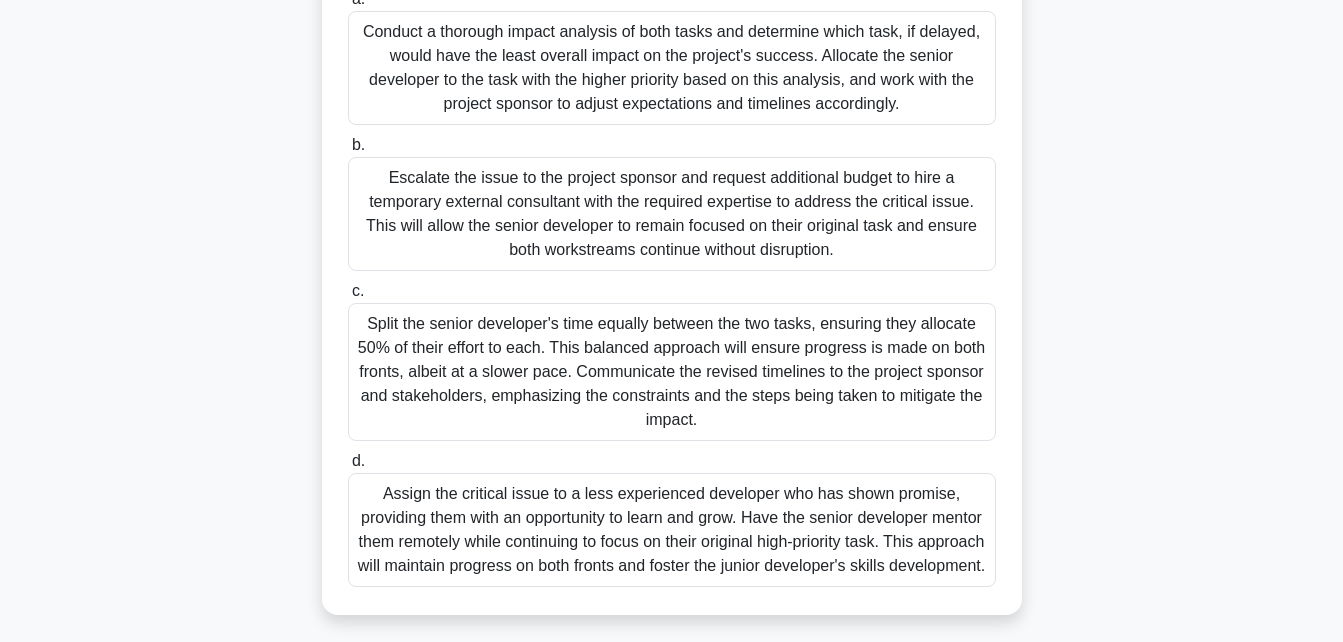 scroll, scrollTop: 470, scrollLeft: 0, axis: vertical 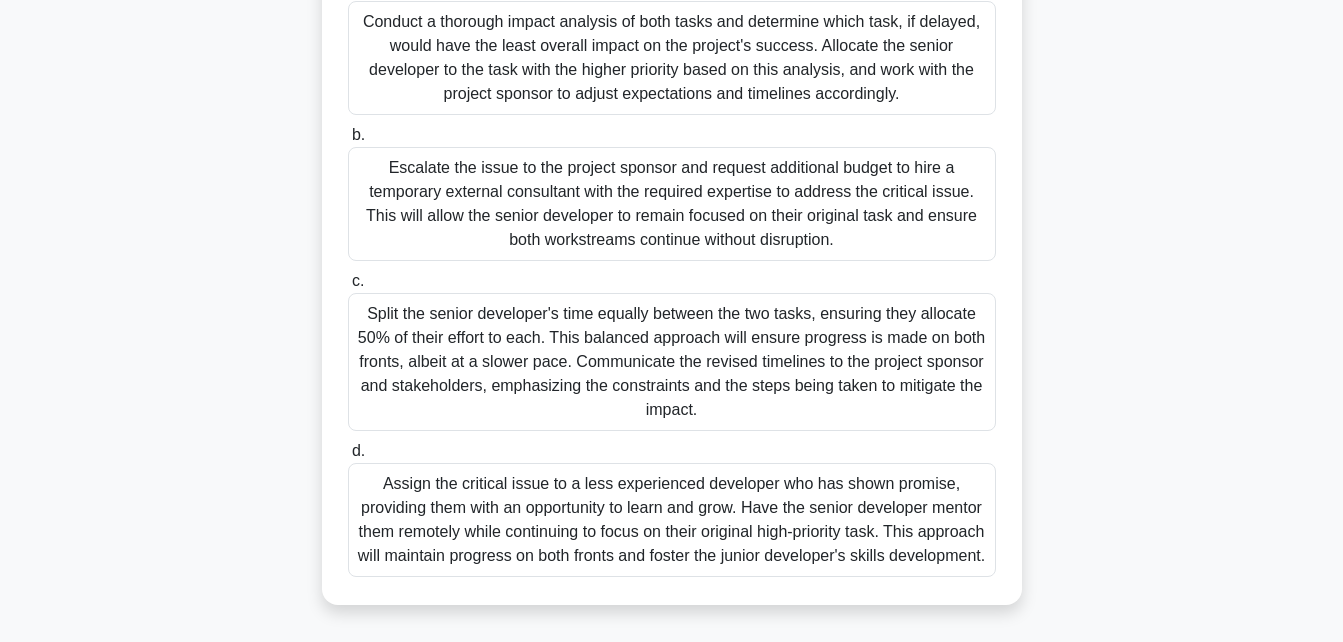 click on "Assign the critical issue to a less experienced developer who has shown promise, providing them with an opportunity to learn and grow. Have the senior developer mentor them remotely while continuing to focus on their original high-priority task. This approach will maintain progress on both fronts and foster the junior developer's skills development." at bounding box center [672, 520] 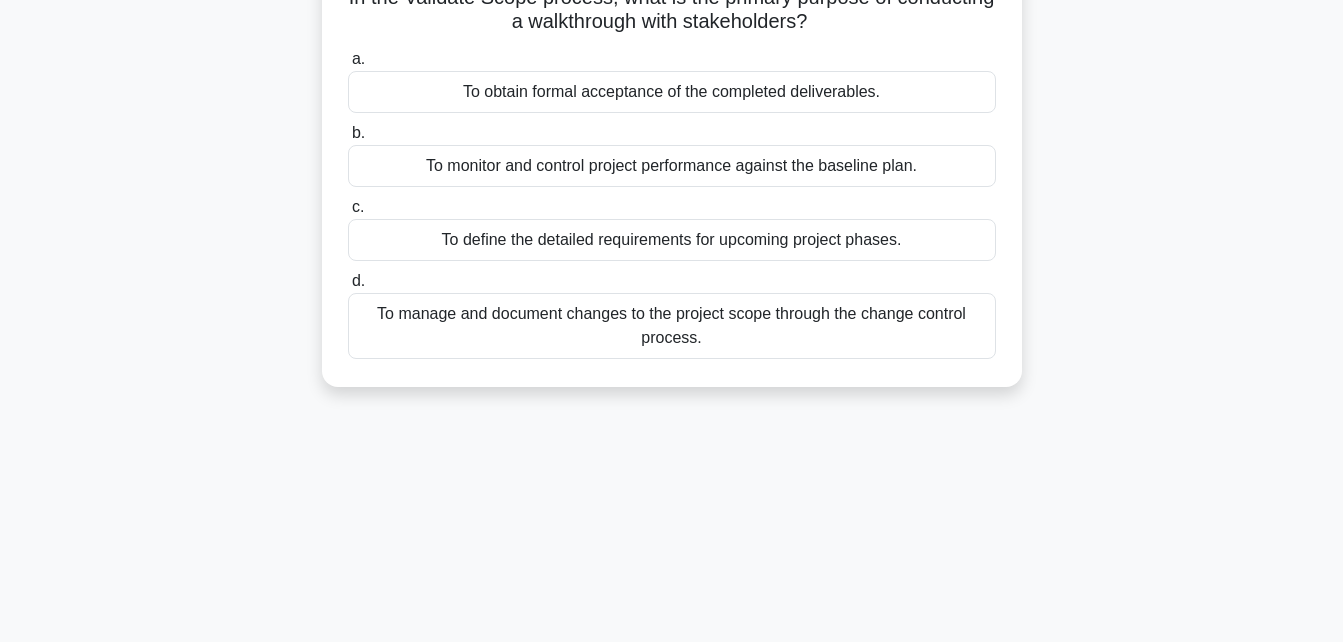 scroll, scrollTop: 0, scrollLeft: 0, axis: both 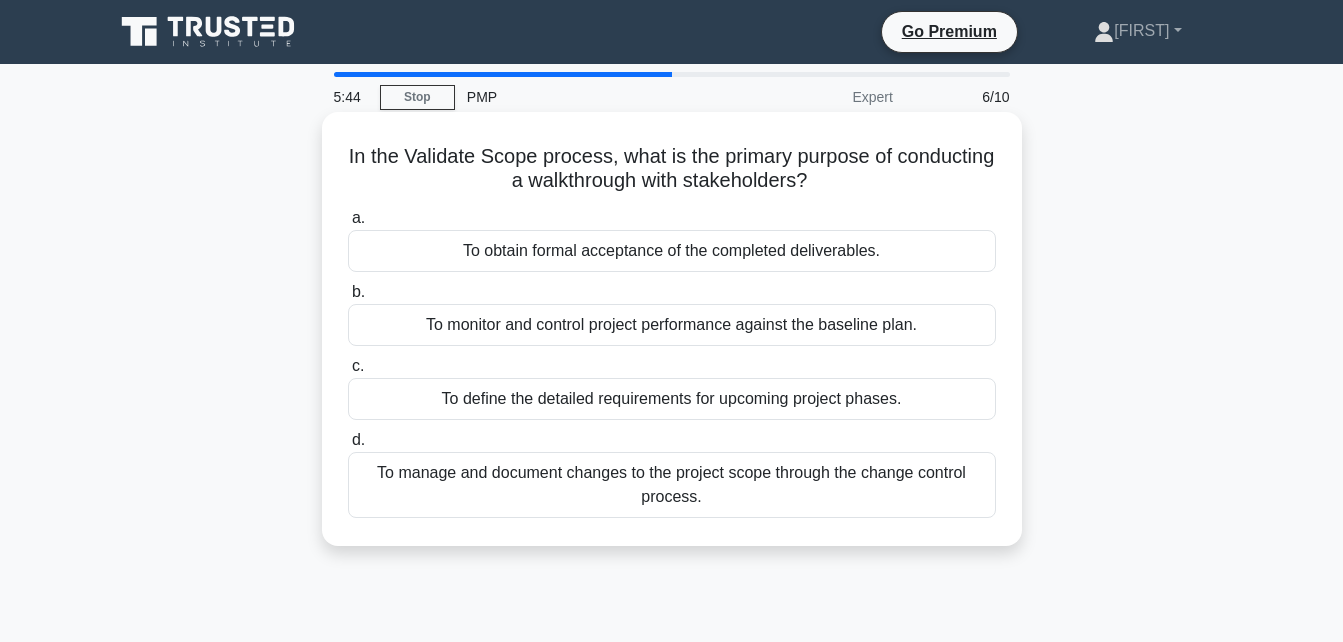 click on "To obtain formal acceptance of the completed deliverables." at bounding box center [672, 251] 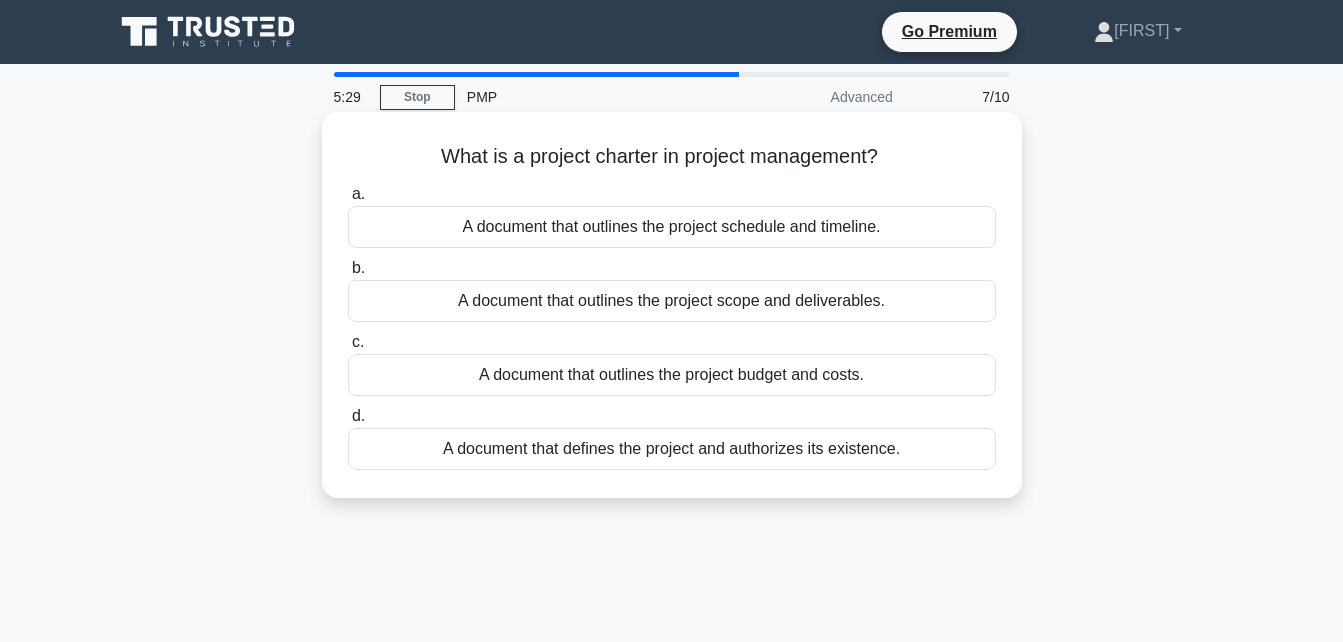 click on "A document that defines the project and authorizes its existence." at bounding box center (672, 449) 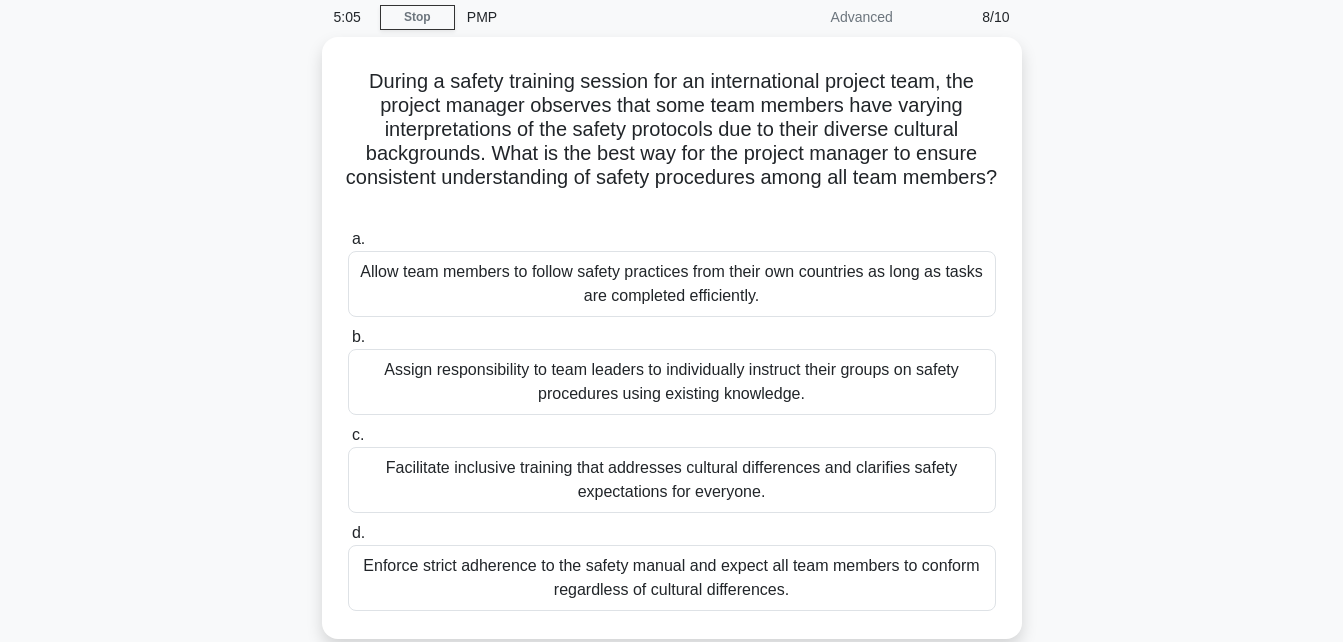 scroll, scrollTop: 120, scrollLeft: 0, axis: vertical 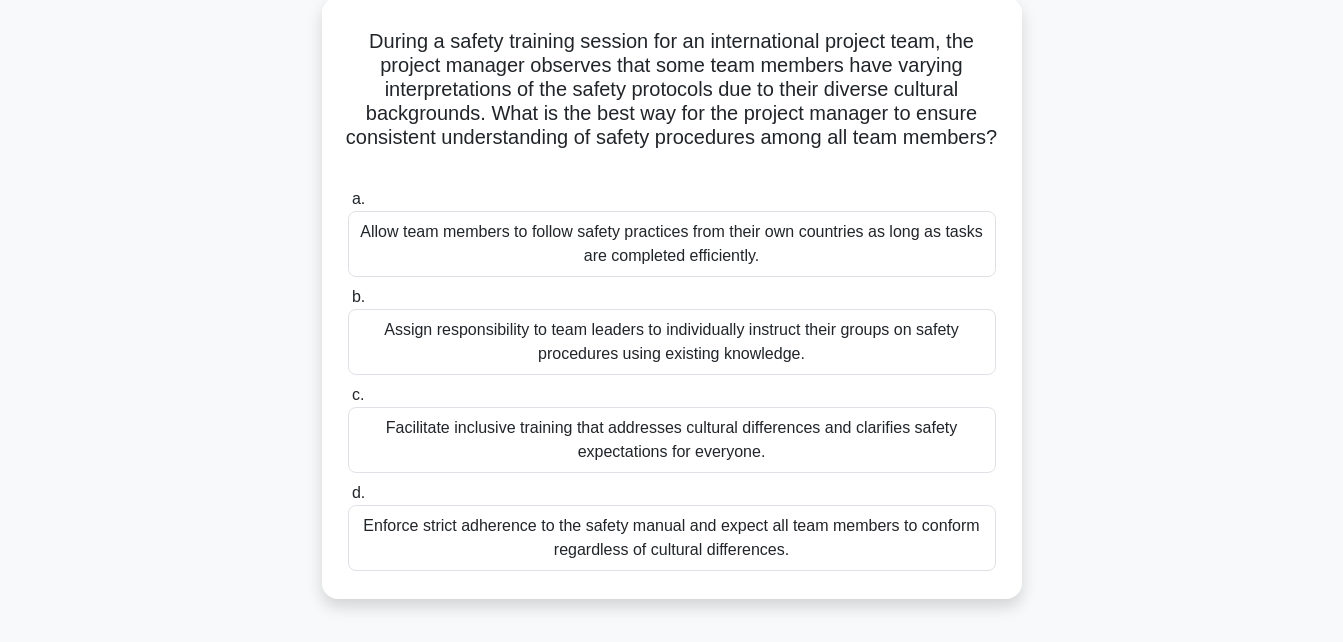 click on "Facilitate inclusive training that addresses cultural differences and clarifies safety expectations for everyone." at bounding box center [672, 440] 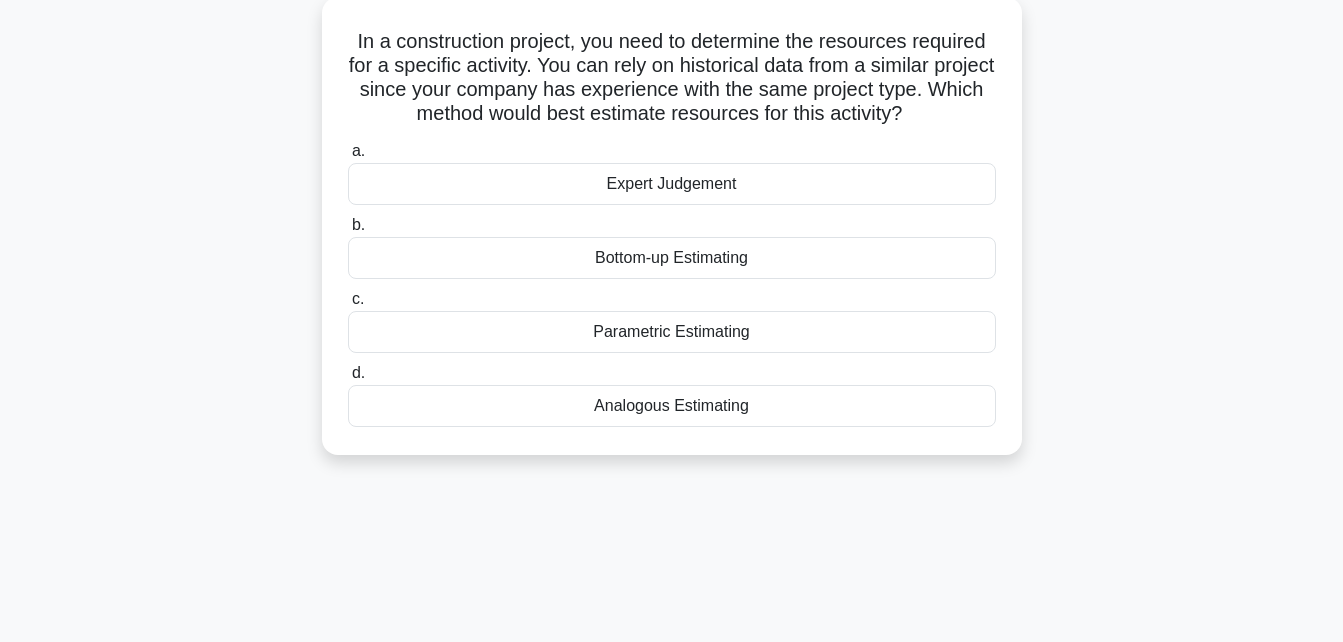scroll, scrollTop: 0, scrollLeft: 0, axis: both 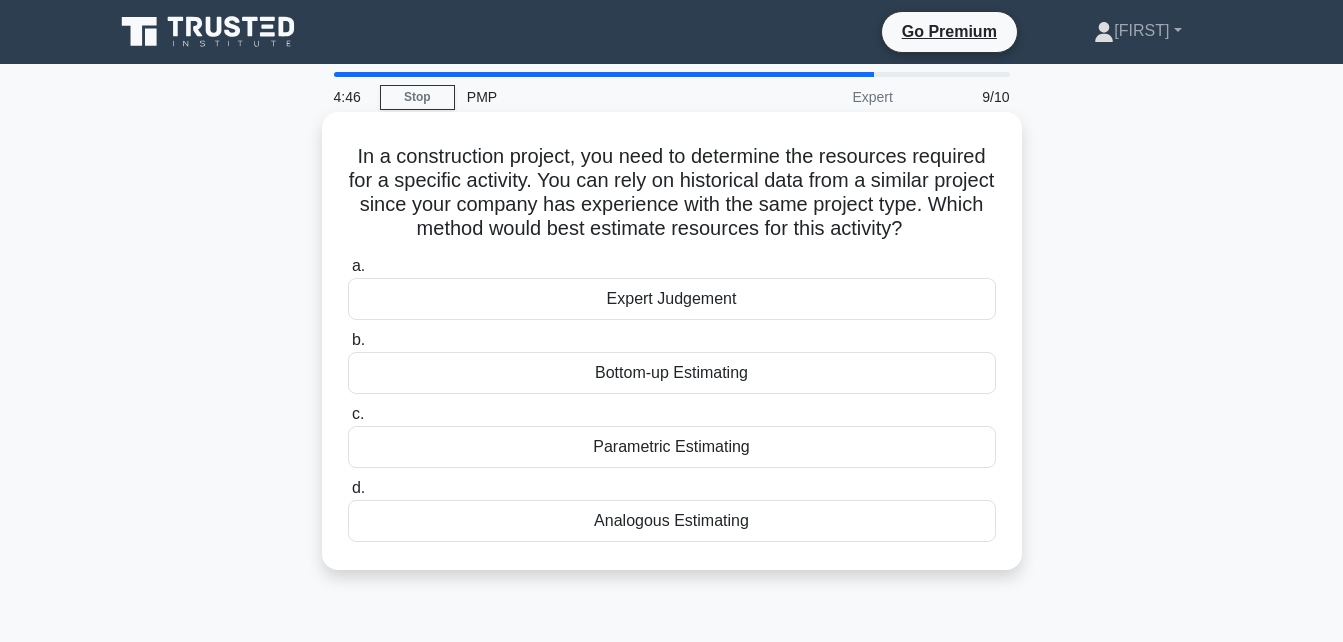 click on "Parametric Estimating" at bounding box center (672, 447) 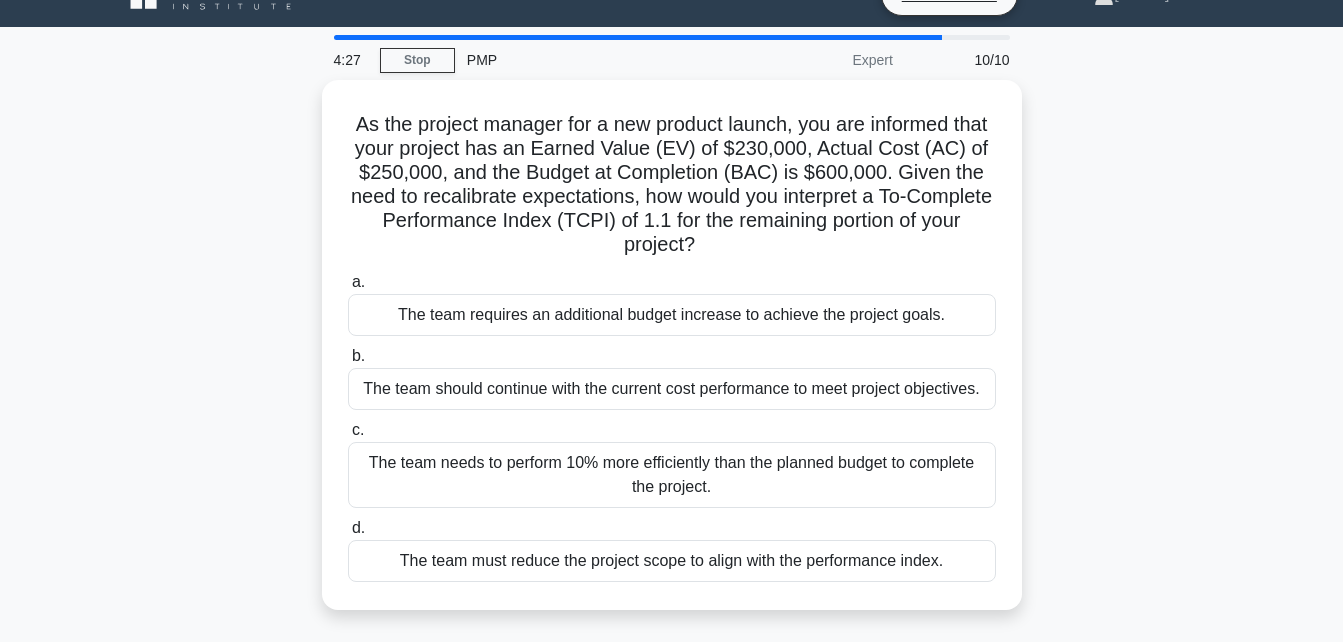 scroll, scrollTop: 40, scrollLeft: 0, axis: vertical 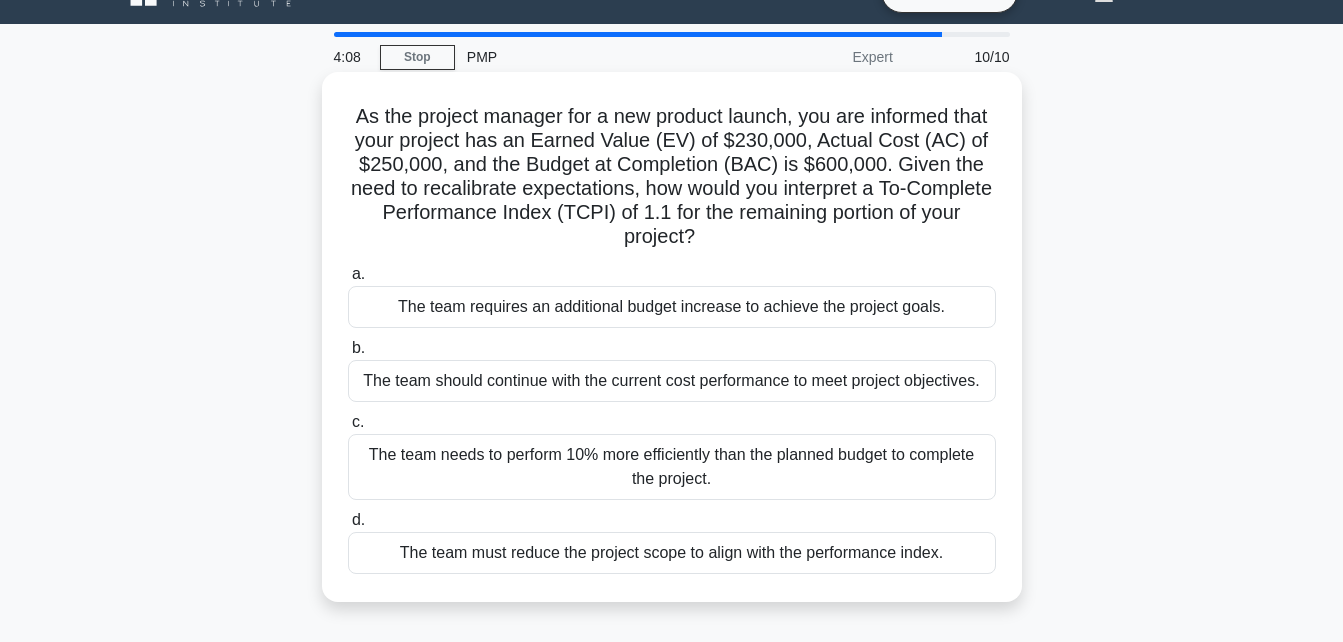 click on "The team must reduce the project scope to align with the performance index." at bounding box center (672, 553) 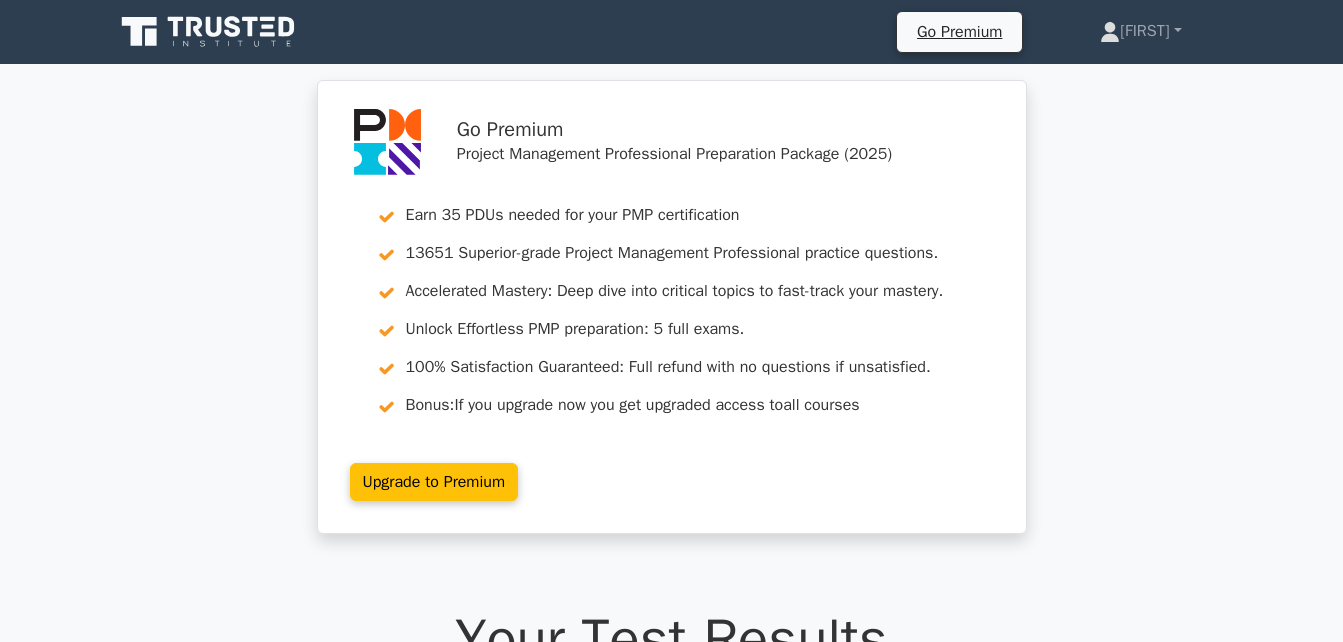 scroll, scrollTop: 0, scrollLeft: 0, axis: both 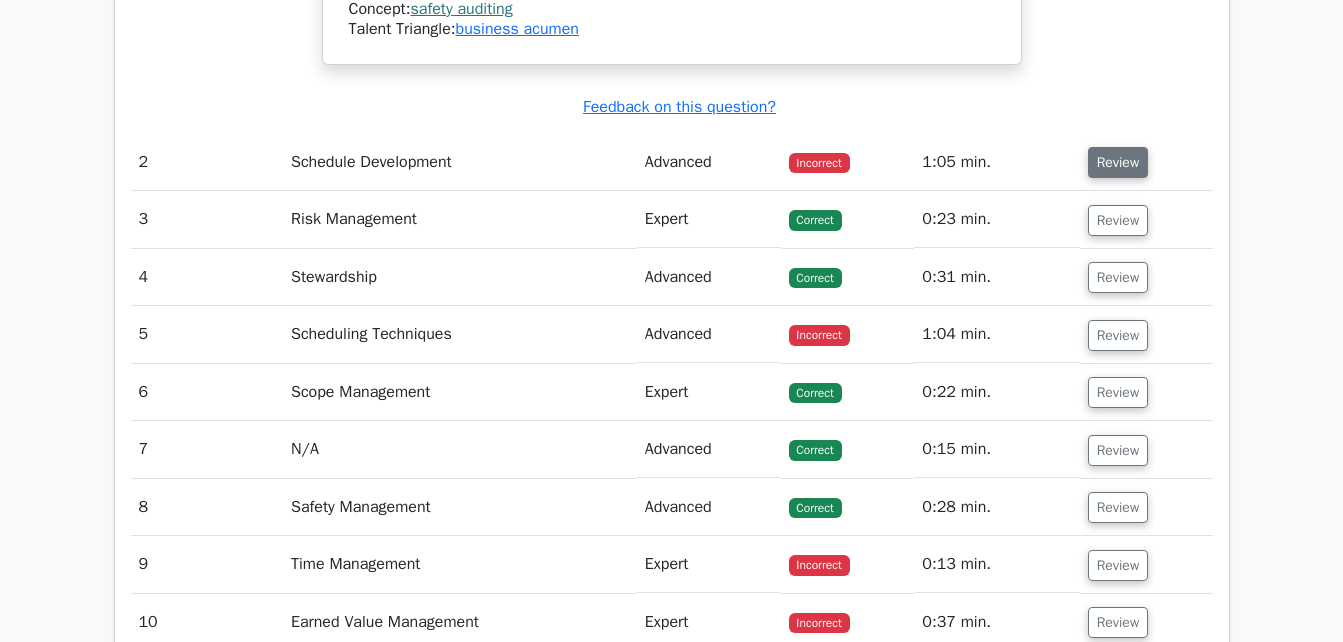 click on "Review" at bounding box center [1118, 162] 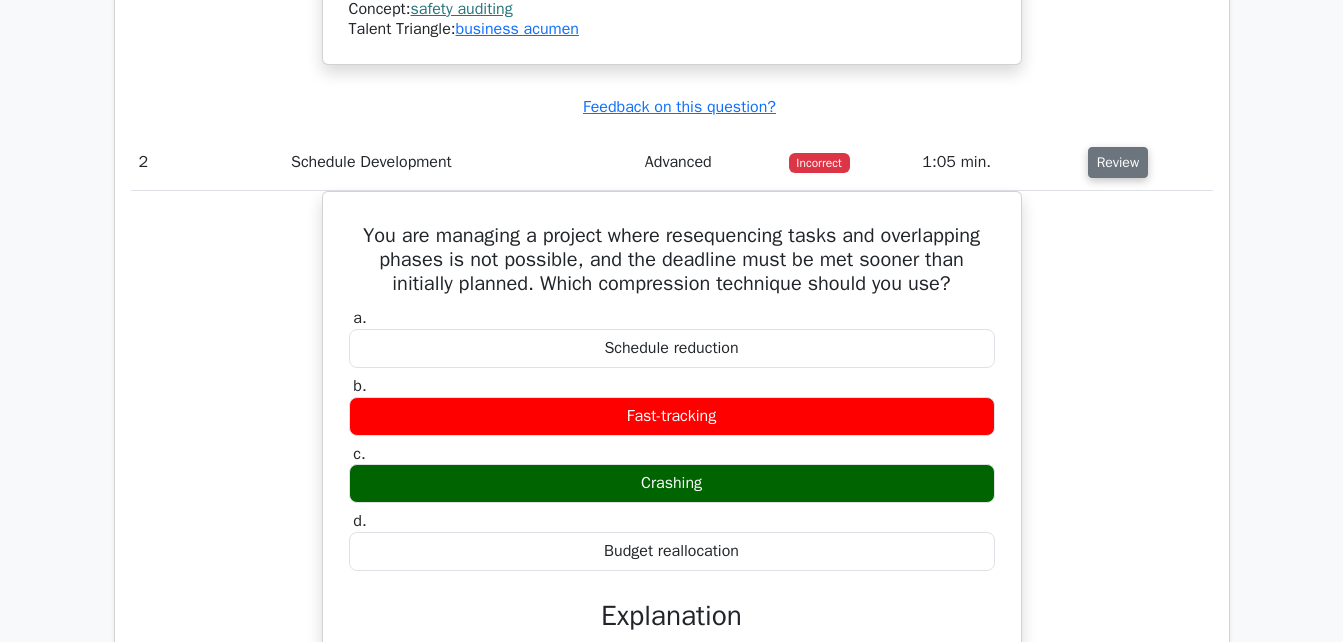 type 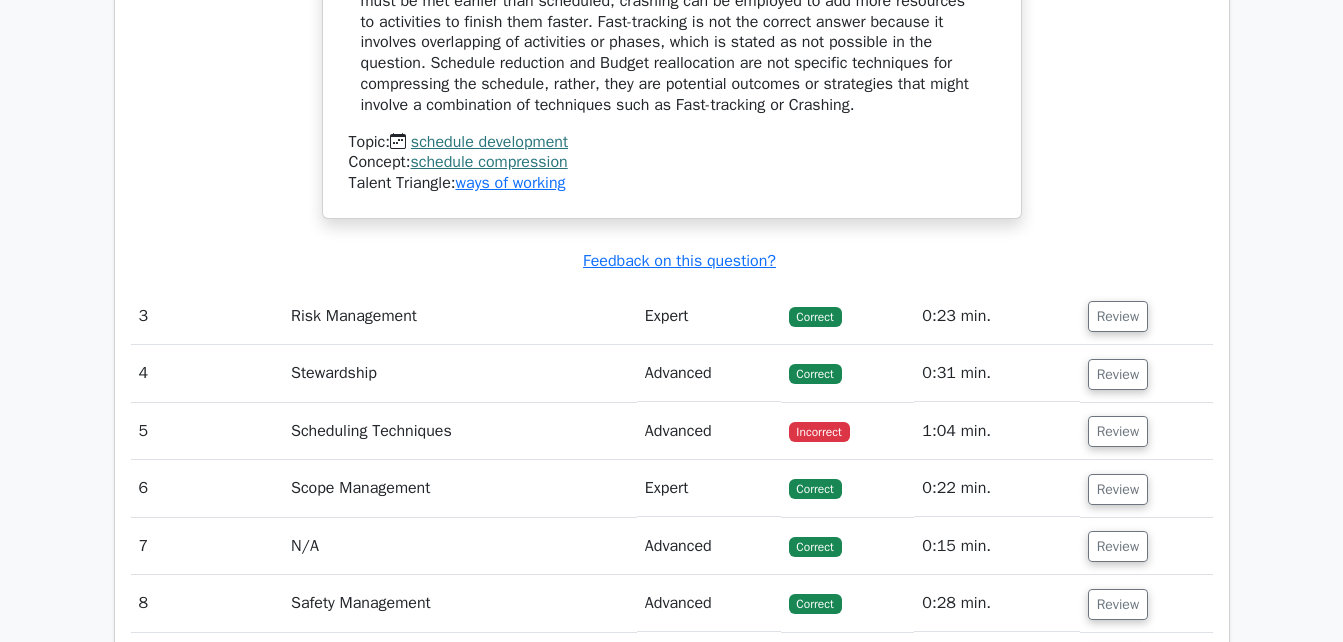 scroll, scrollTop: 3440, scrollLeft: 0, axis: vertical 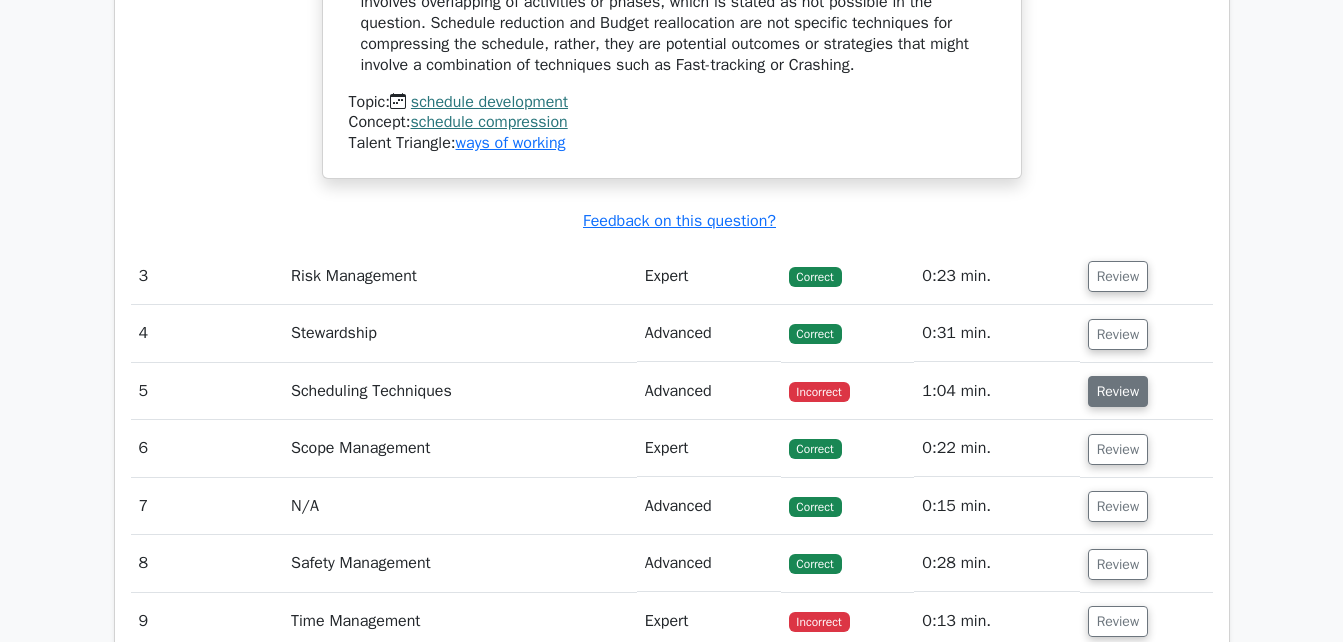 click on "Review" at bounding box center [1118, 391] 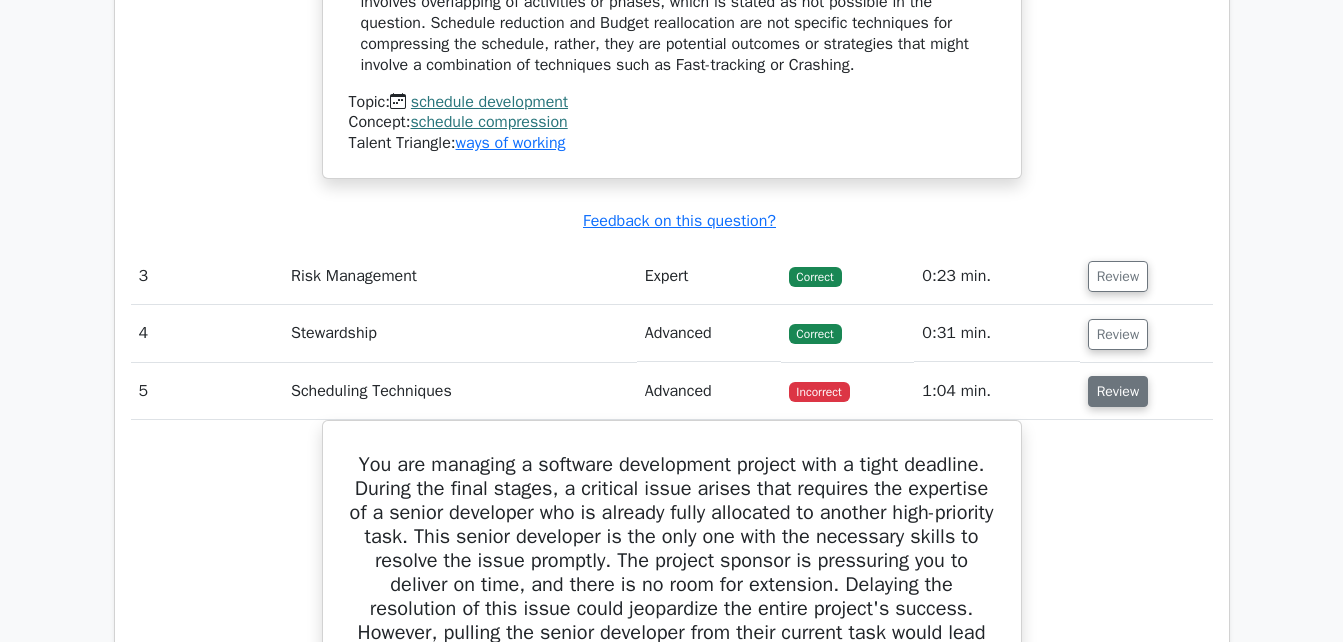 type 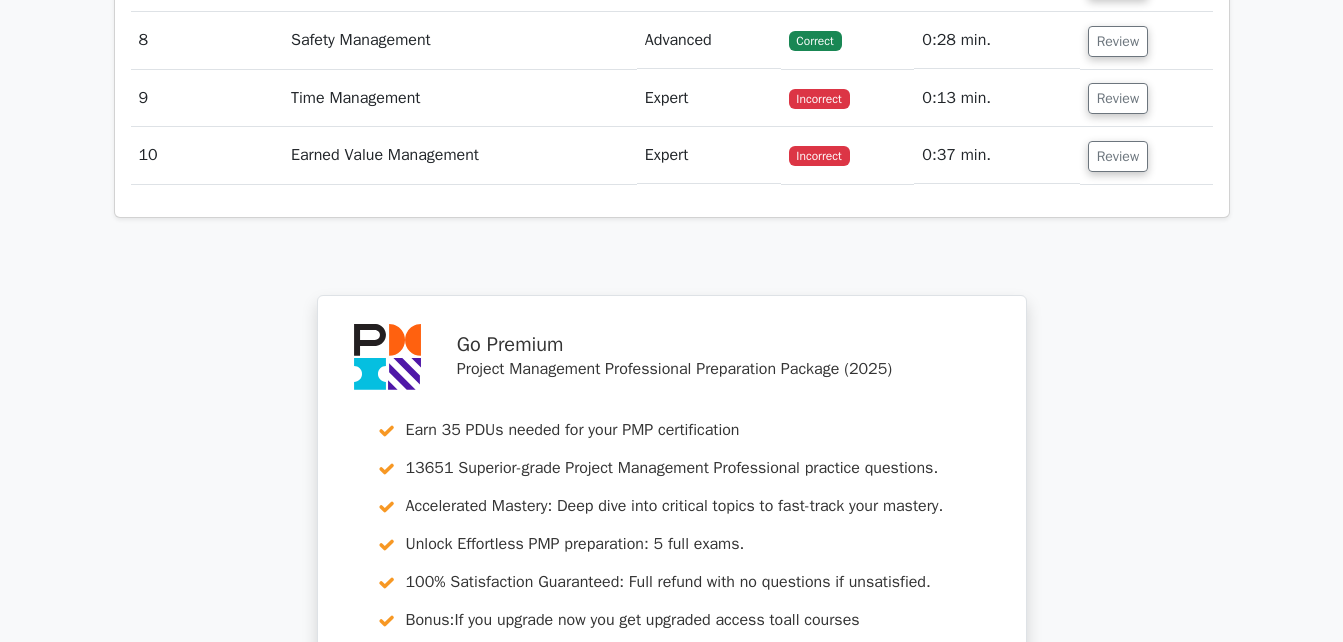 scroll, scrollTop: 5440, scrollLeft: 0, axis: vertical 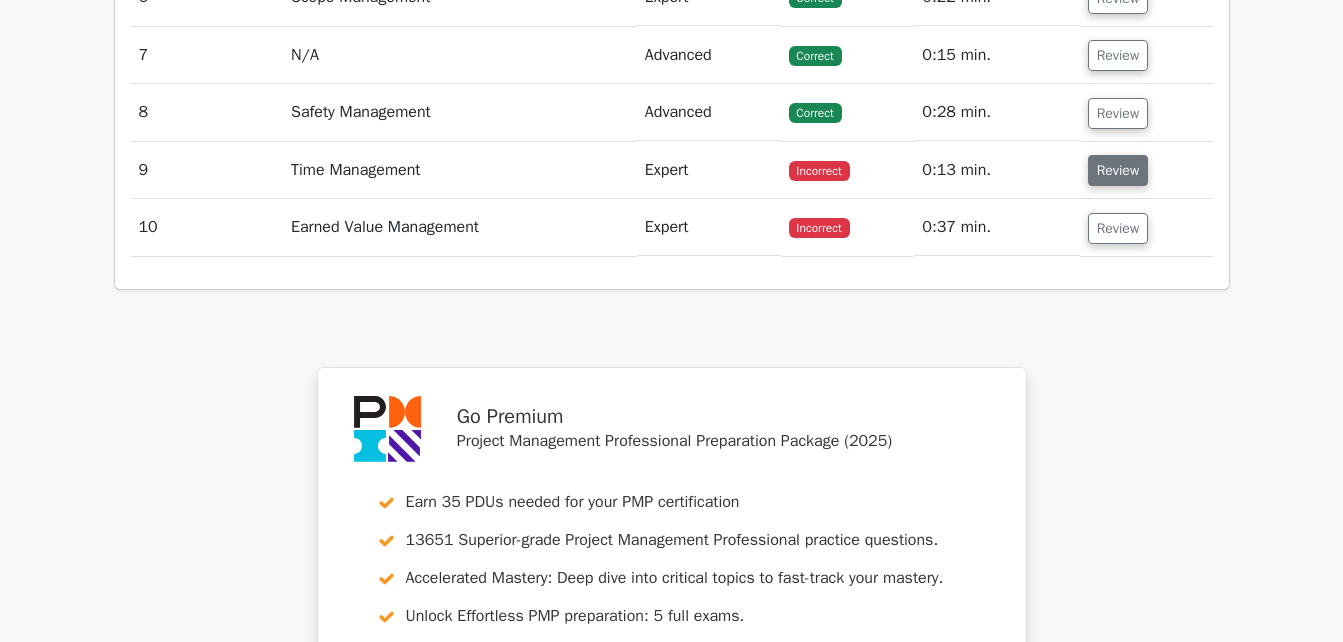 click on "Review" at bounding box center (1118, 170) 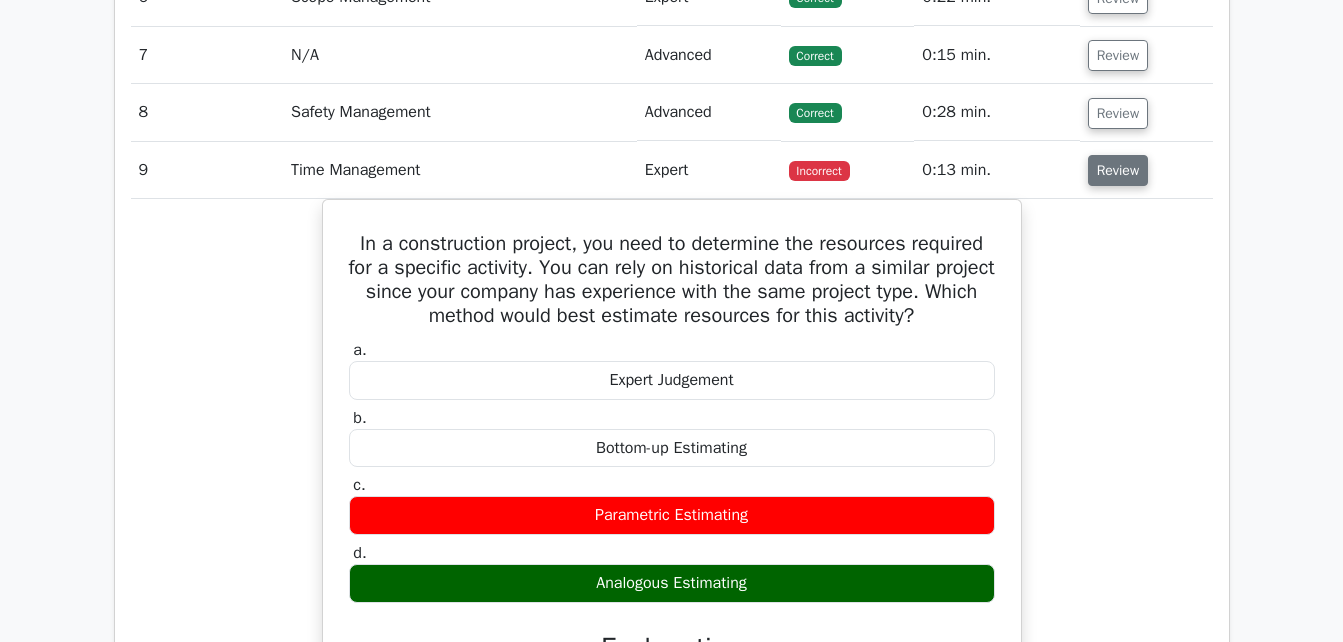type 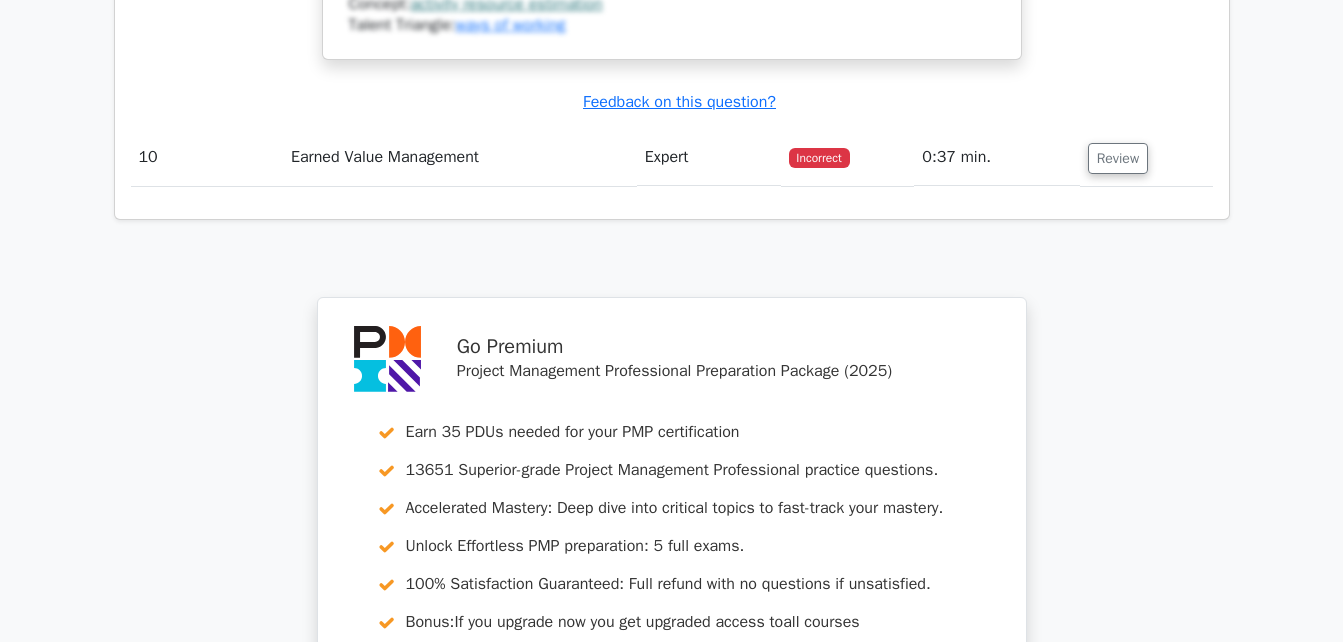 scroll, scrollTop: 6400, scrollLeft: 0, axis: vertical 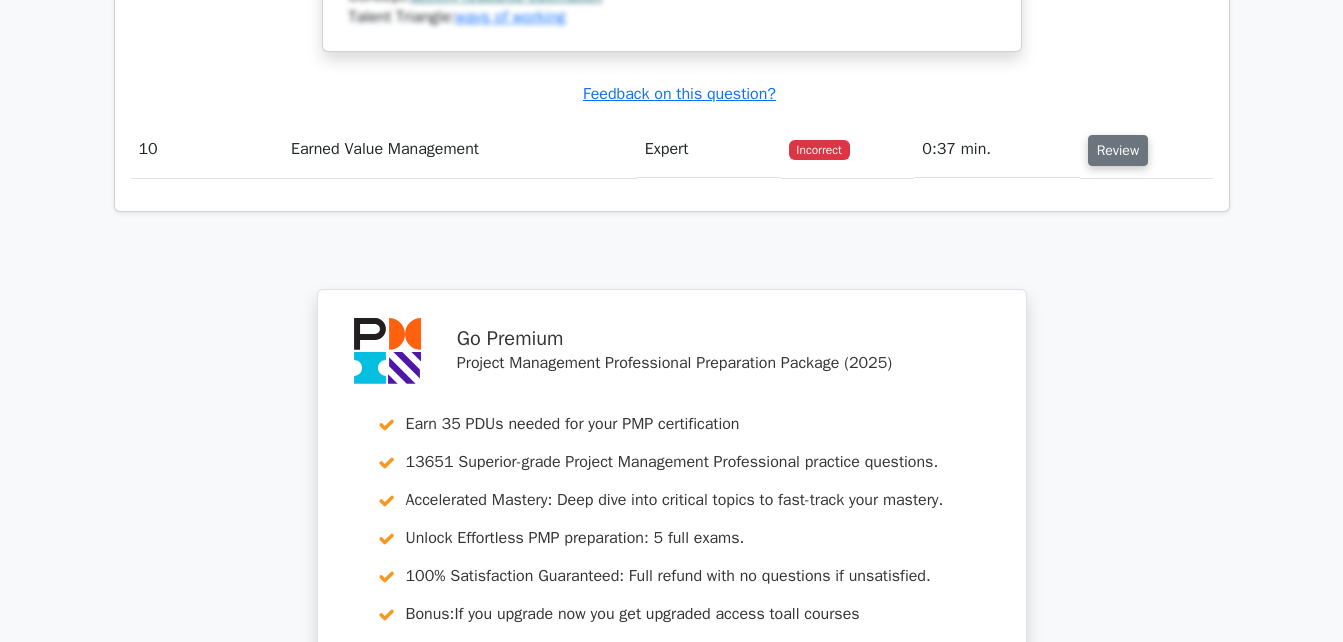 click on "Review" at bounding box center [1118, 150] 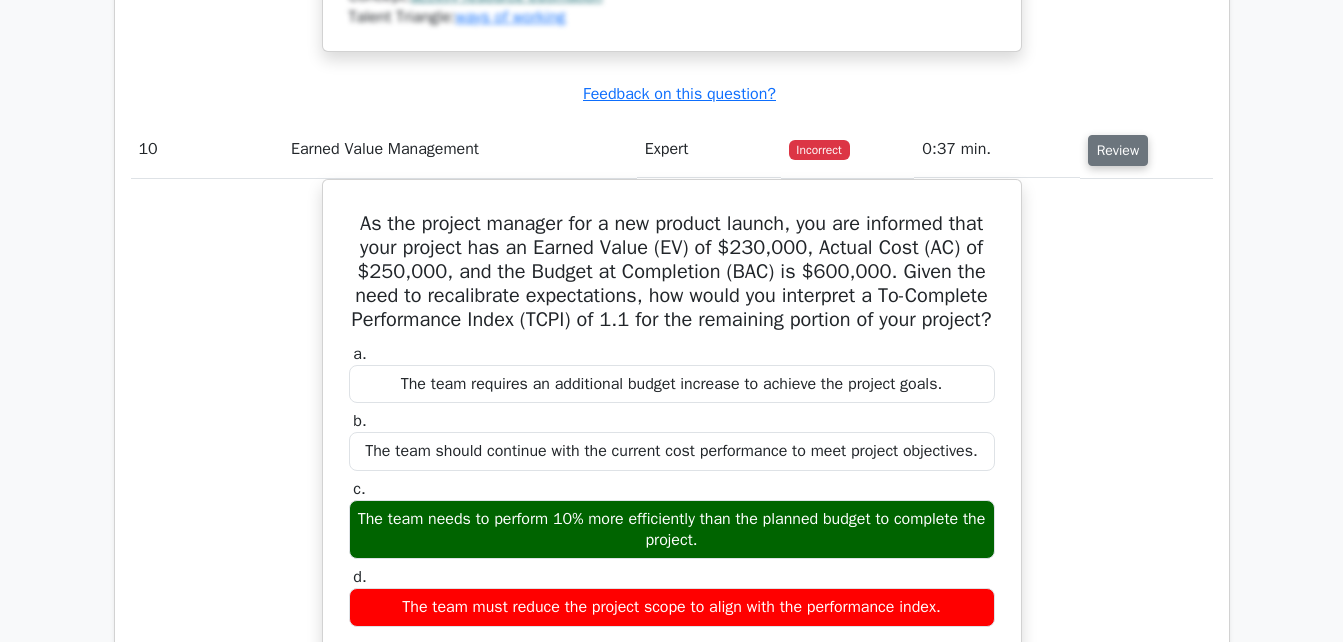 type 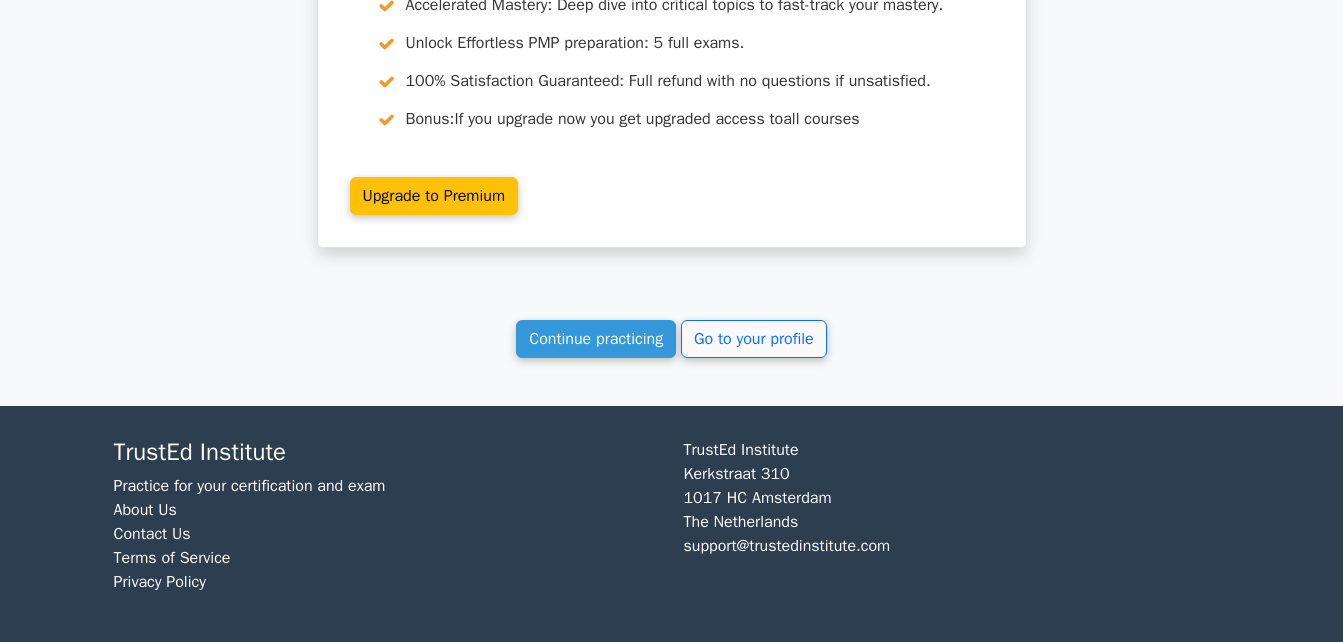 scroll, scrollTop: 7965, scrollLeft: 0, axis: vertical 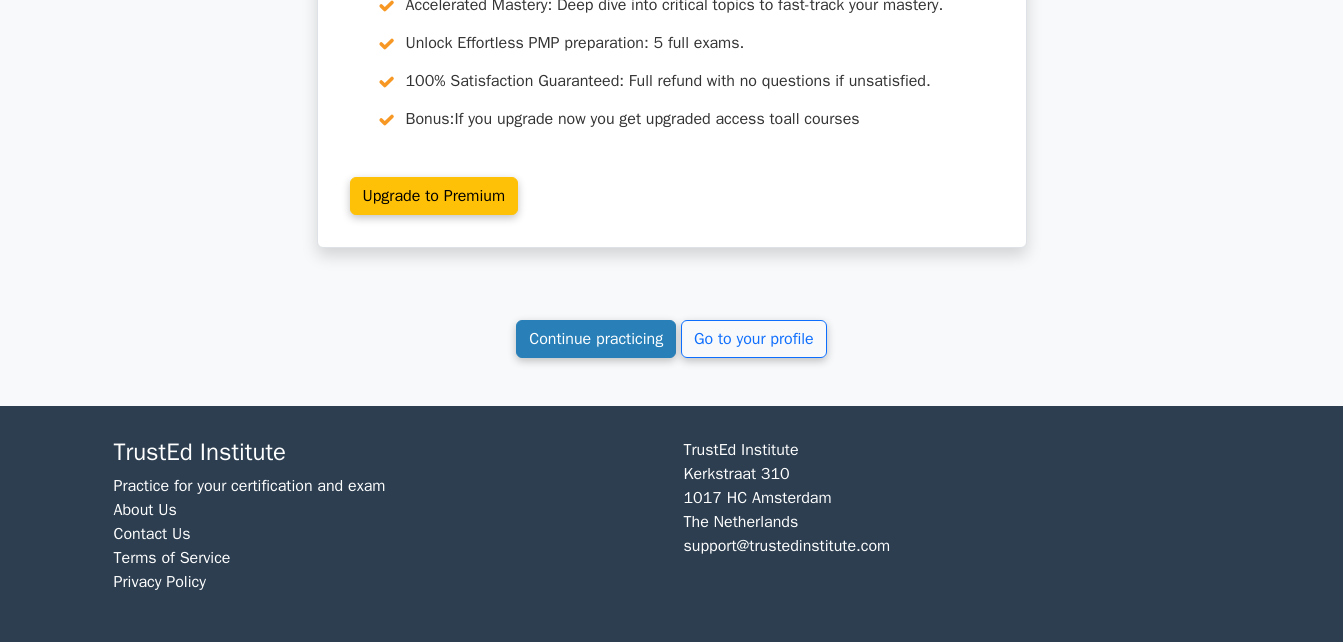 click on "Continue practicing" at bounding box center (596, 339) 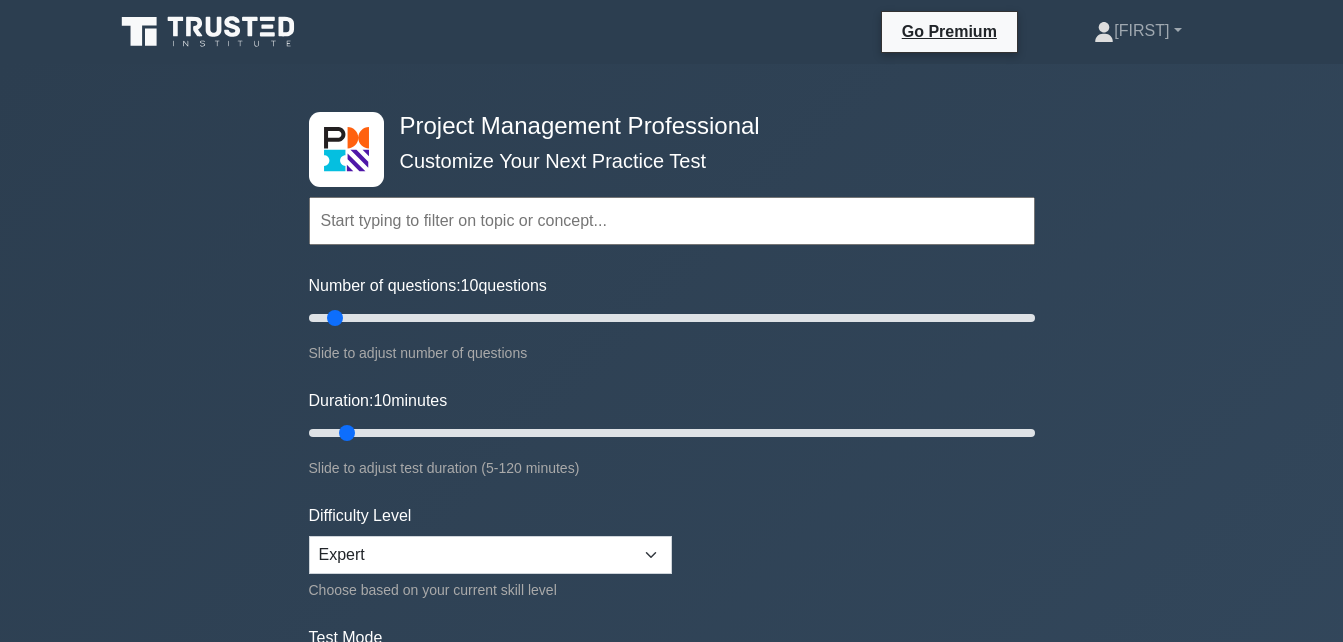 scroll, scrollTop: 0, scrollLeft: 0, axis: both 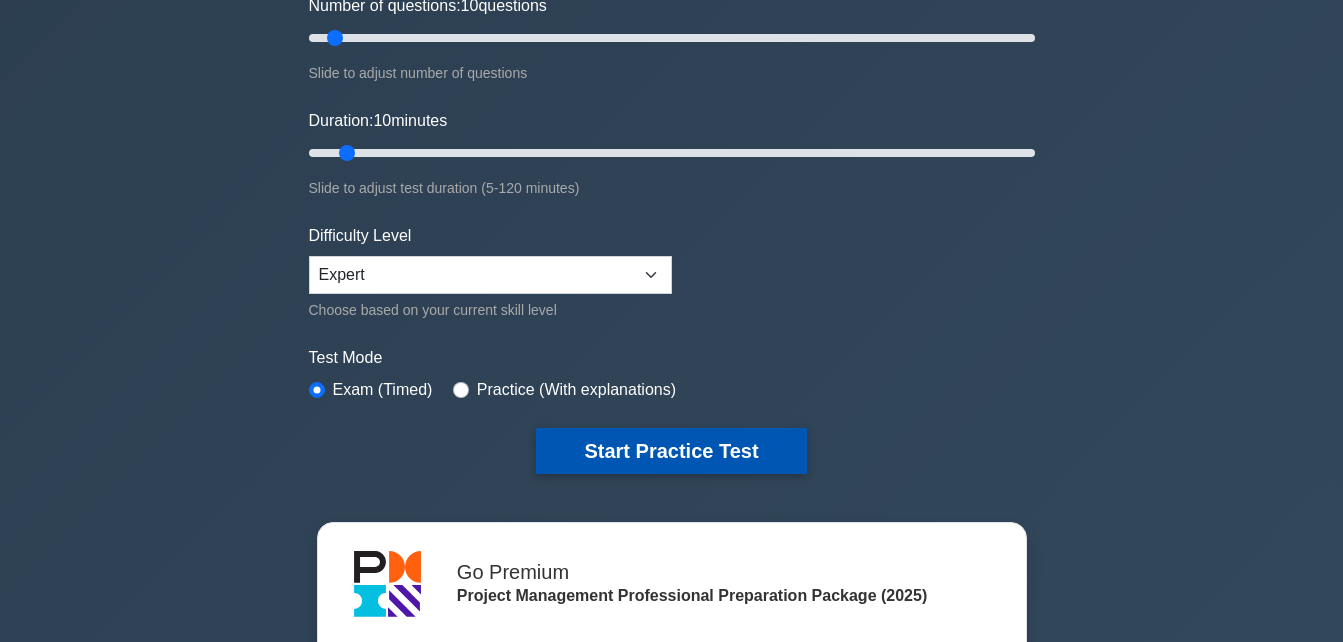 click on "Start Practice Test" at bounding box center [671, 451] 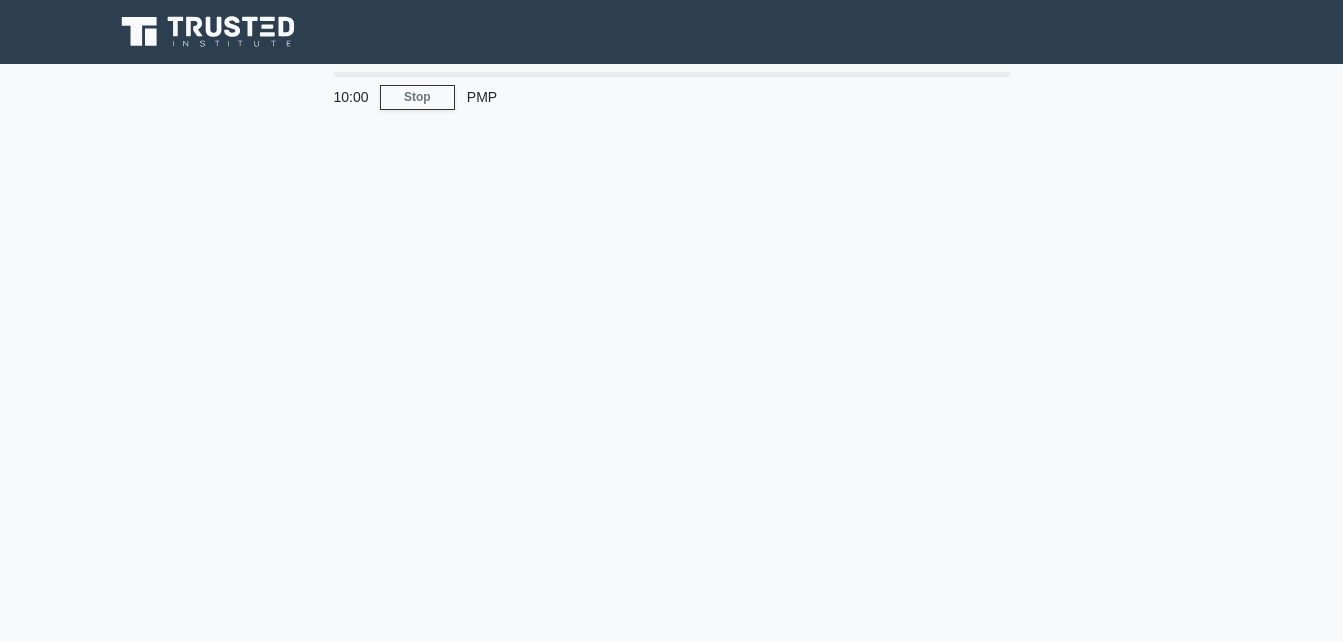 scroll, scrollTop: 0, scrollLeft: 0, axis: both 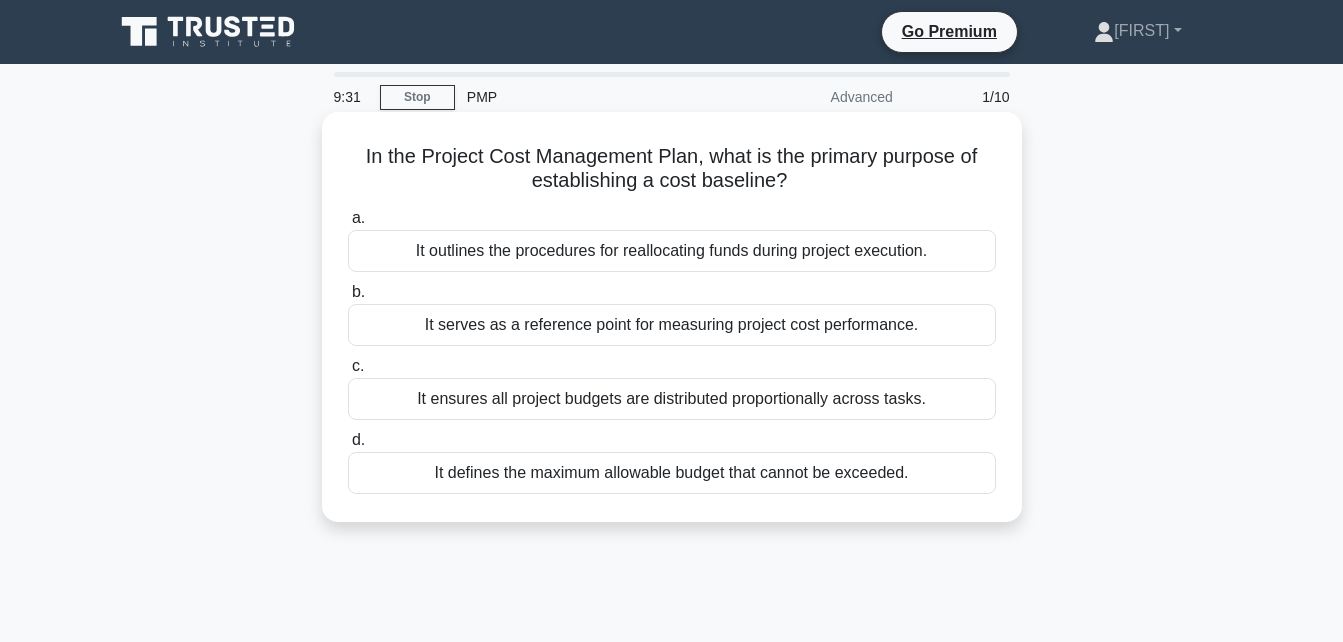 click on "It defines the maximum allowable budget that cannot be exceeded." at bounding box center [672, 473] 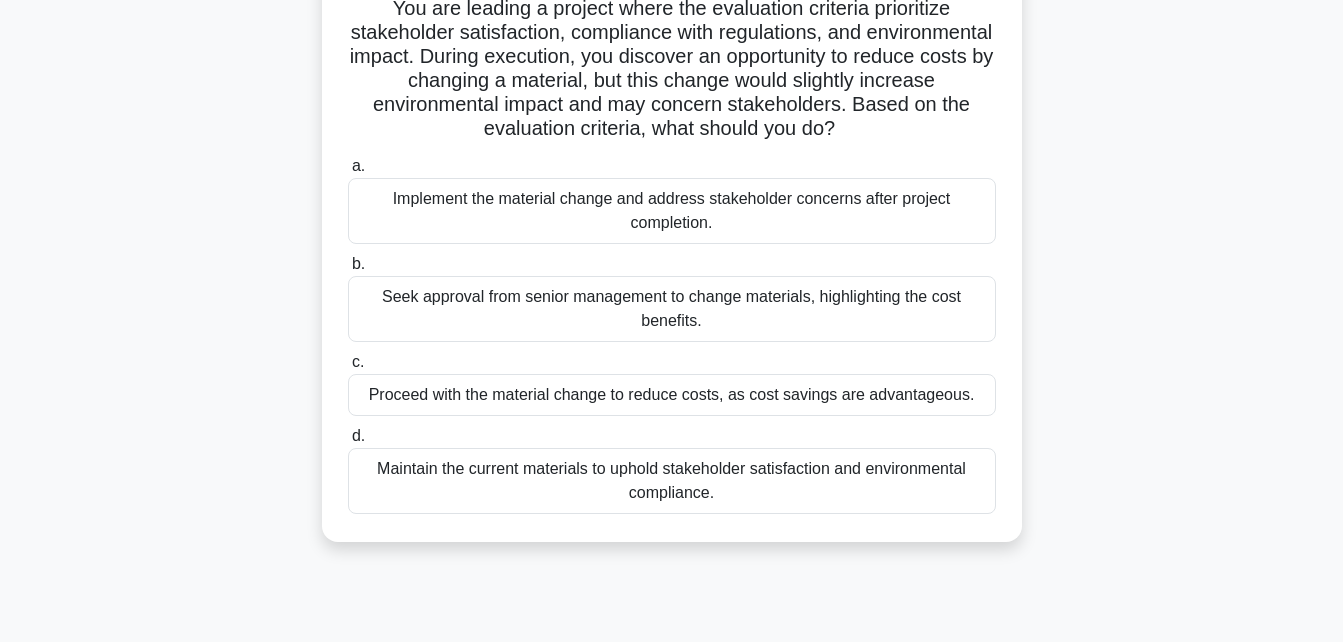 scroll, scrollTop: 160, scrollLeft: 0, axis: vertical 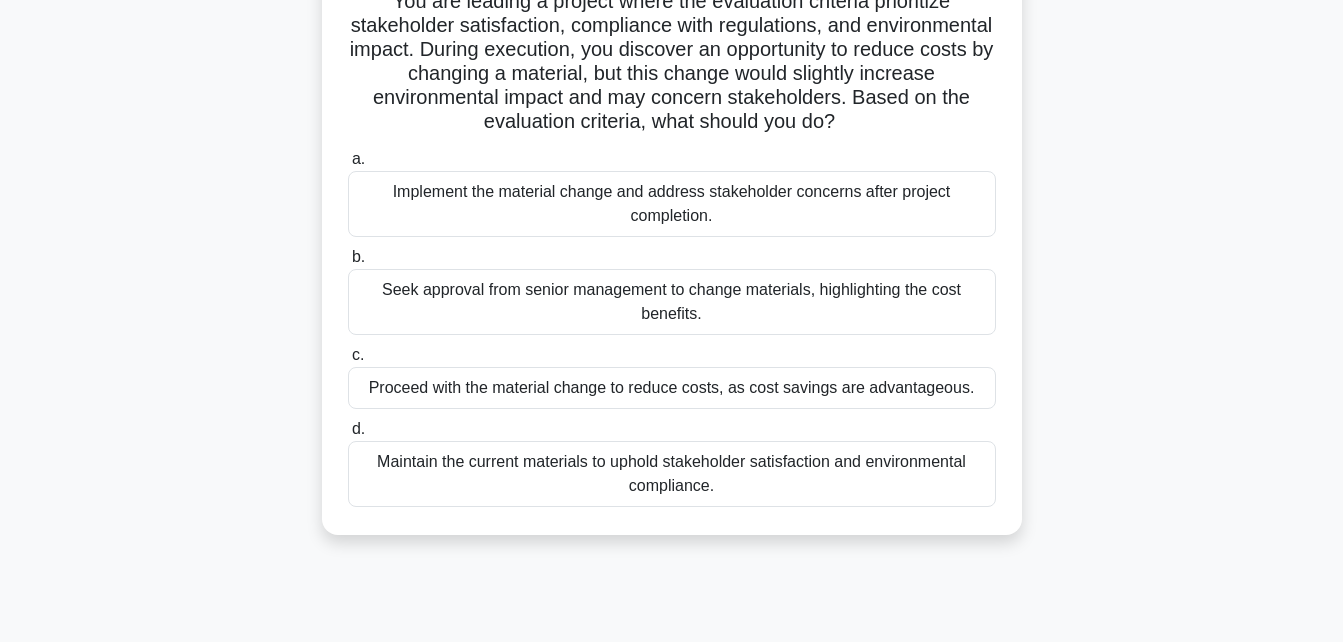 click on "Maintain the current materials to uphold stakeholder satisfaction and environmental compliance." at bounding box center [672, 474] 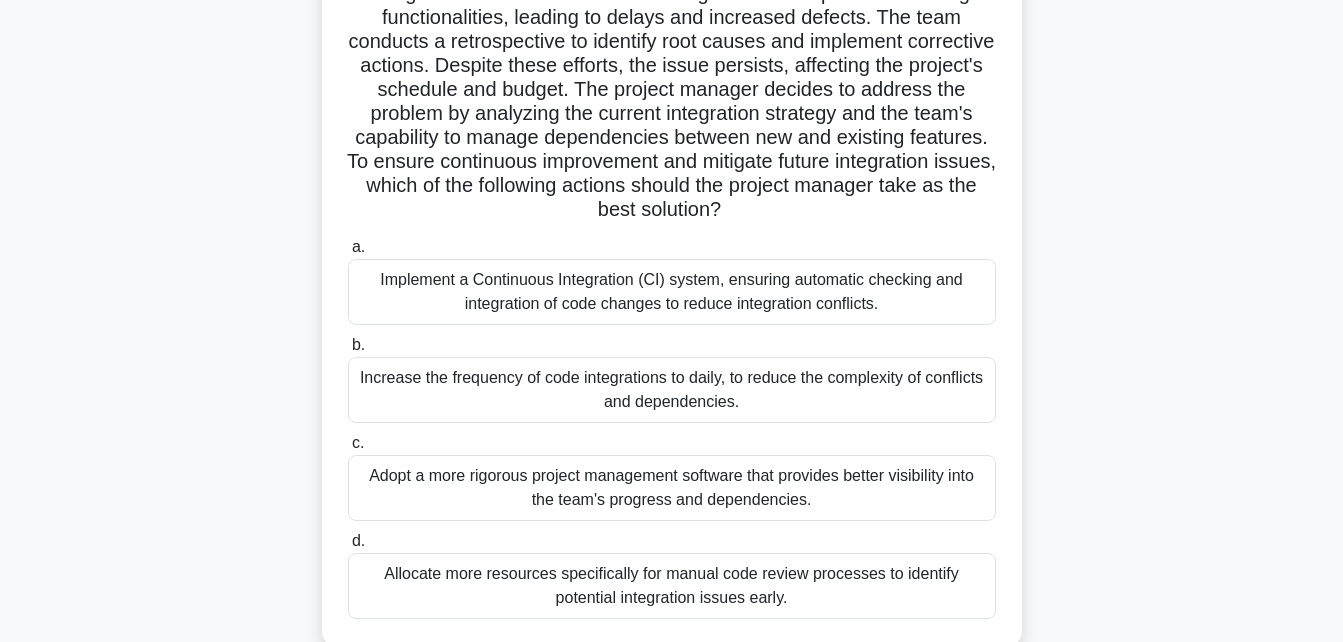 scroll, scrollTop: 280, scrollLeft: 0, axis: vertical 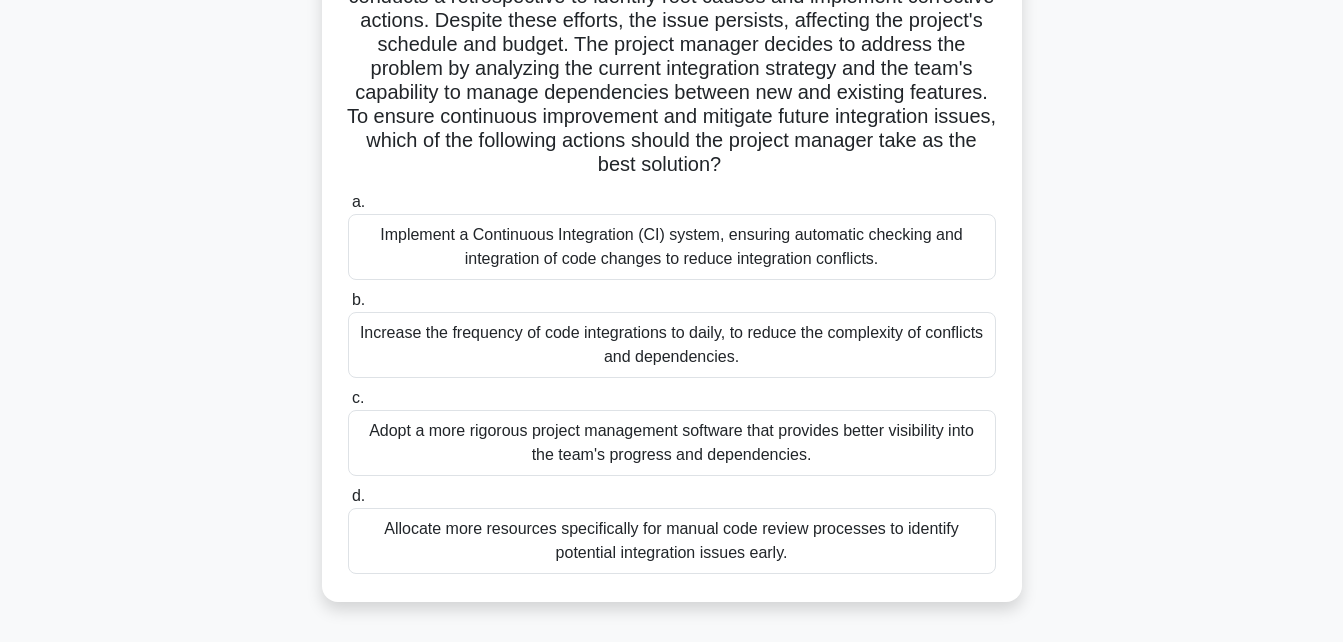 click on "Implement a Continuous Integration (CI) system, ensuring automatic checking and integration of code changes to reduce integration conflicts." at bounding box center [672, 247] 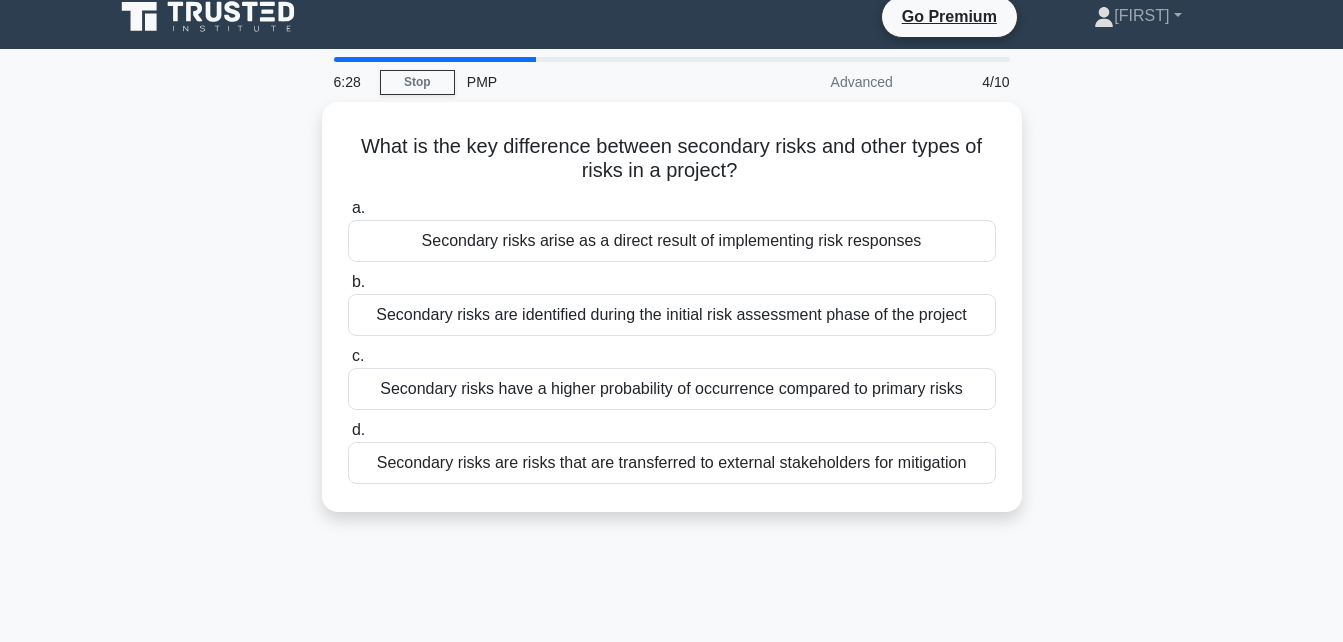 scroll, scrollTop: 0, scrollLeft: 0, axis: both 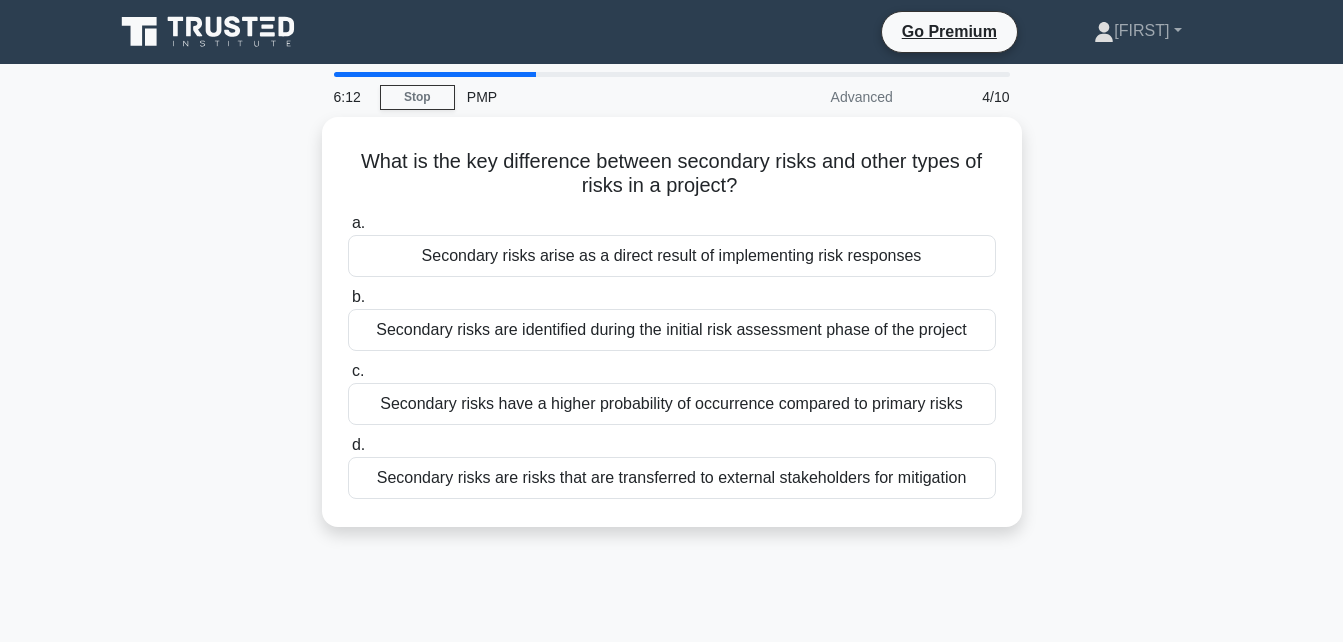 click on "Secondary risks arise as a direct result of implementing risk responses" at bounding box center (672, 256) 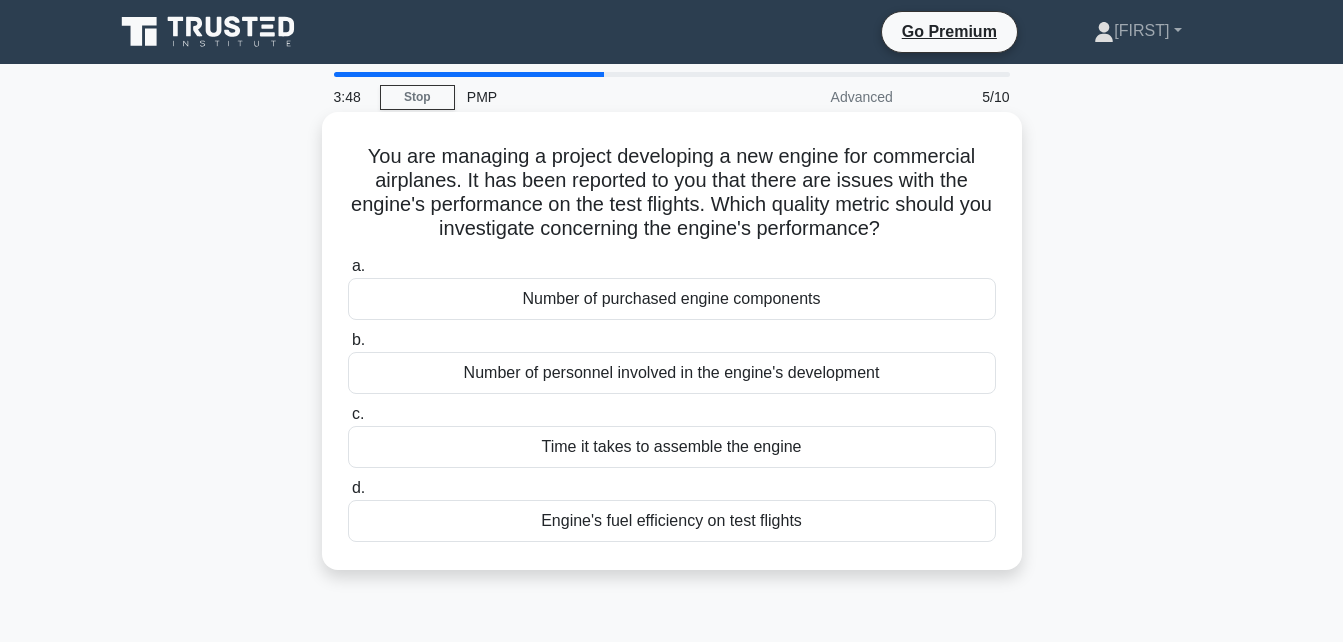 click on "Number of purchased engine components" at bounding box center [672, 299] 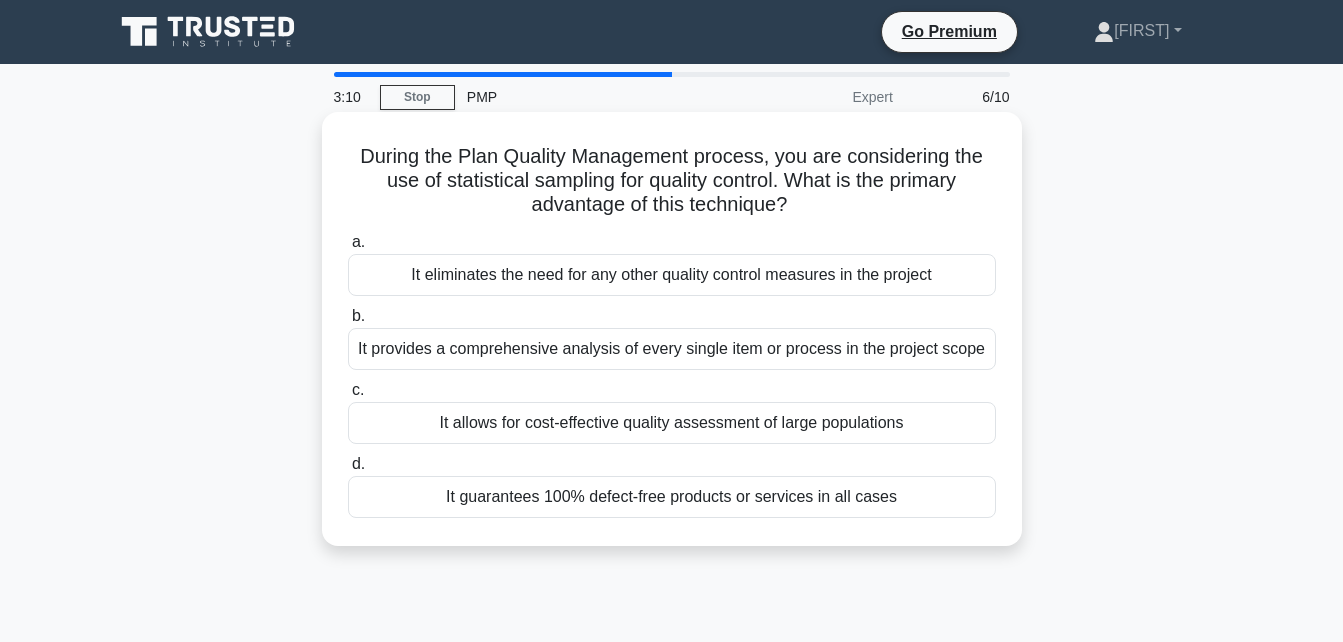 click on "It provides a comprehensive analysis of every single item or process in the project scope" at bounding box center (672, 349) 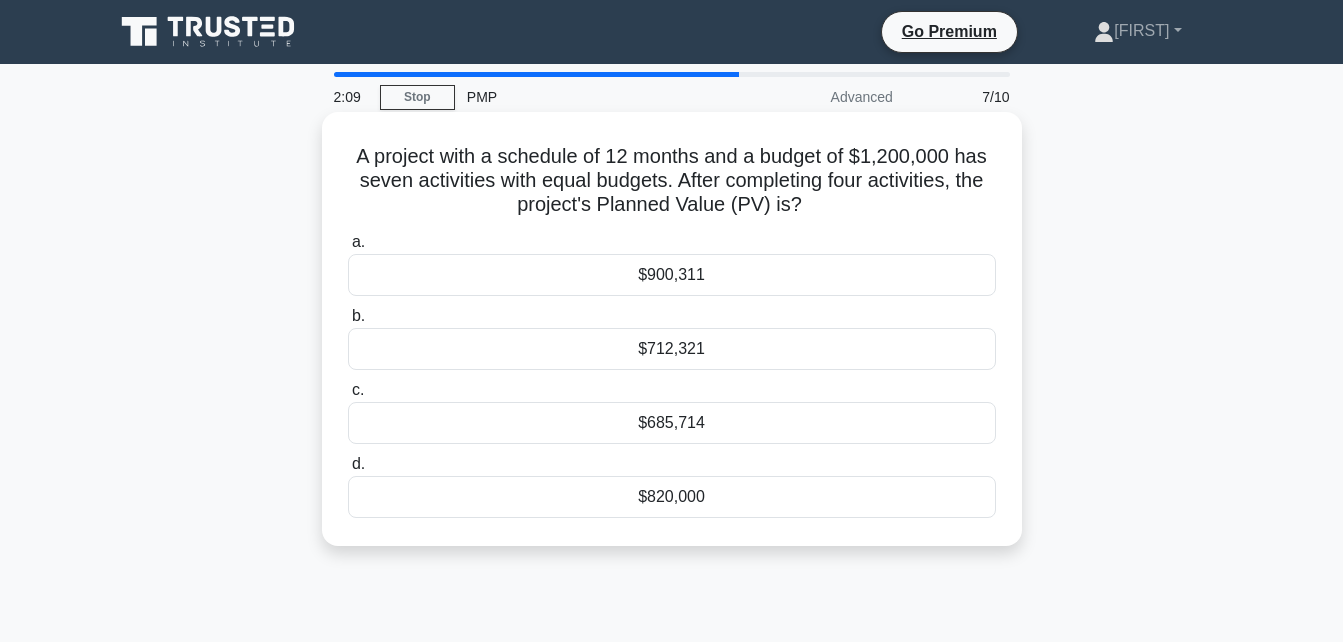click on "$685,714" at bounding box center [672, 423] 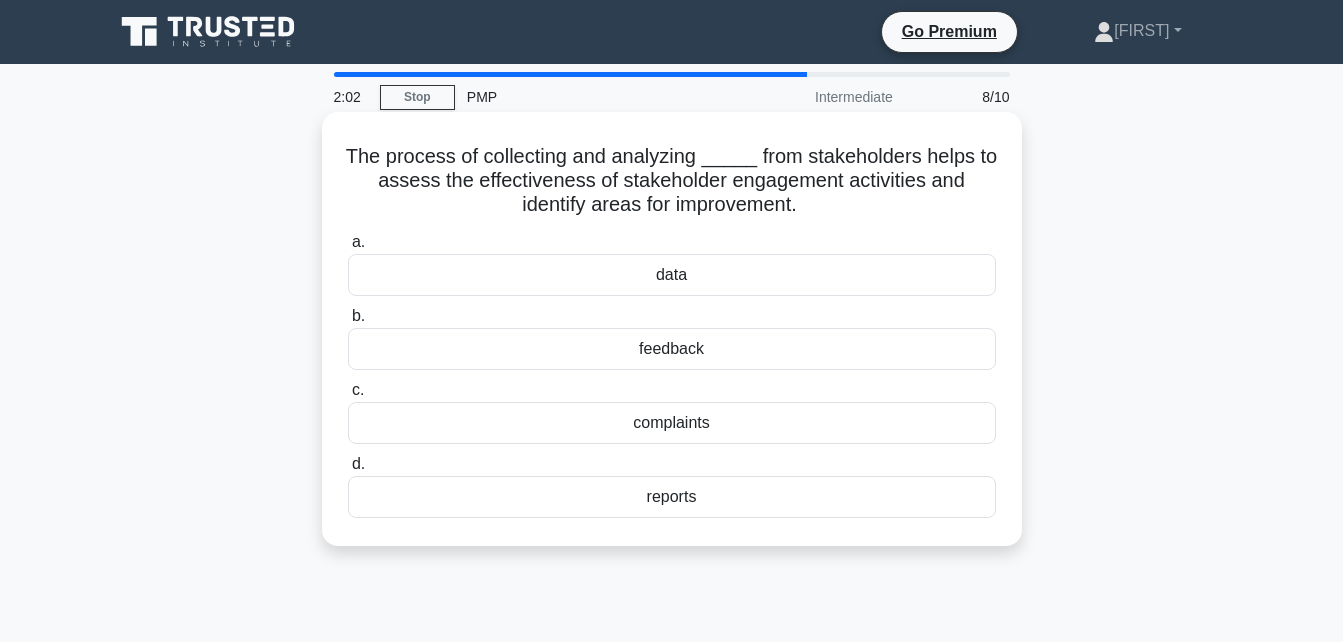 click on "feedback" at bounding box center [672, 349] 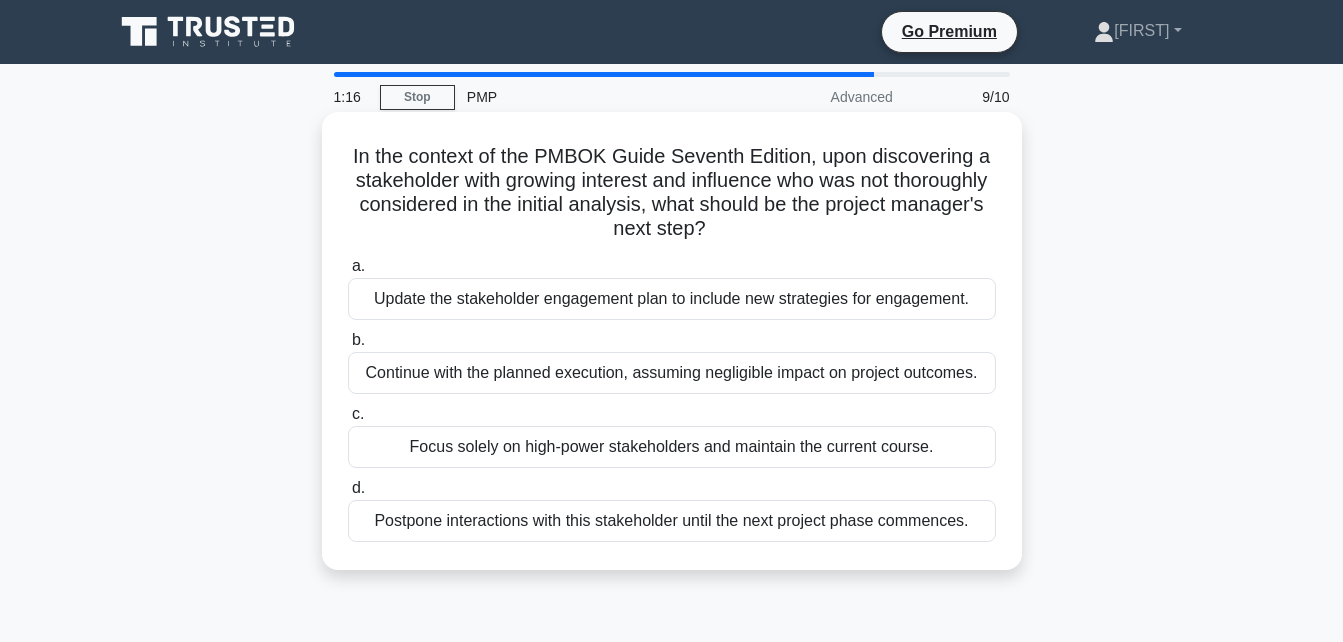 click on "Update the stakeholder engagement plan to include new strategies for engagement." at bounding box center [672, 299] 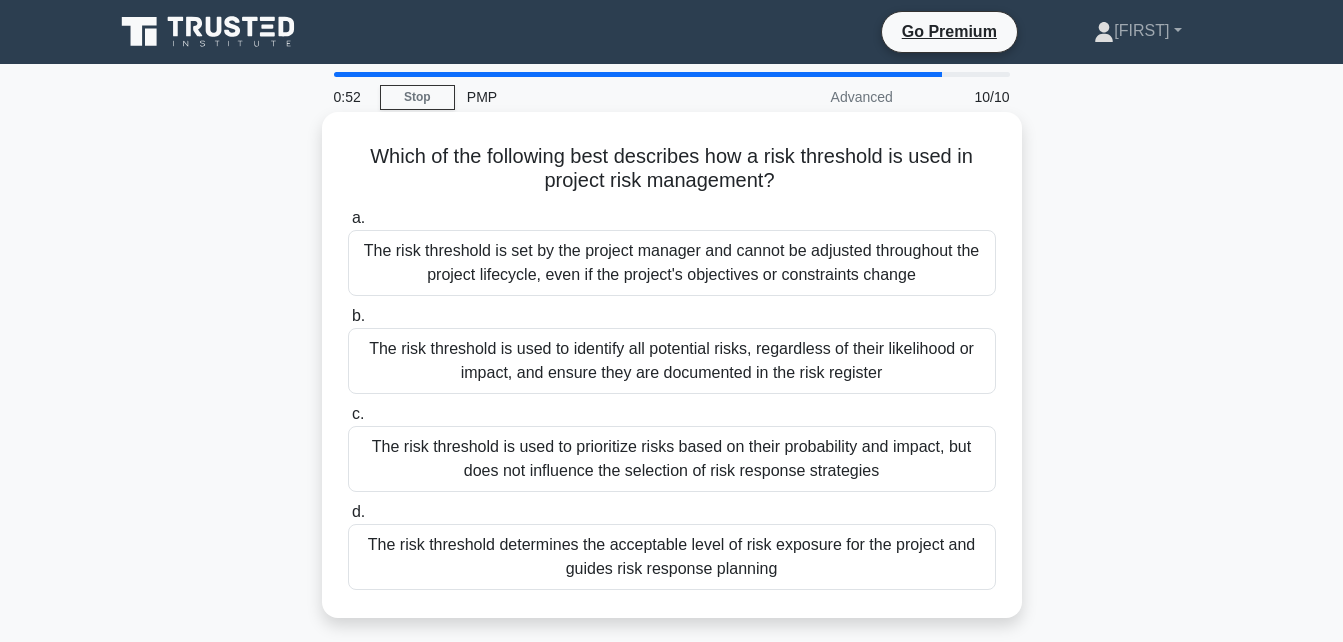 click on "The risk threshold determines the acceptable level of risk exposure for the project and guides risk response planning" at bounding box center (672, 557) 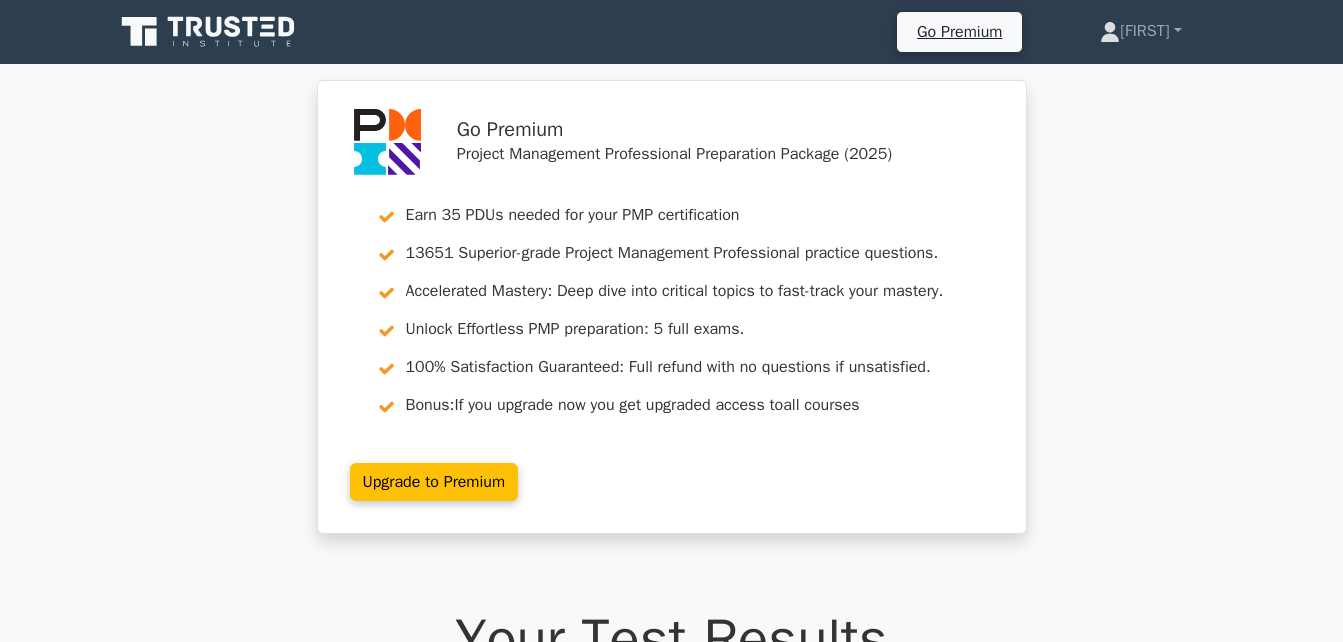 scroll, scrollTop: 0, scrollLeft: 0, axis: both 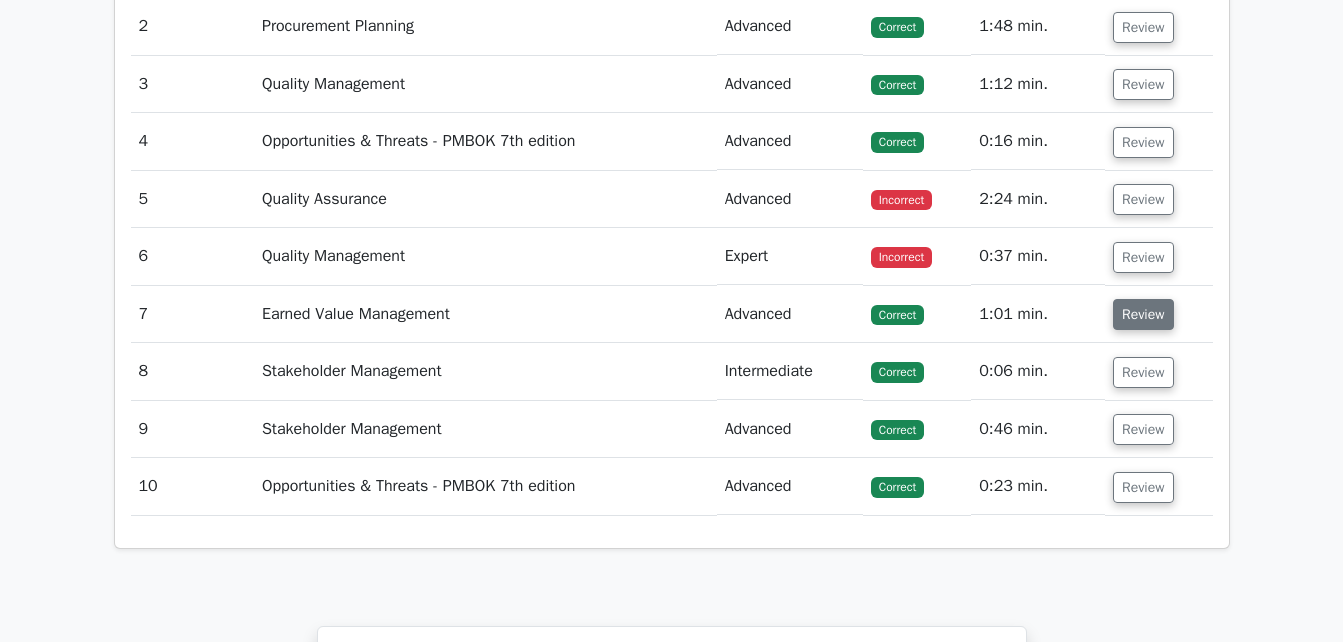 click on "Review" at bounding box center [1143, 314] 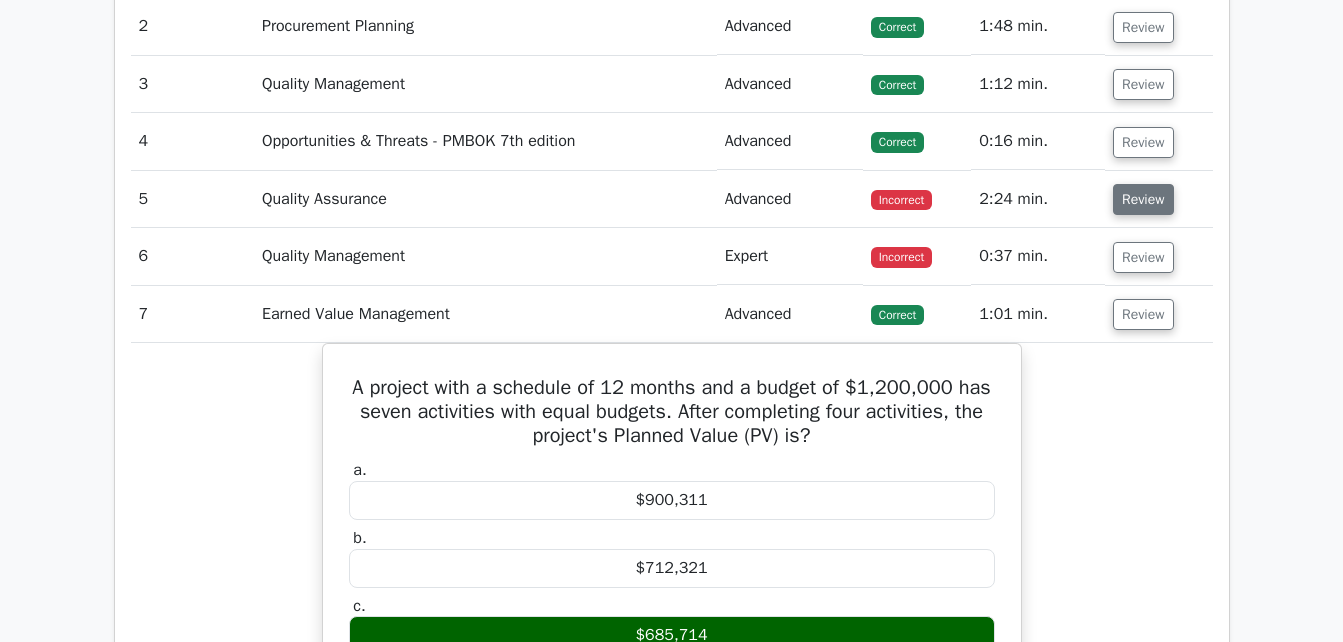 click on "Review" at bounding box center (1143, 199) 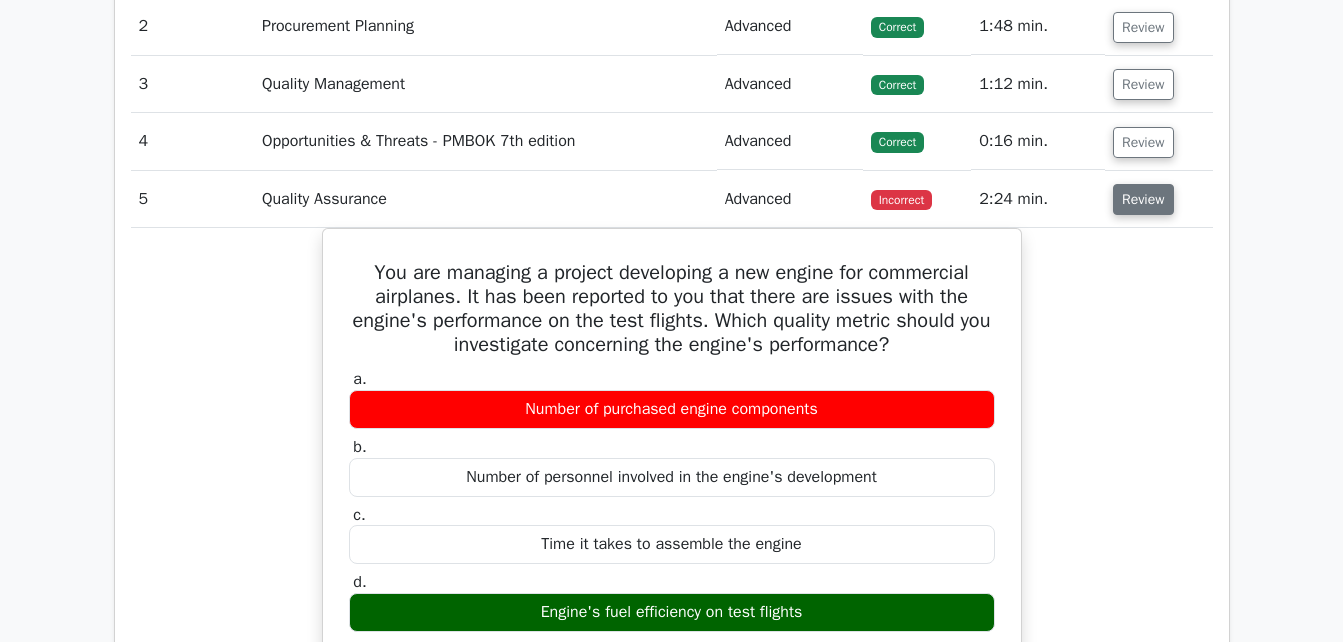 click on "Review" at bounding box center [1143, 199] 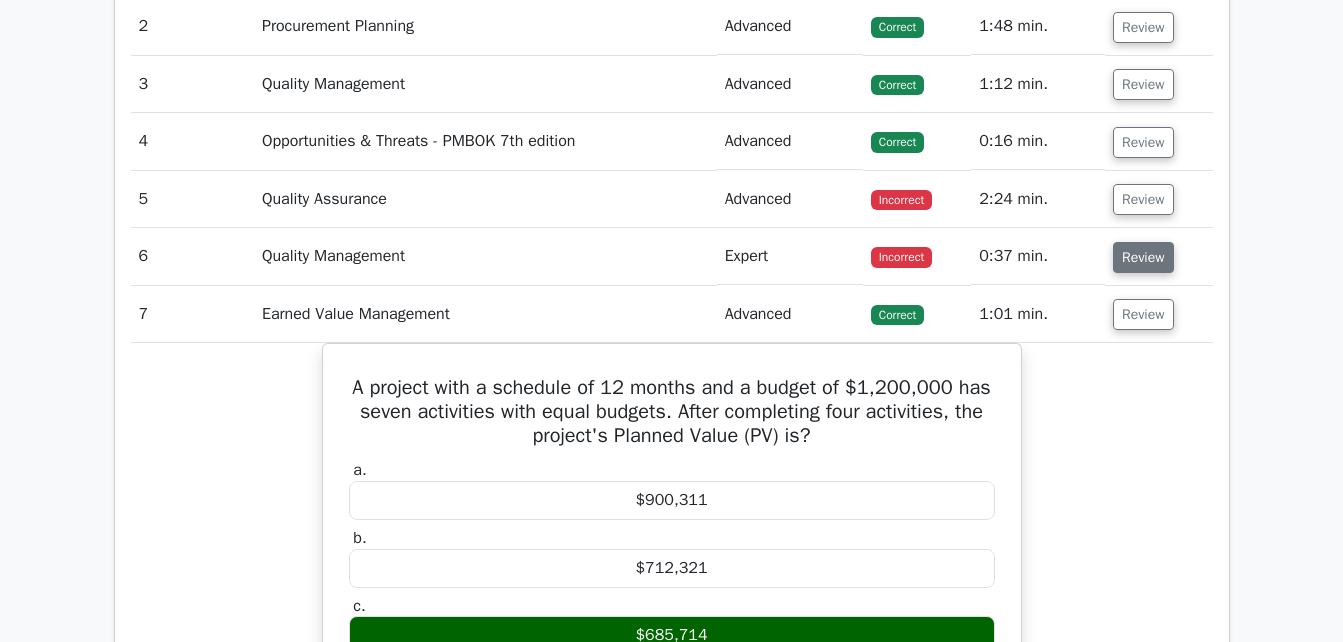 click on "Review" at bounding box center [1143, 257] 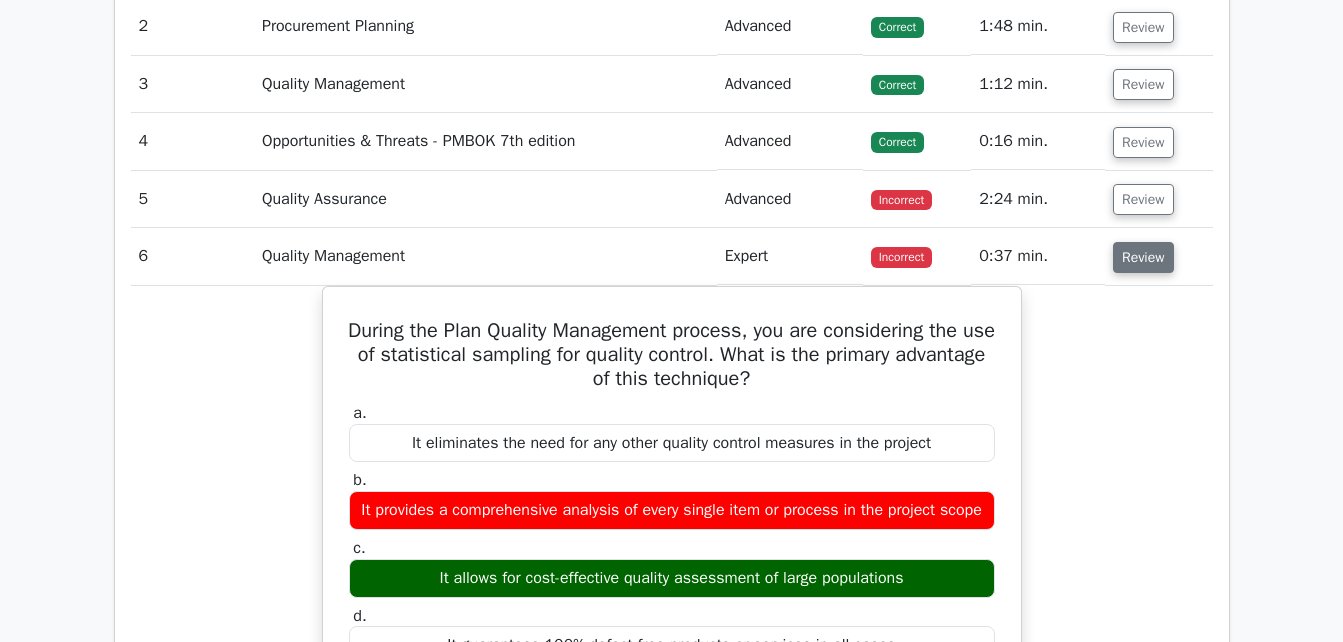 type 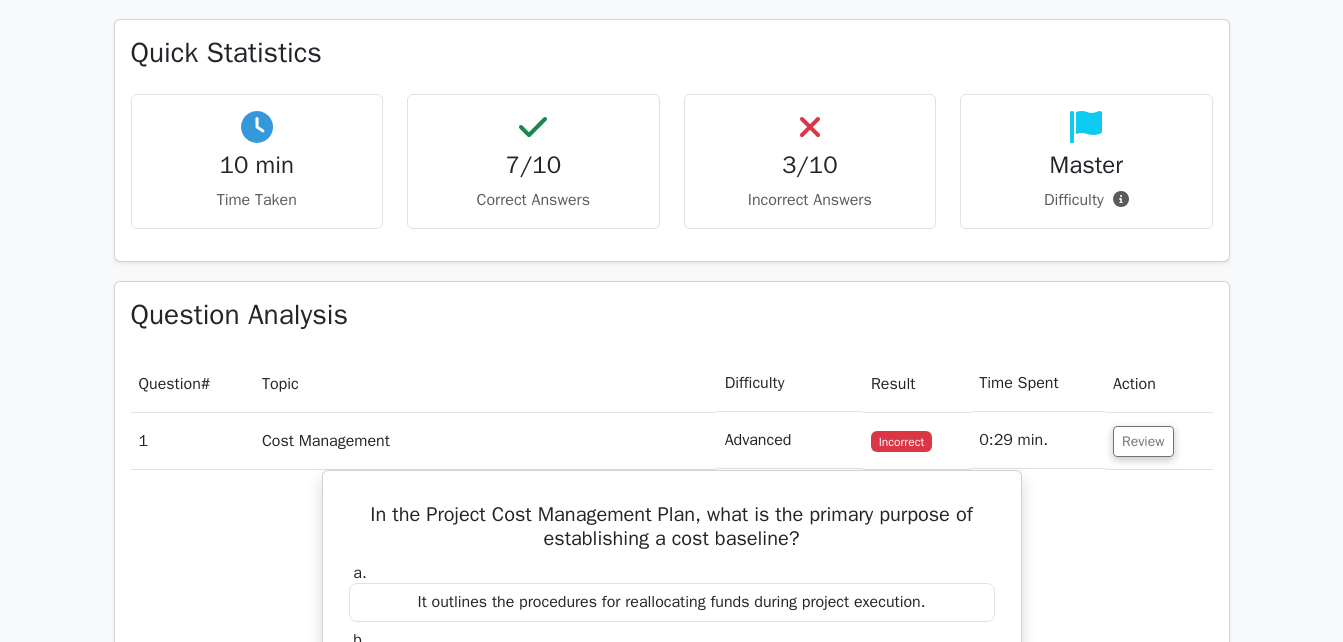 scroll, scrollTop: 1240, scrollLeft: 0, axis: vertical 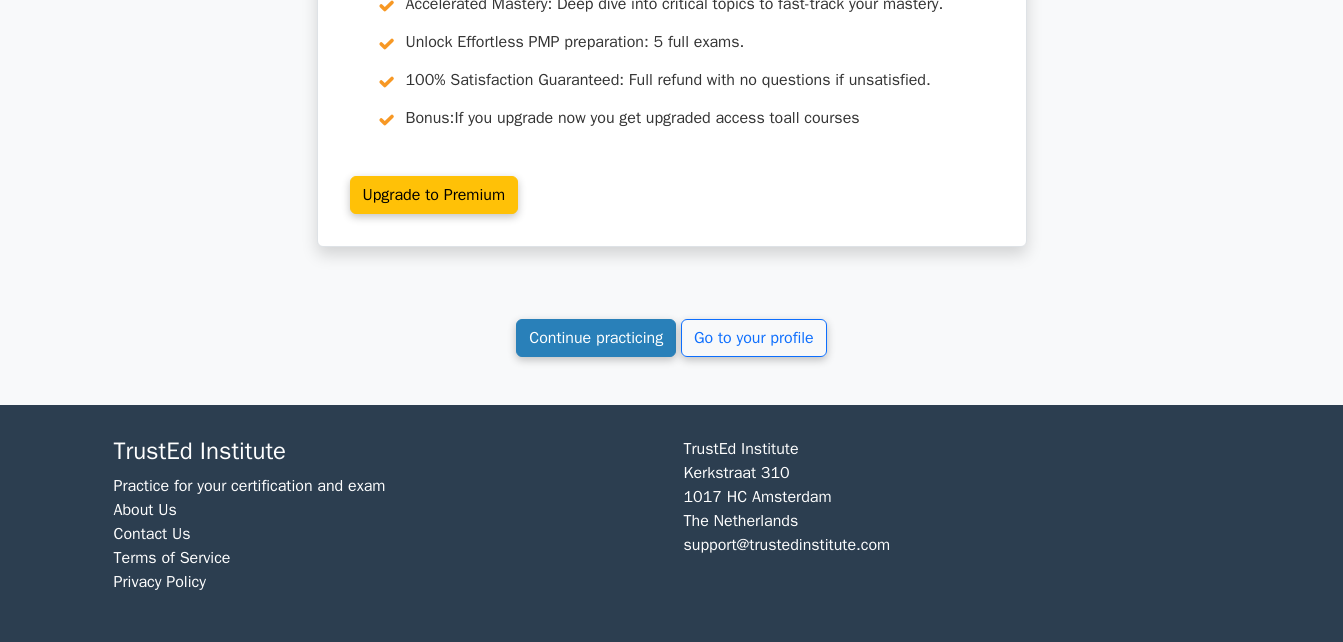 click on "Continue practicing" at bounding box center [596, 338] 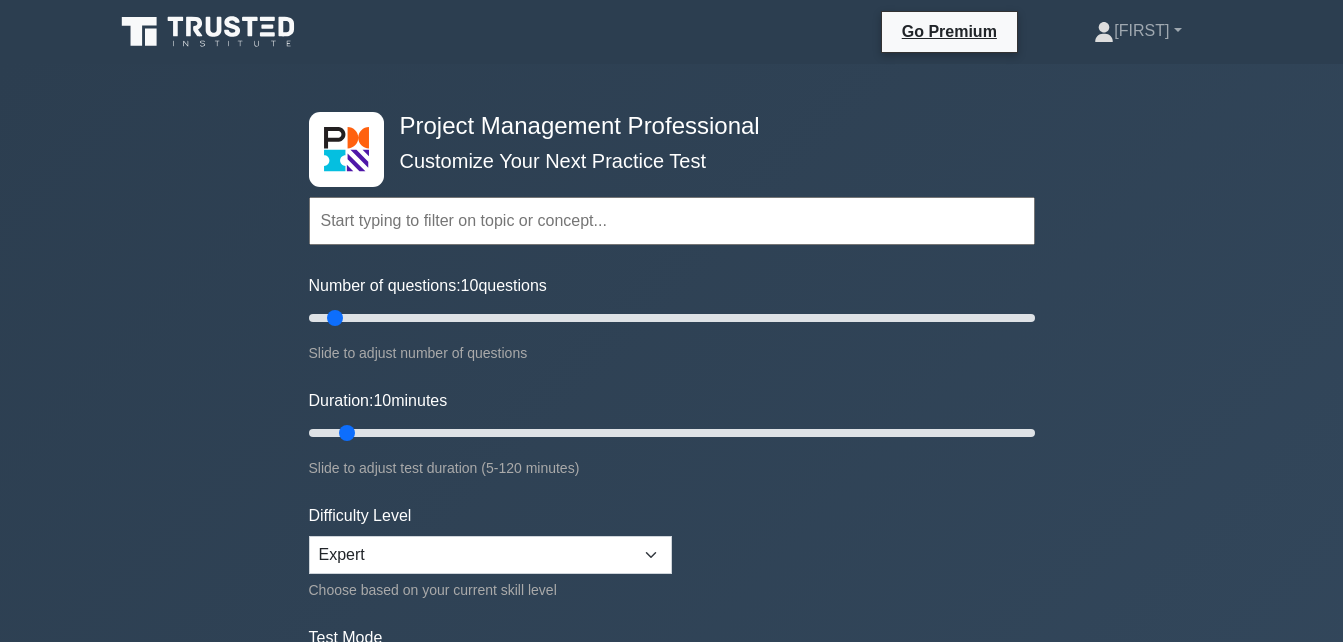 scroll, scrollTop: 0, scrollLeft: 0, axis: both 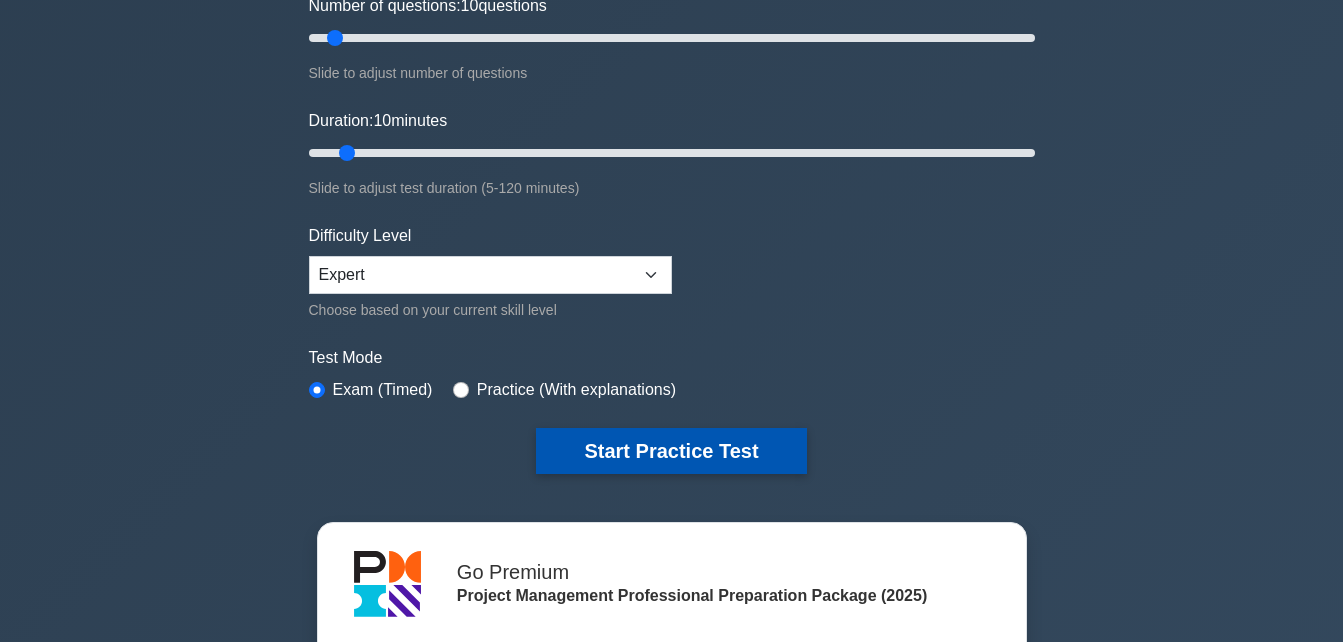 click on "Start Practice Test" at bounding box center (671, 451) 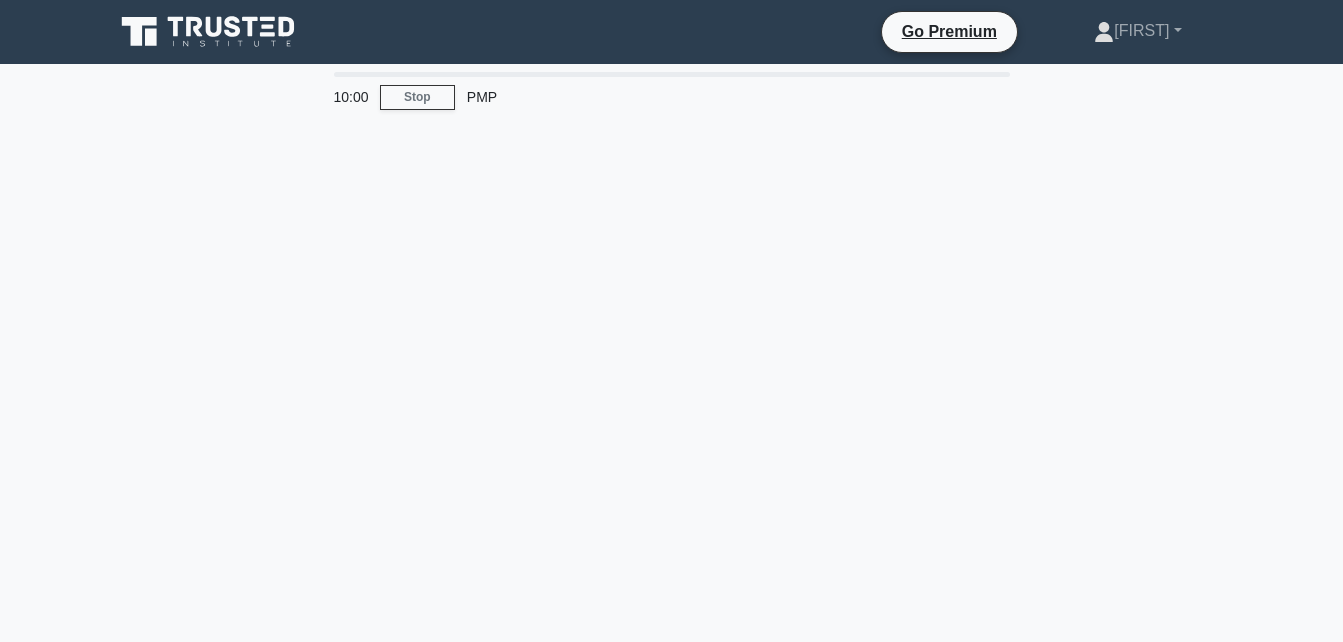 scroll, scrollTop: 0, scrollLeft: 0, axis: both 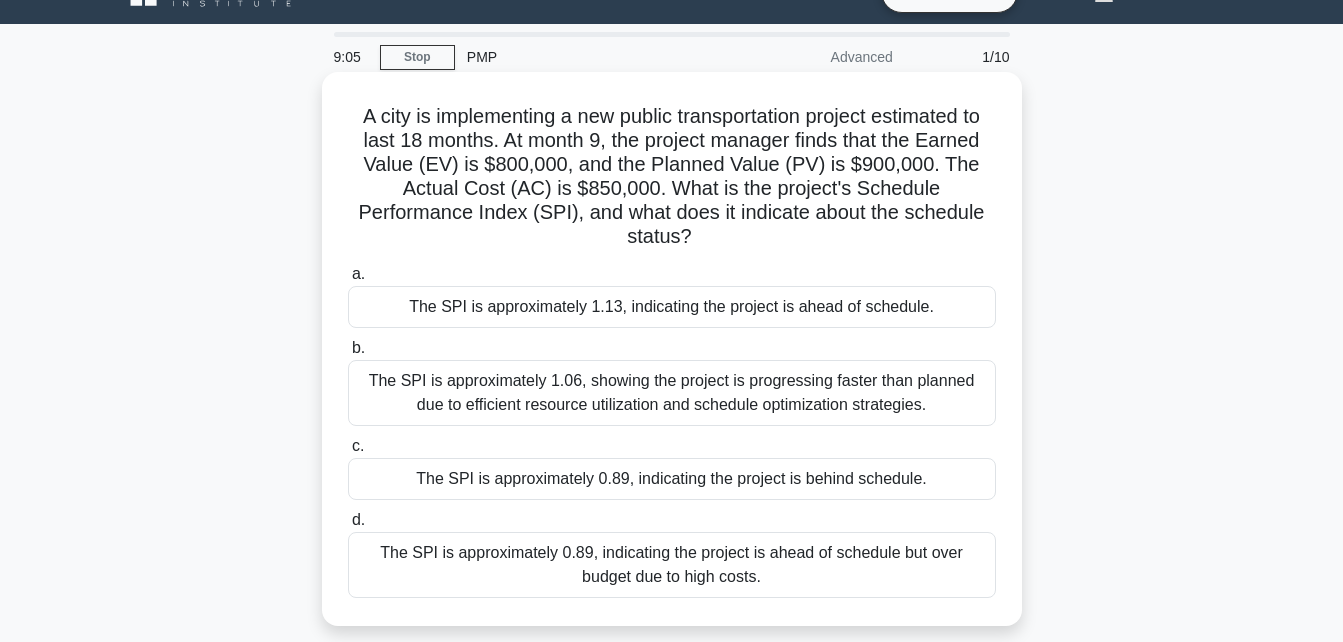 click on "The SPI is approximately 0.89, indicating the project is behind schedule." at bounding box center (672, 479) 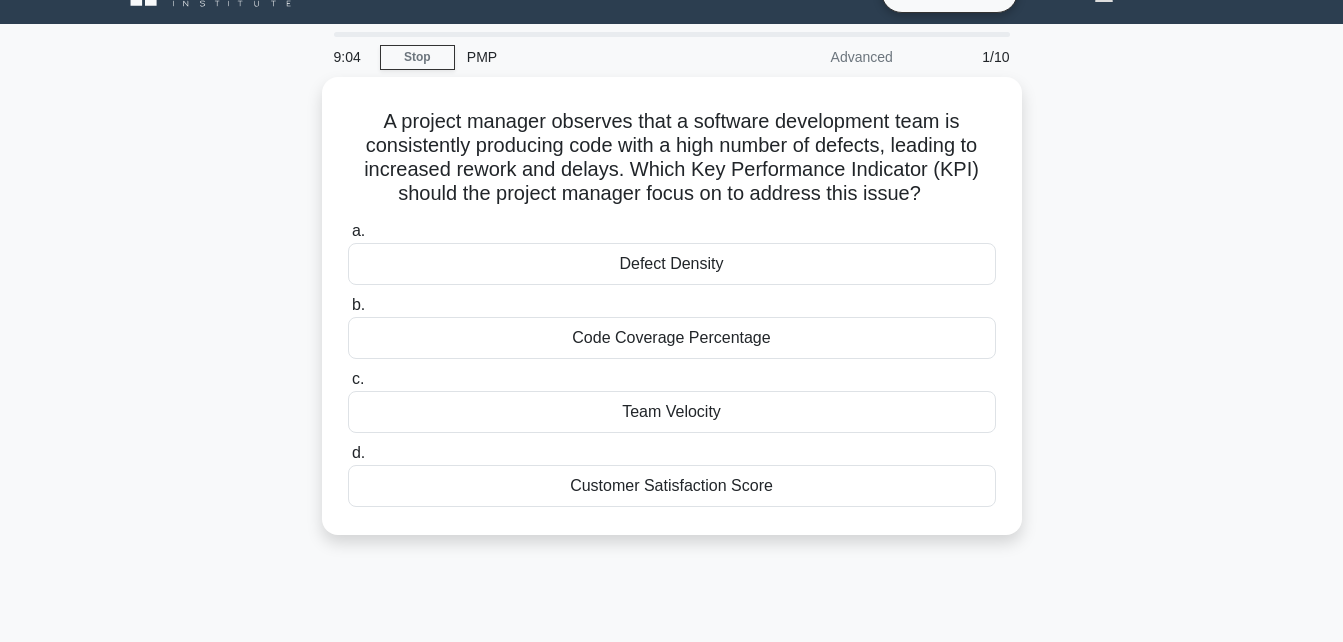 click on "Customer Satisfaction Score" at bounding box center [672, 486] 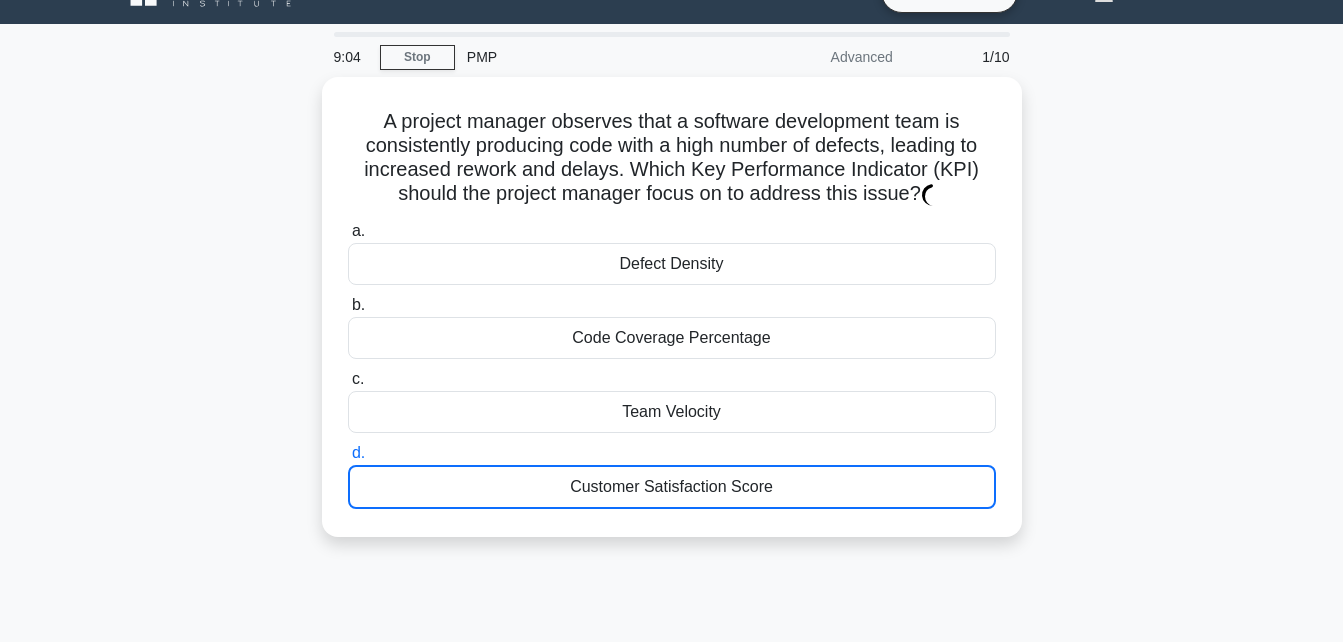 scroll, scrollTop: 0, scrollLeft: 0, axis: both 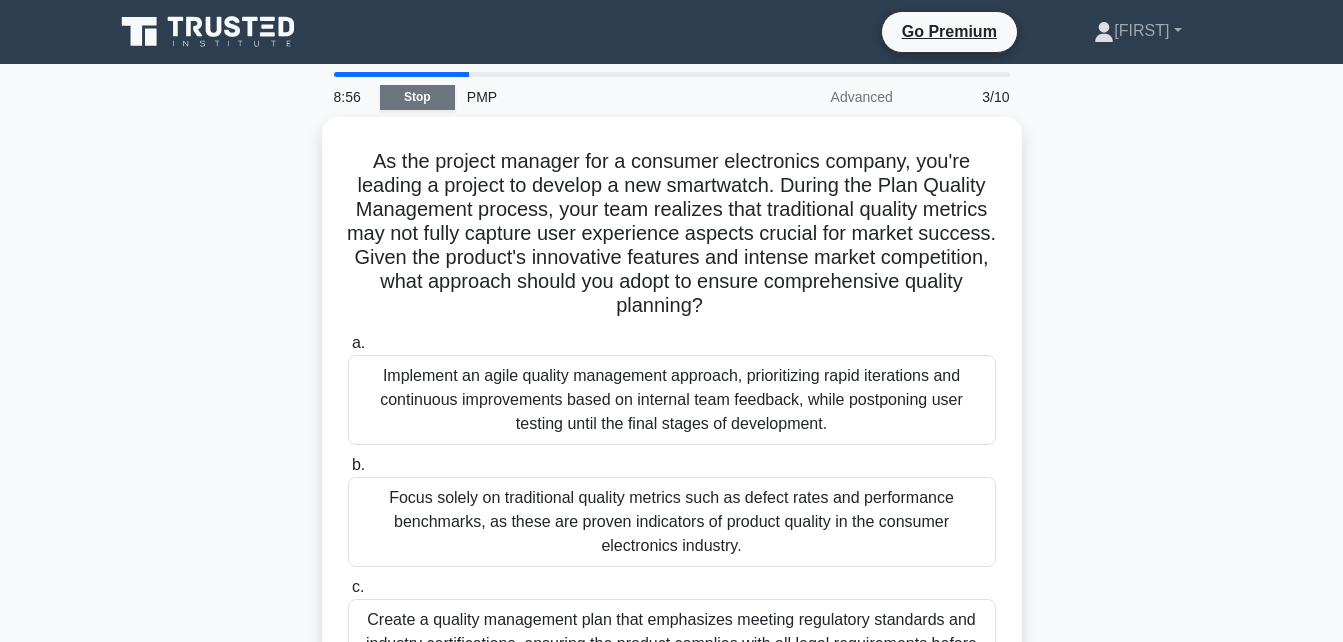 click on "Stop" at bounding box center (417, 97) 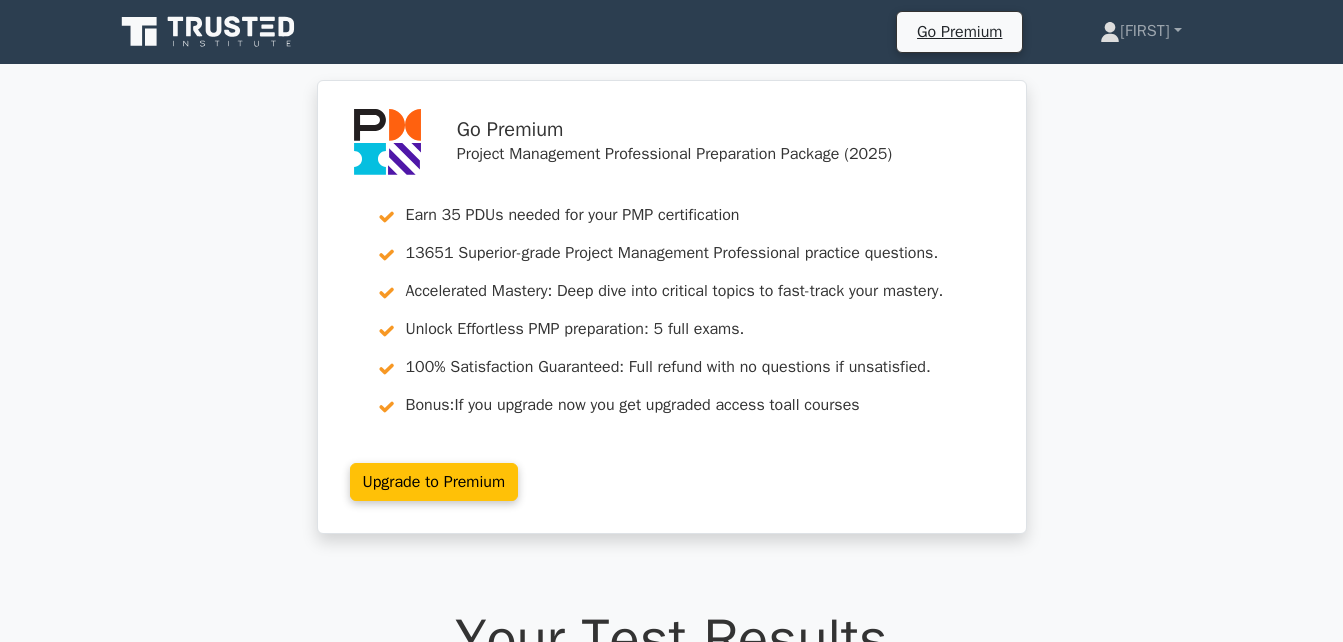 scroll, scrollTop: 0, scrollLeft: 0, axis: both 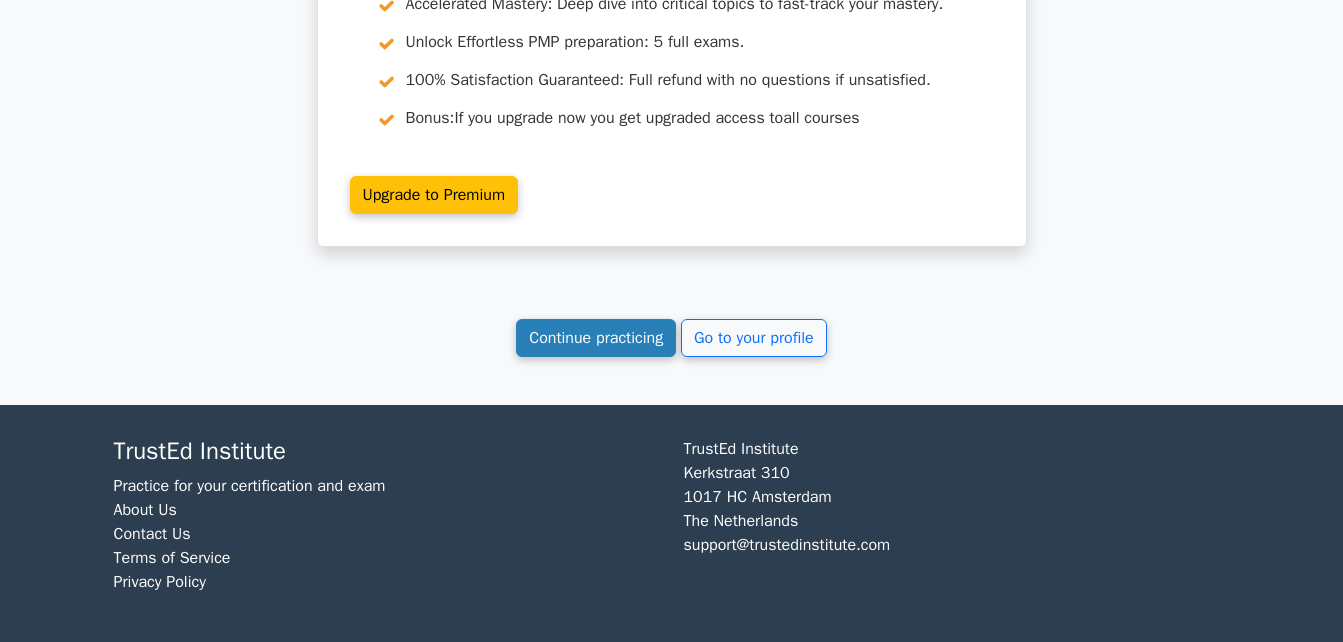 click on "Continue practicing" at bounding box center (596, 338) 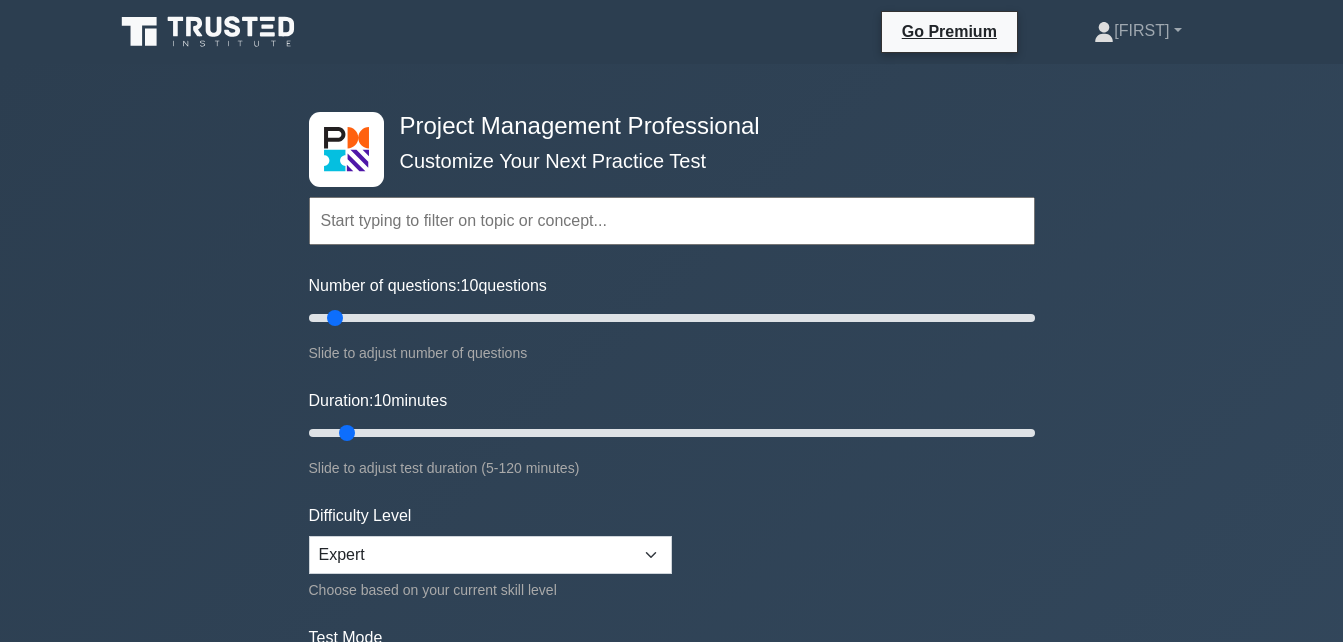 scroll, scrollTop: 0, scrollLeft: 0, axis: both 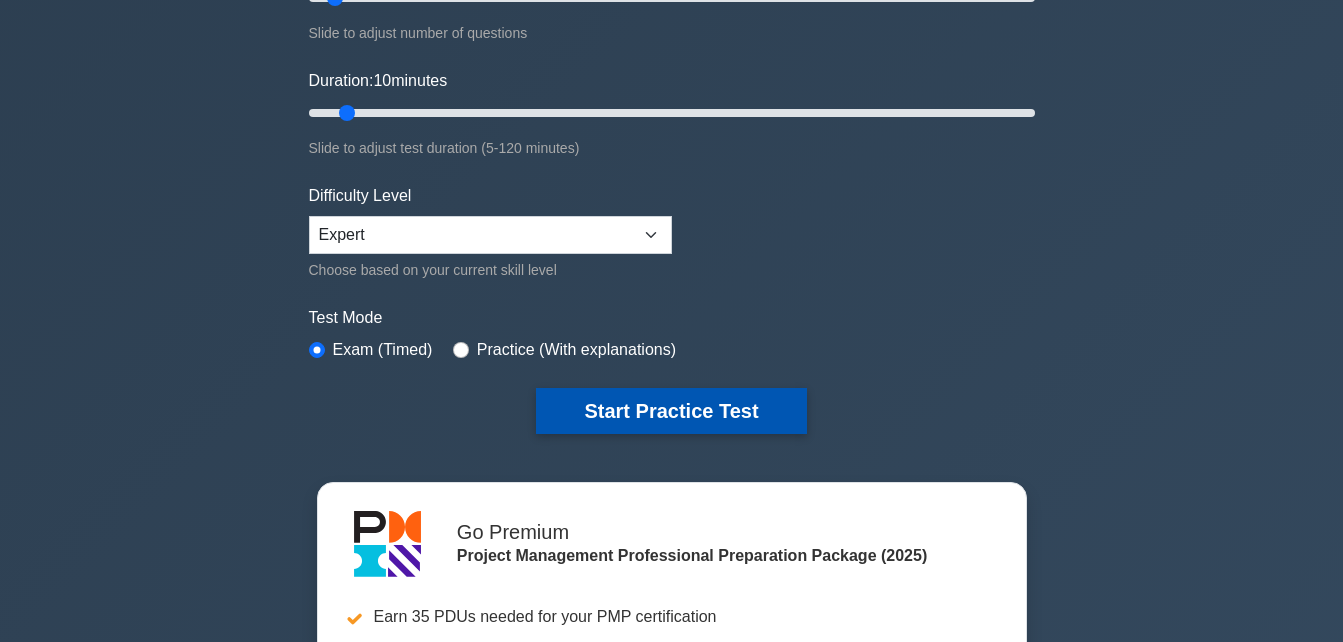 click on "Start Practice Test" at bounding box center [671, 411] 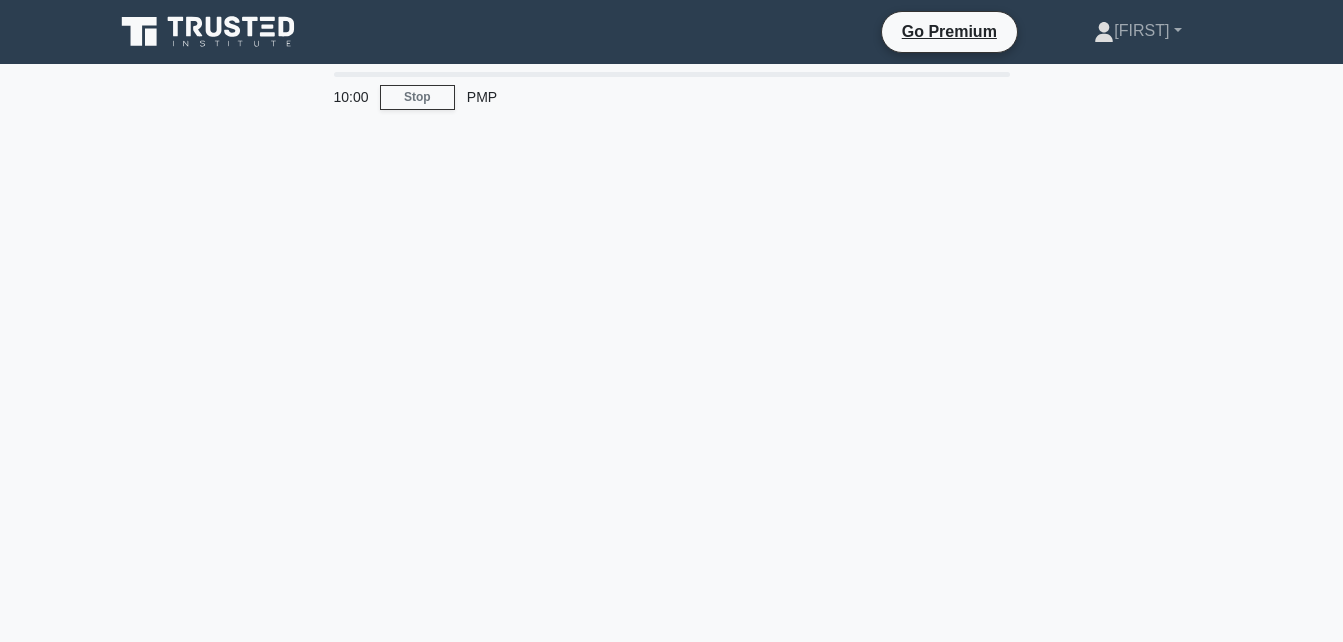scroll, scrollTop: 0, scrollLeft: 0, axis: both 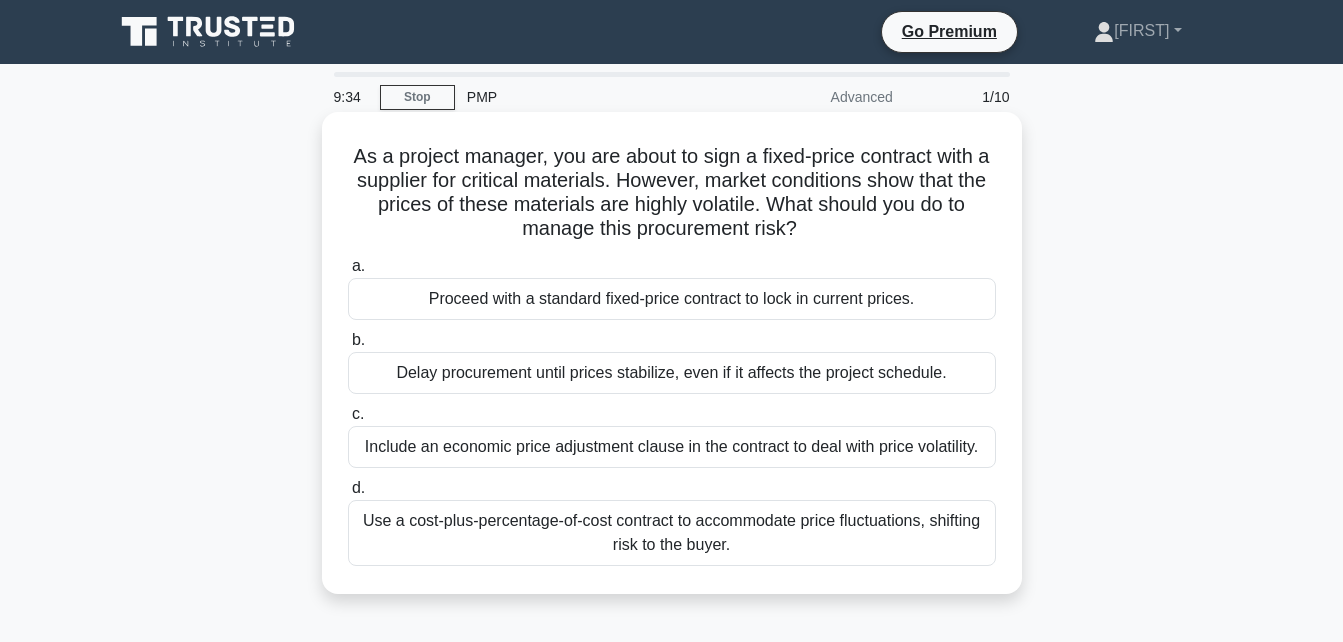 click on "Include an economic price adjustment clause in the contract to deal with price volatility." at bounding box center (672, 447) 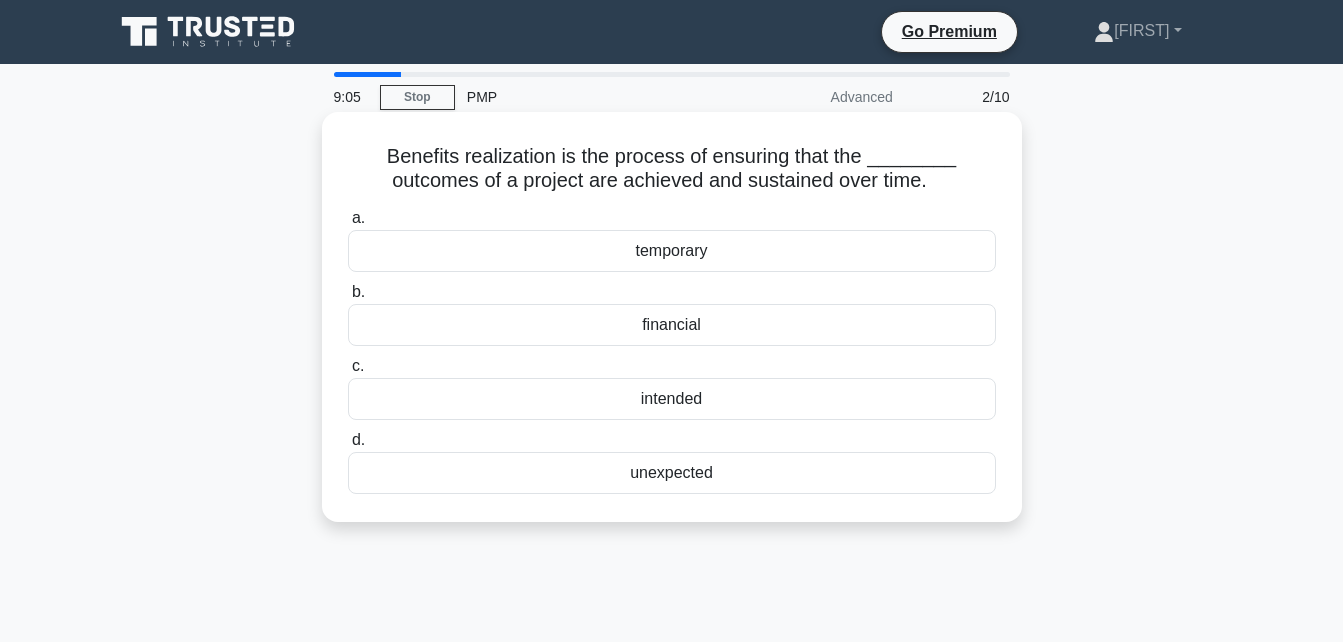 click on "intended" at bounding box center [672, 399] 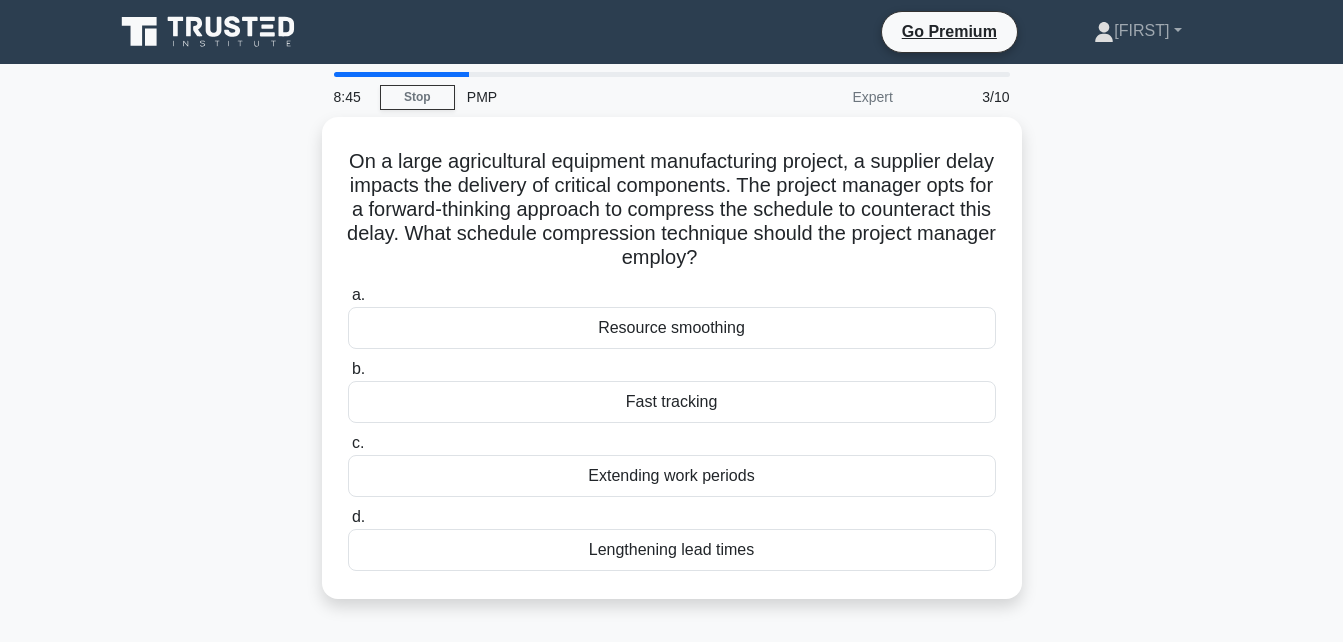 click on "Fast tracking" at bounding box center (672, 402) 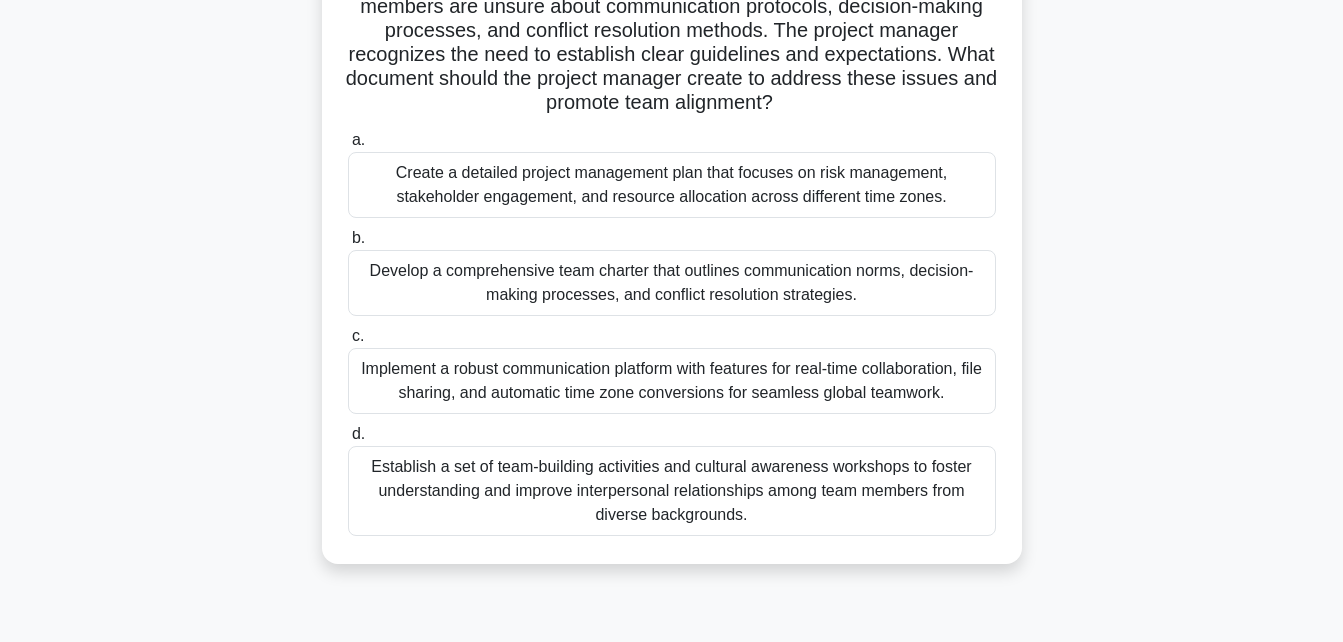 scroll, scrollTop: 200, scrollLeft: 0, axis: vertical 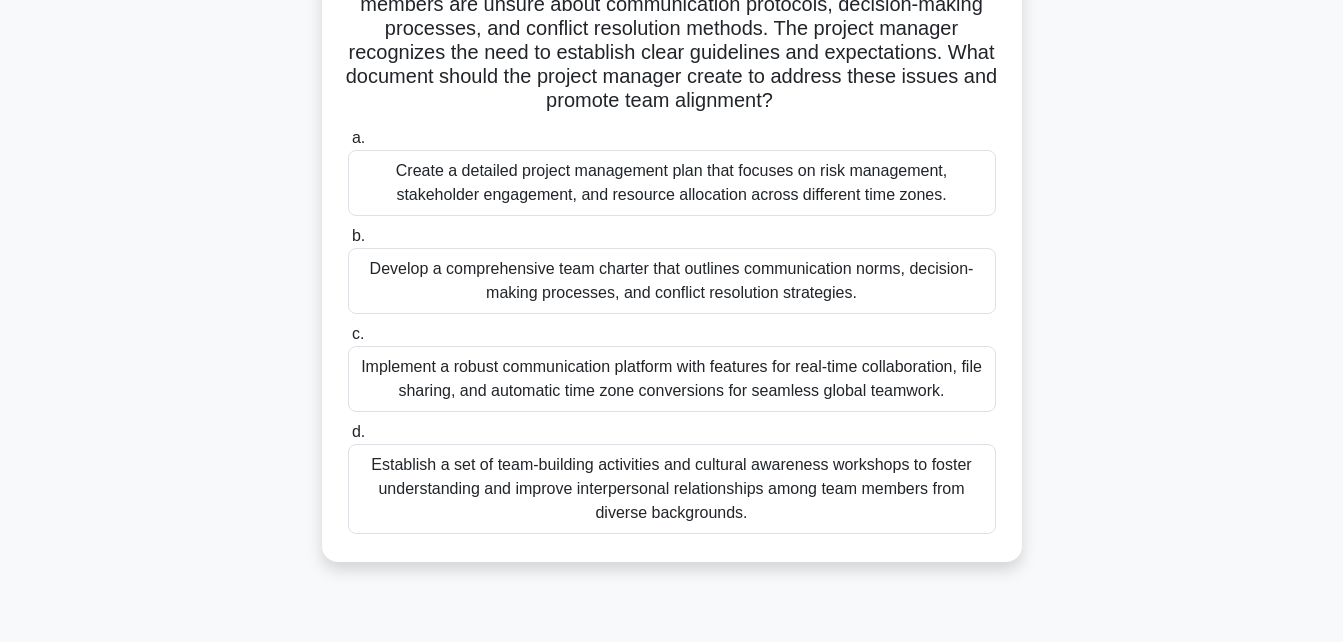 click on "Implement a robust communication platform with features for real-time collaboration, file sharing, and automatic time zone conversions for seamless global teamwork." at bounding box center [672, 379] 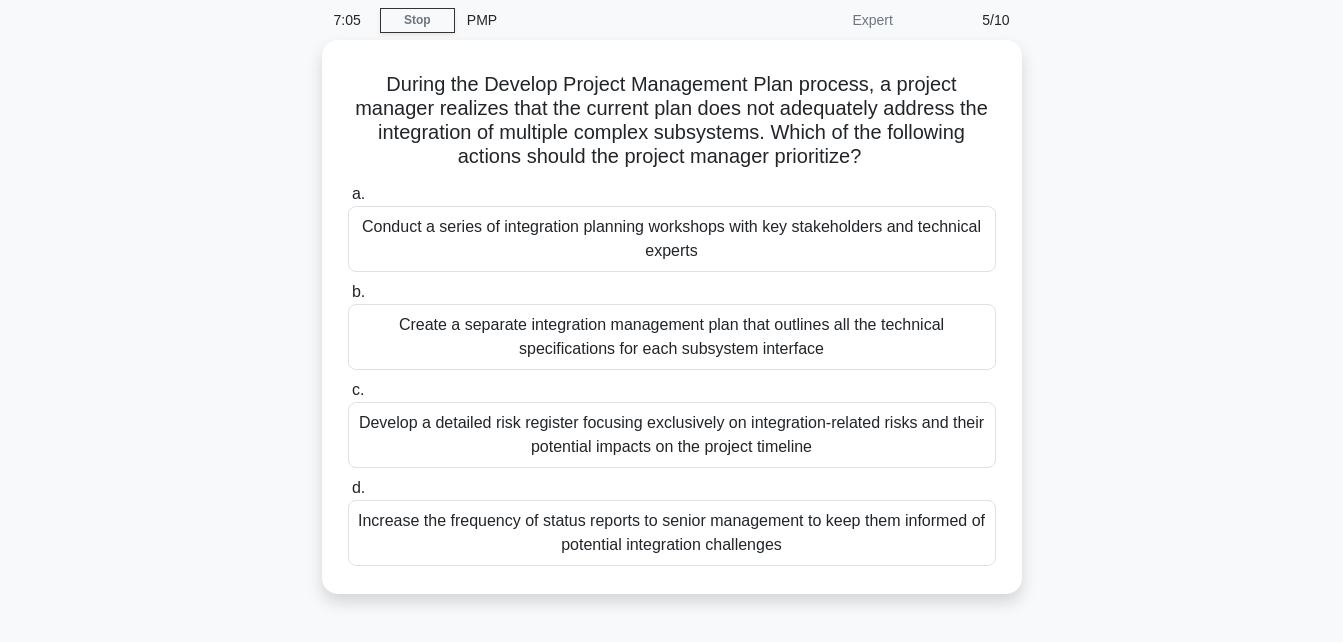 scroll, scrollTop: 80, scrollLeft: 0, axis: vertical 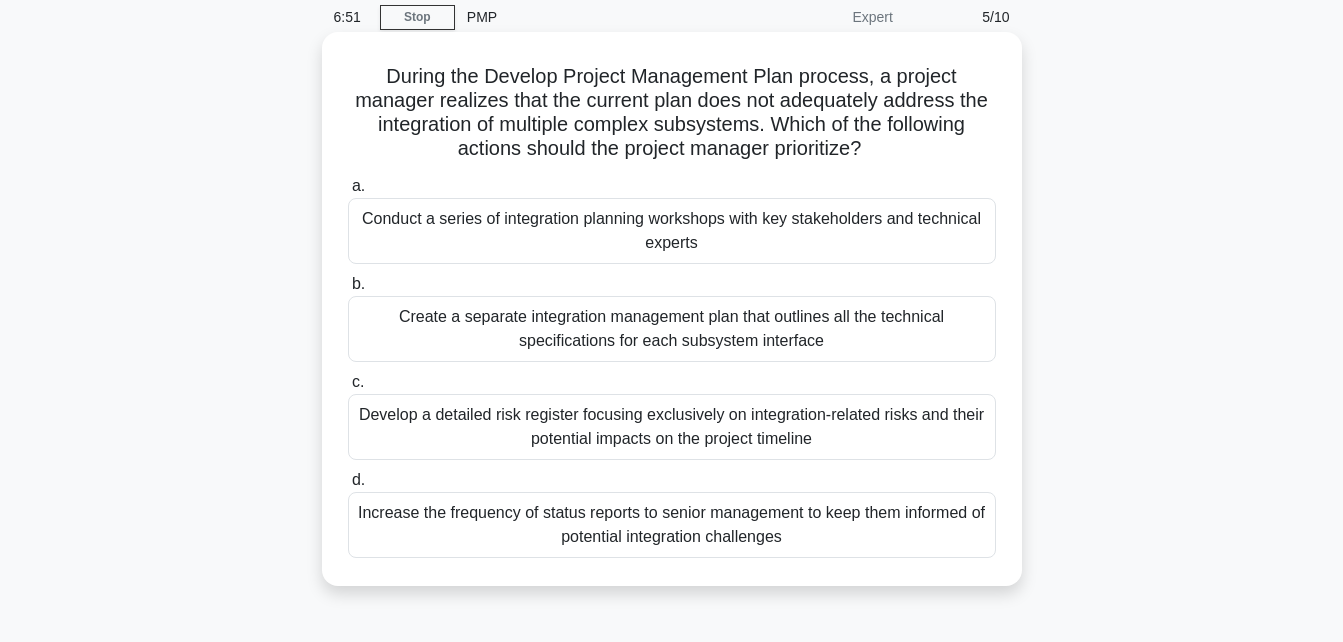 click on "Conduct a series of integration planning workshops with key stakeholders and technical experts" at bounding box center (672, 231) 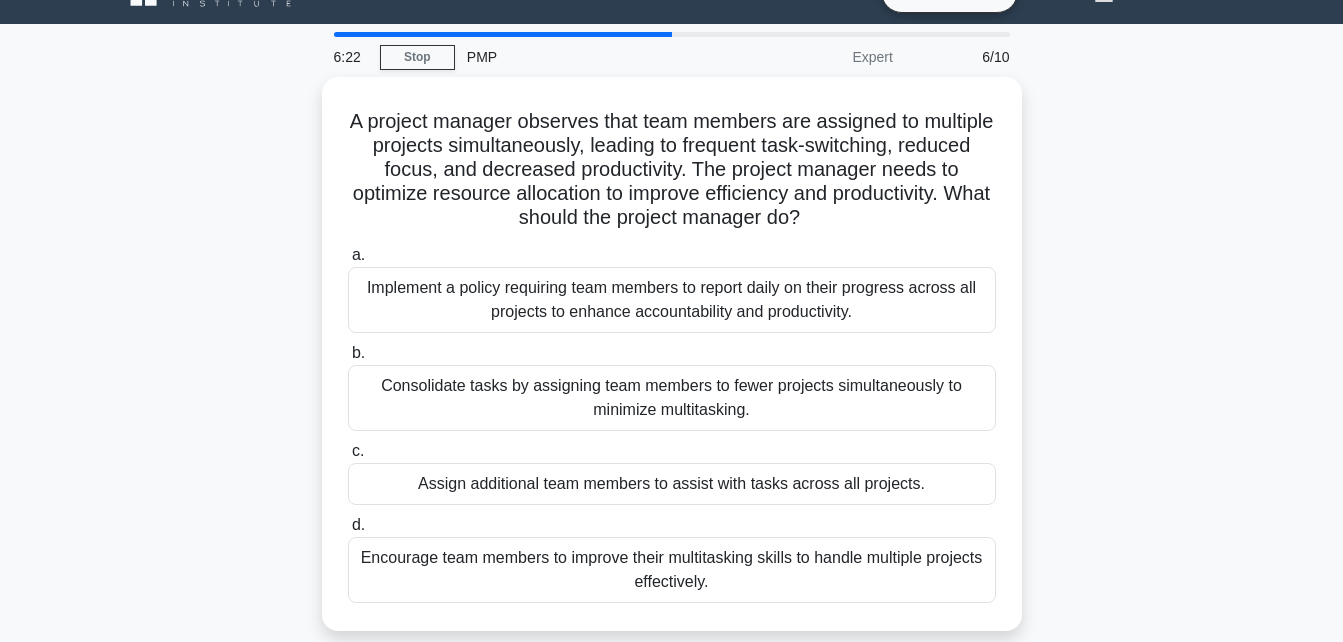 scroll, scrollTop: 80, scrollLeft: 0, axis: vertical 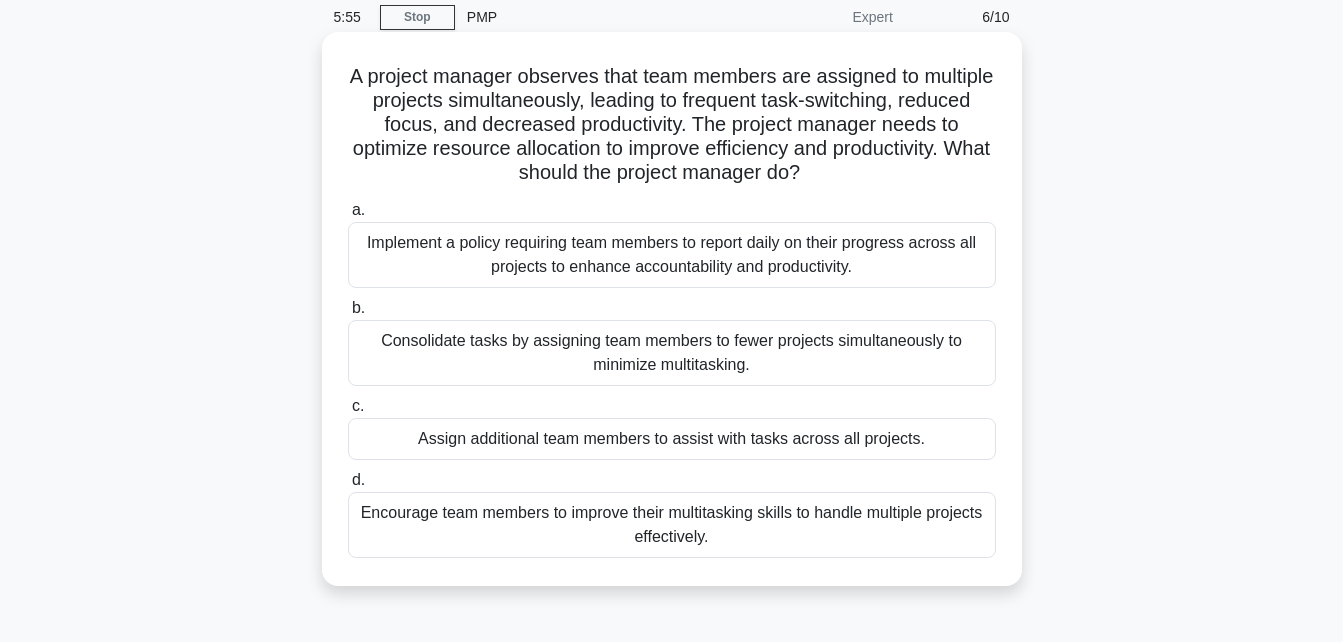 click on "Consolidate tasks by assigning team members to fewer projects simultaneously to minimize multitasking." at bounding box center [672, 353] 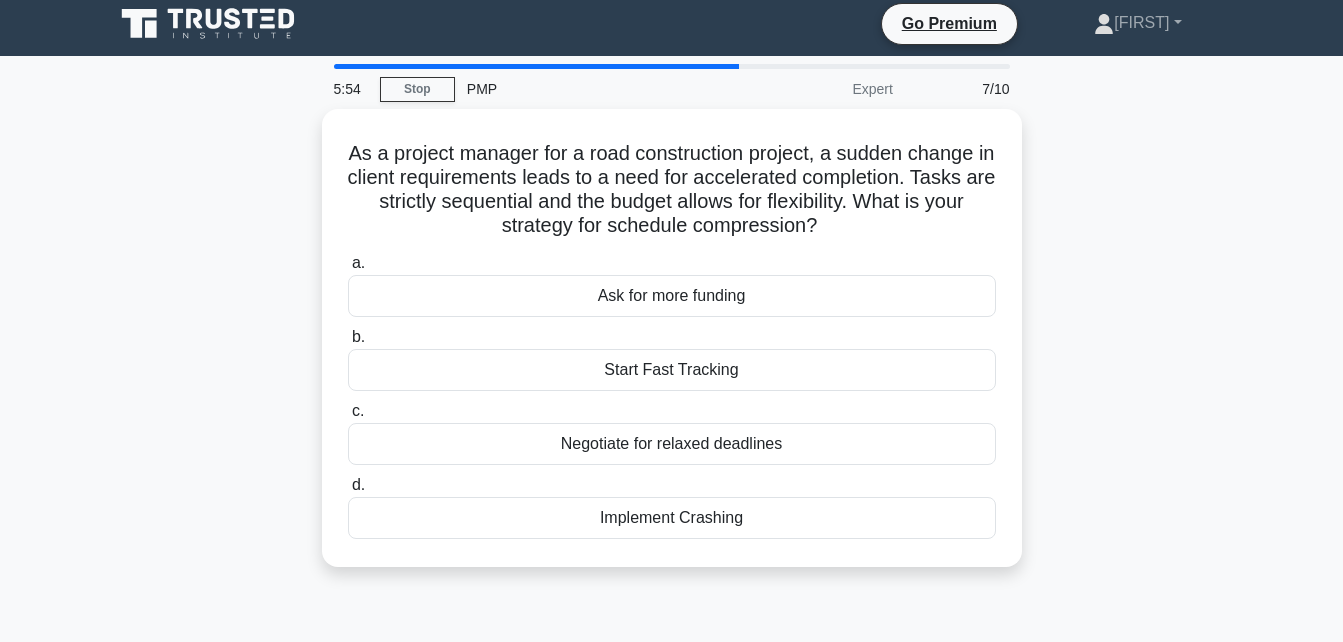 scroll, scrollTop: 0, scrollLeft: 0, axis: both 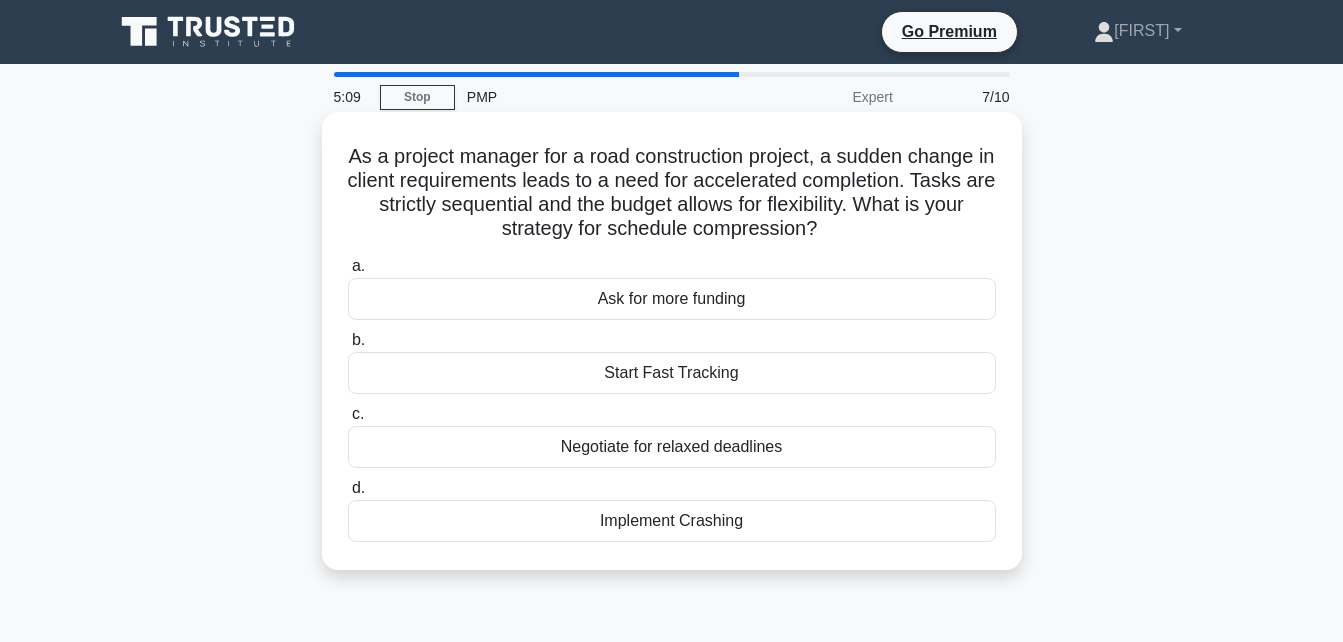 drag, startPoint x: 713, startPoint y: 522, endPoint x: 807, endPoint y: 383, distance: 167.80048 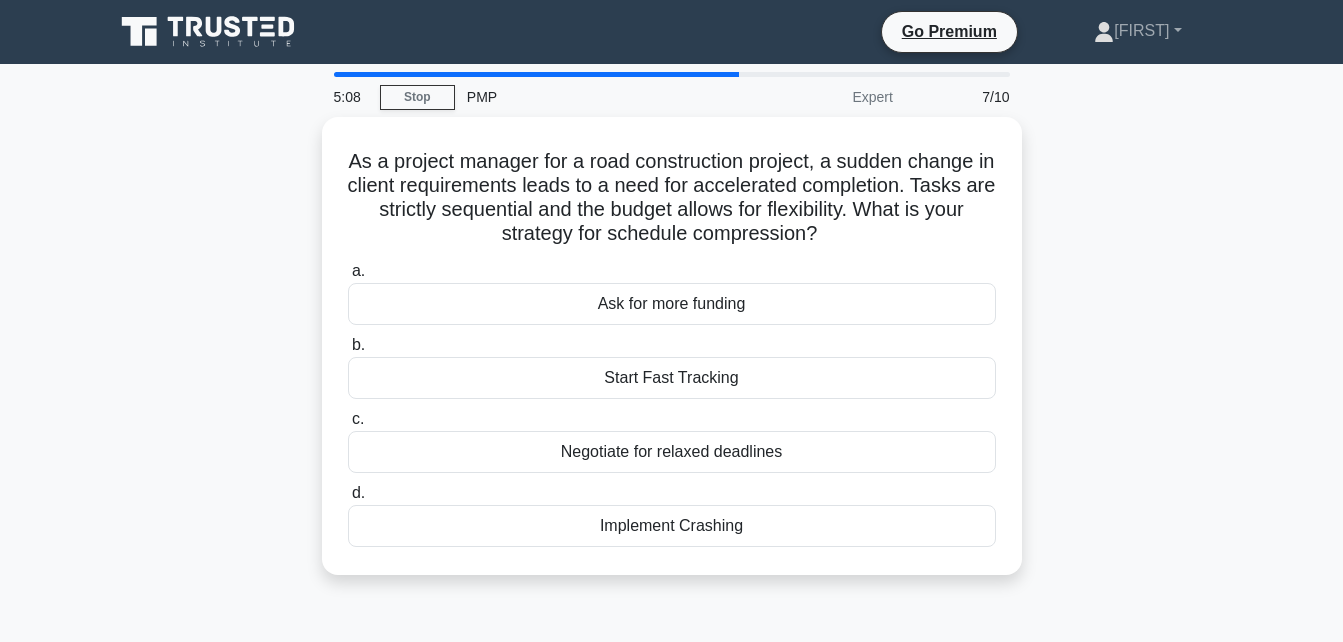 drag, startPoint x: 807, startPoint y: 383, endPoint x: 1212, endPoint y: 214, distance: 438.84622 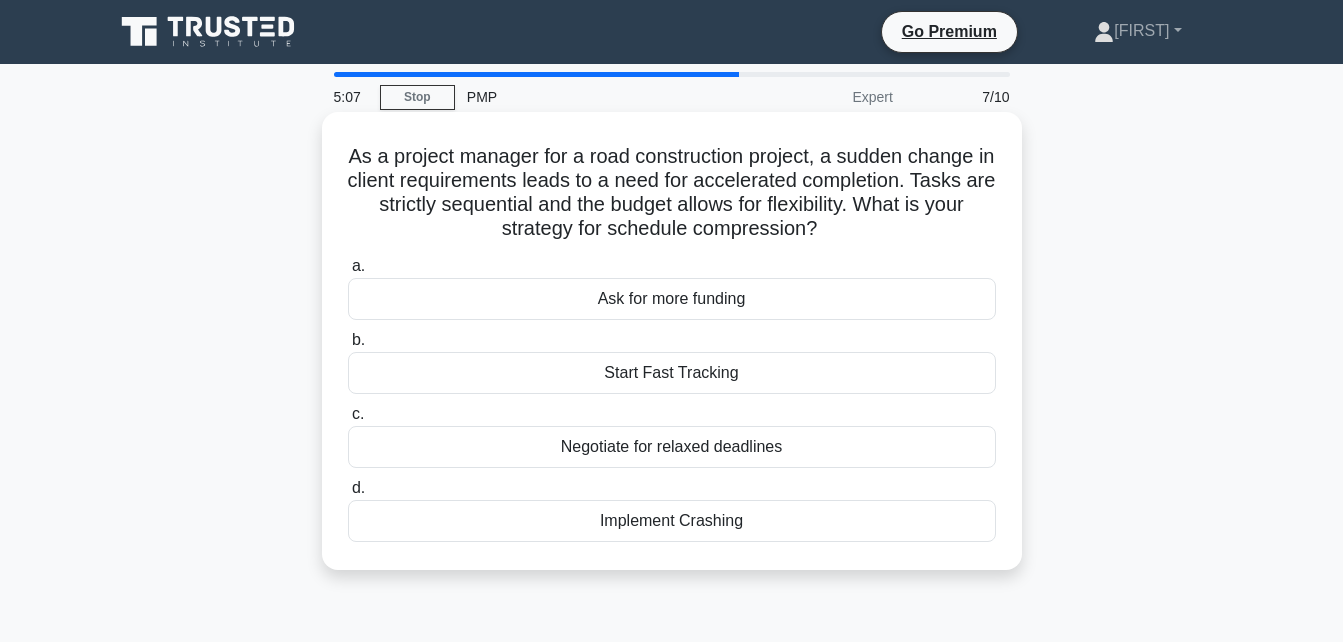 click on "Start Fast Tracking" at bounding box center [672, 373] 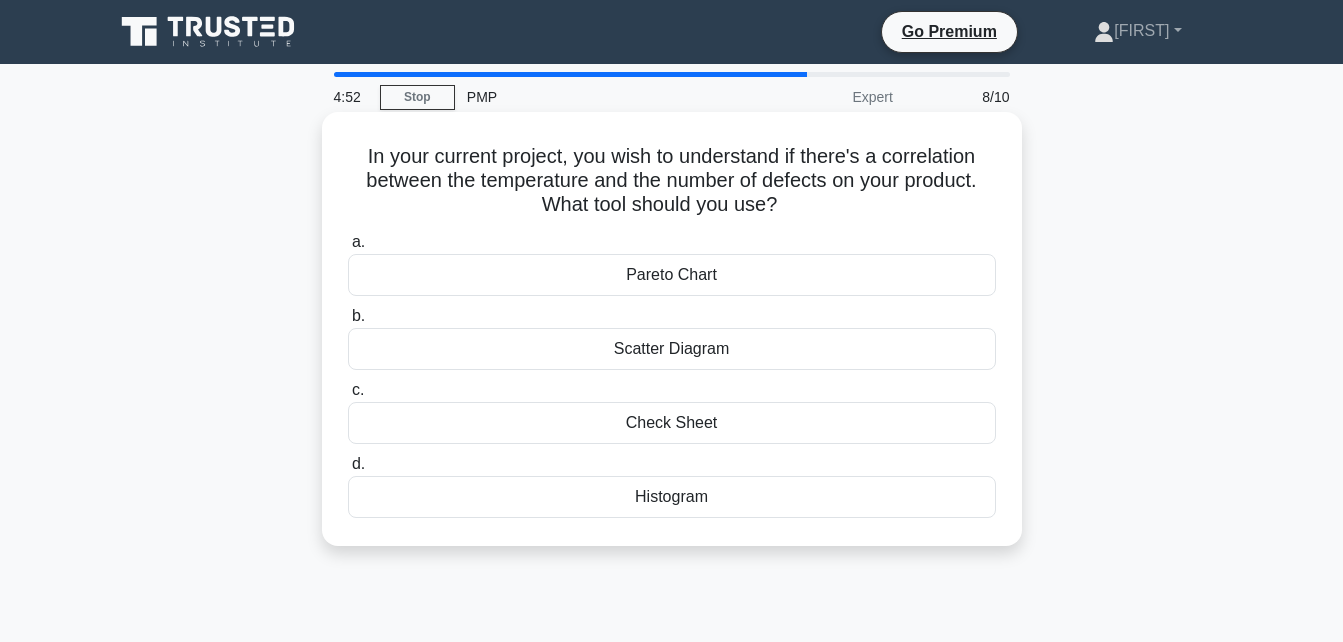 click on "Scatter Diagram" at bounding box center [672, 349] 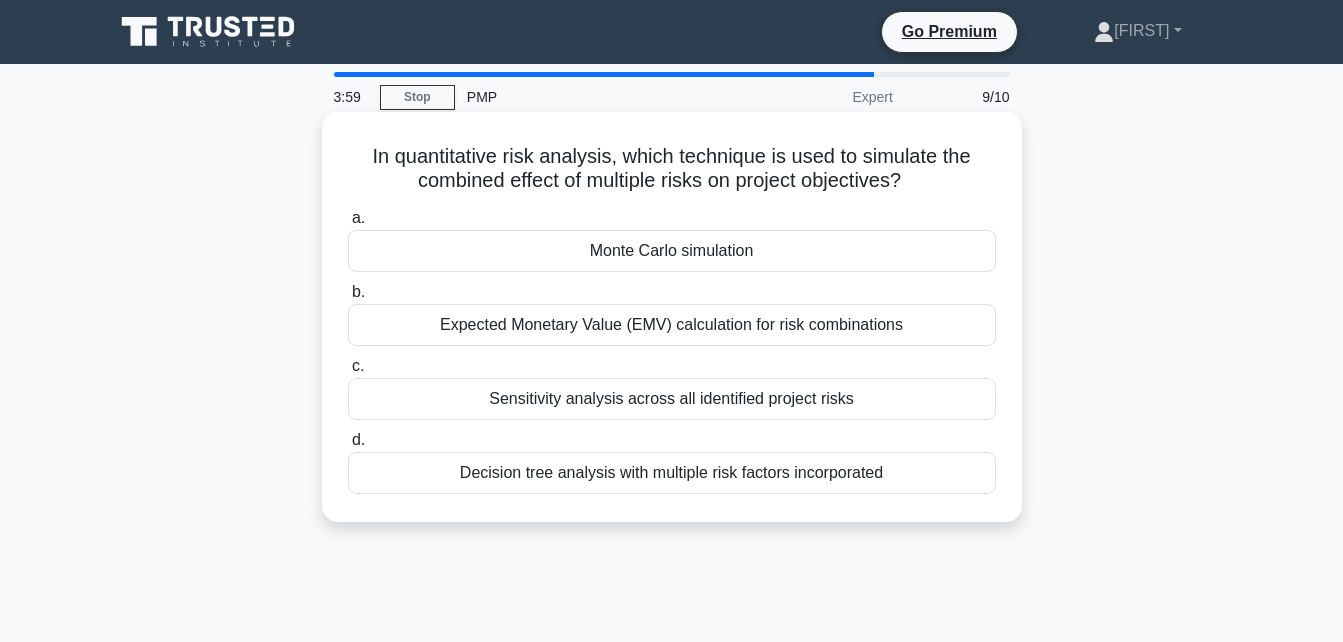 click on "Expected Monetary Value (EMV) calculation for risk combinations" at bounding box center (672, 325) 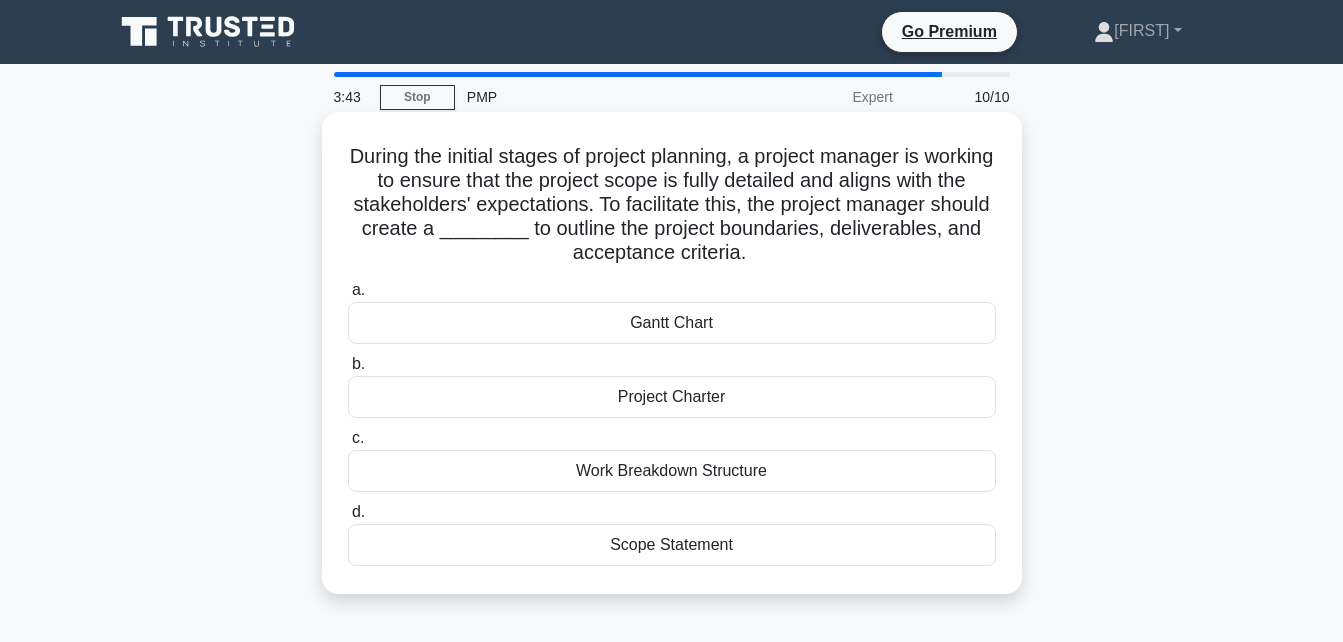 click on "Work Breakdown Structure" at bounding box center (672, 471) 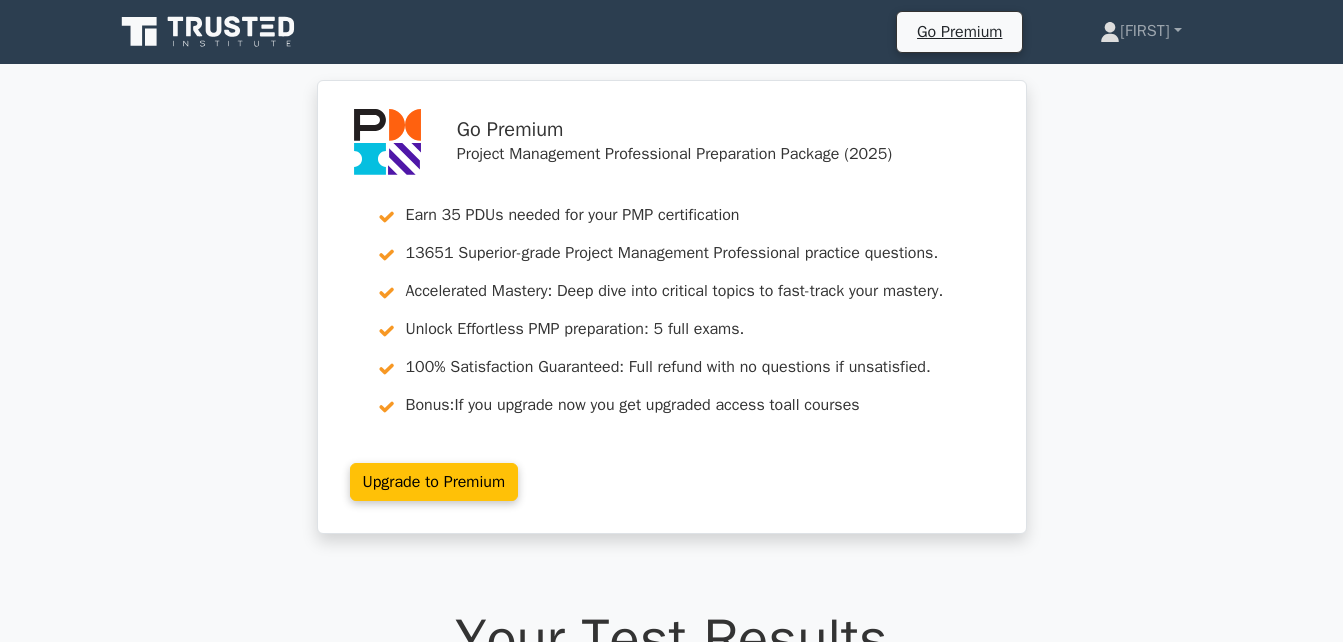 scroll, scrollTop: 0, scrollLeft: 0, axis: both 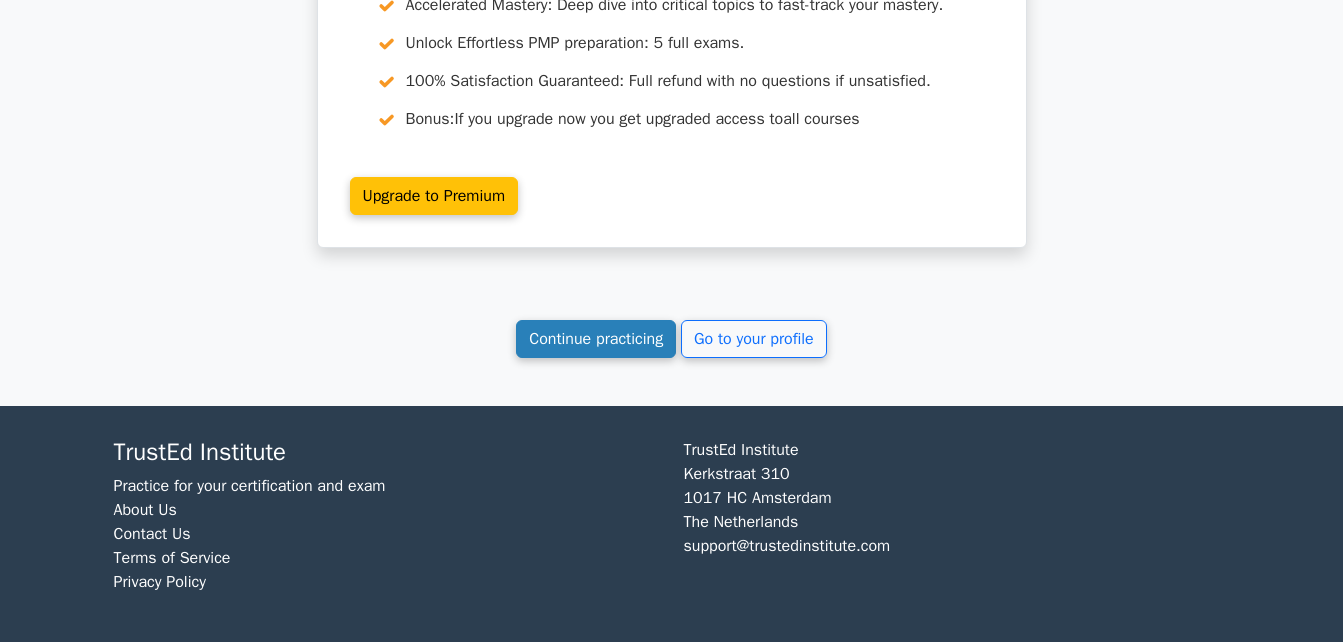 click on "Continue practicing" at bounding box center (596, 339) 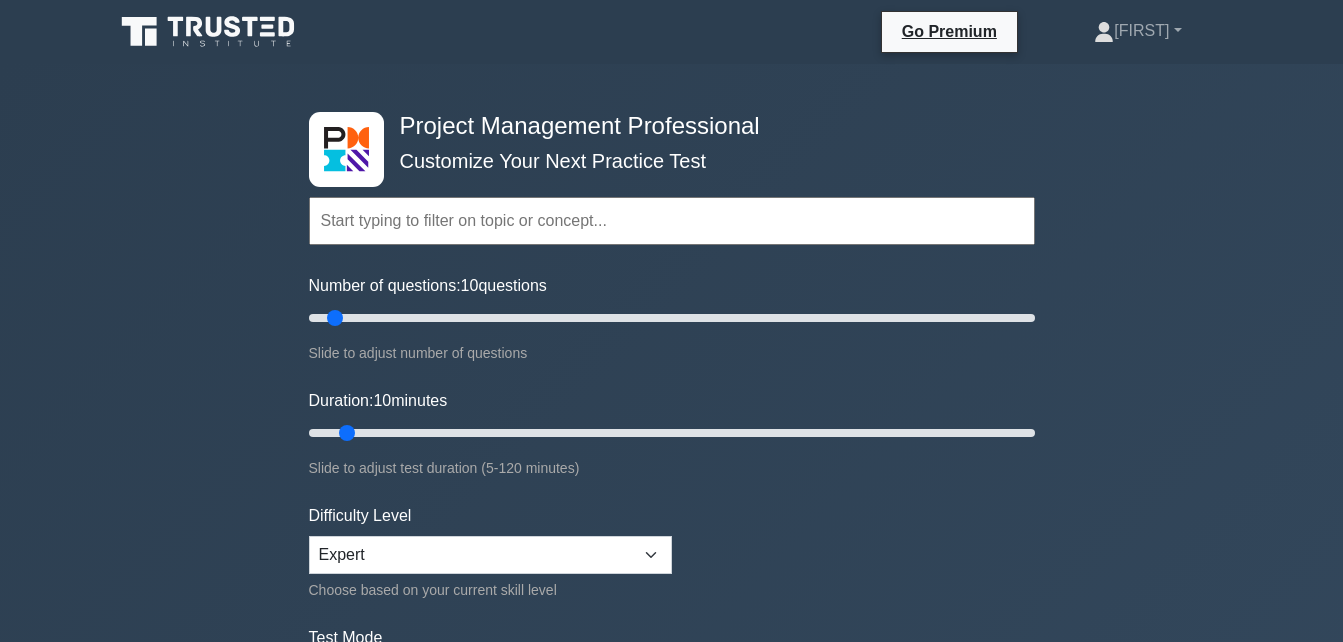 scroll, scrollTop: 0, scrollLeft: 0, axis: both 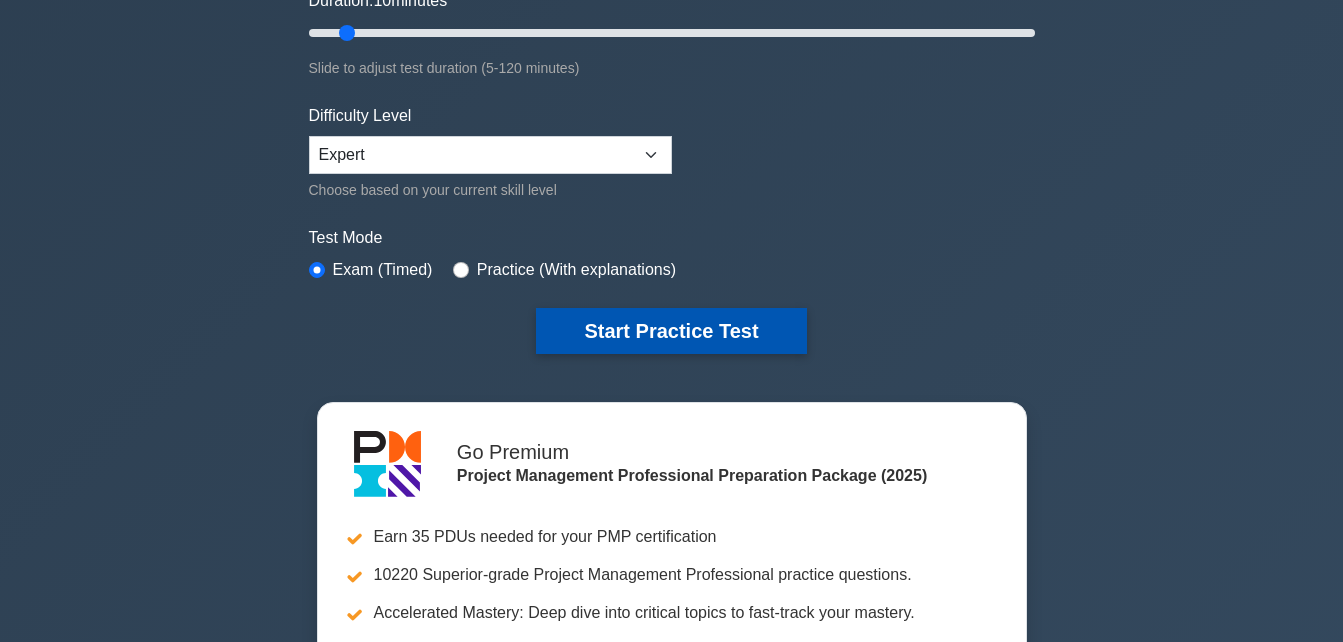 click on "Start Practice Test" at bounding box center (671, 331) 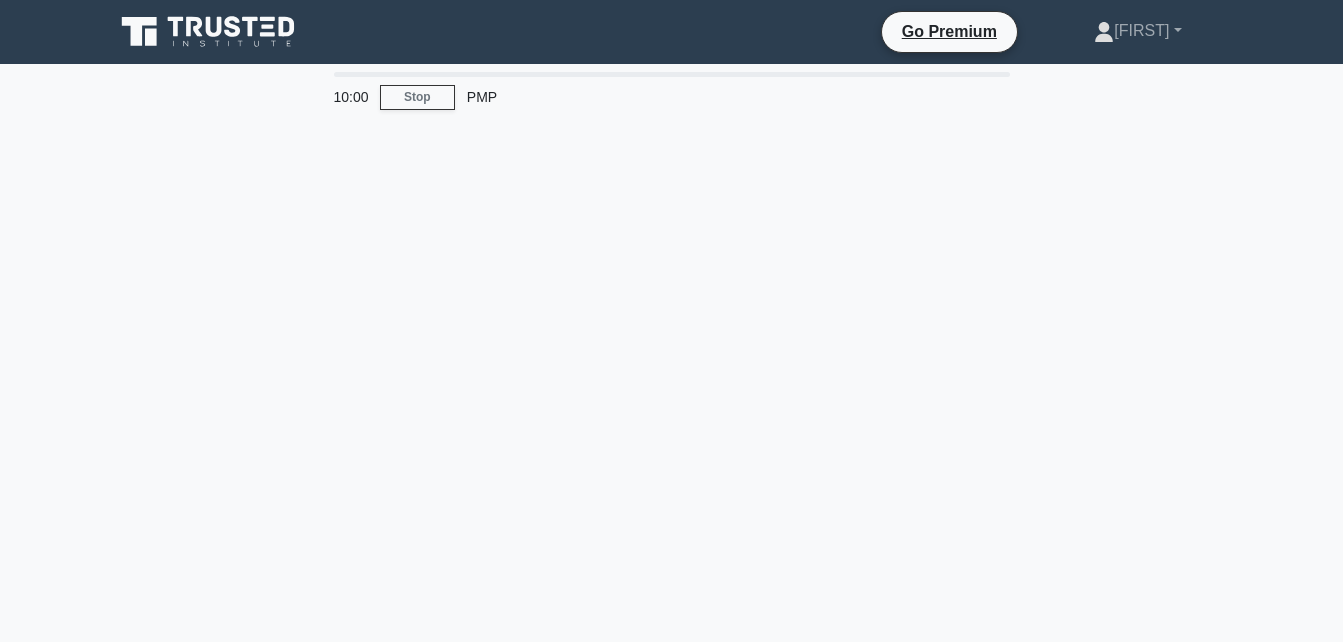 scroll, scrollTop: 0, scrollLeft: 0, axis: both 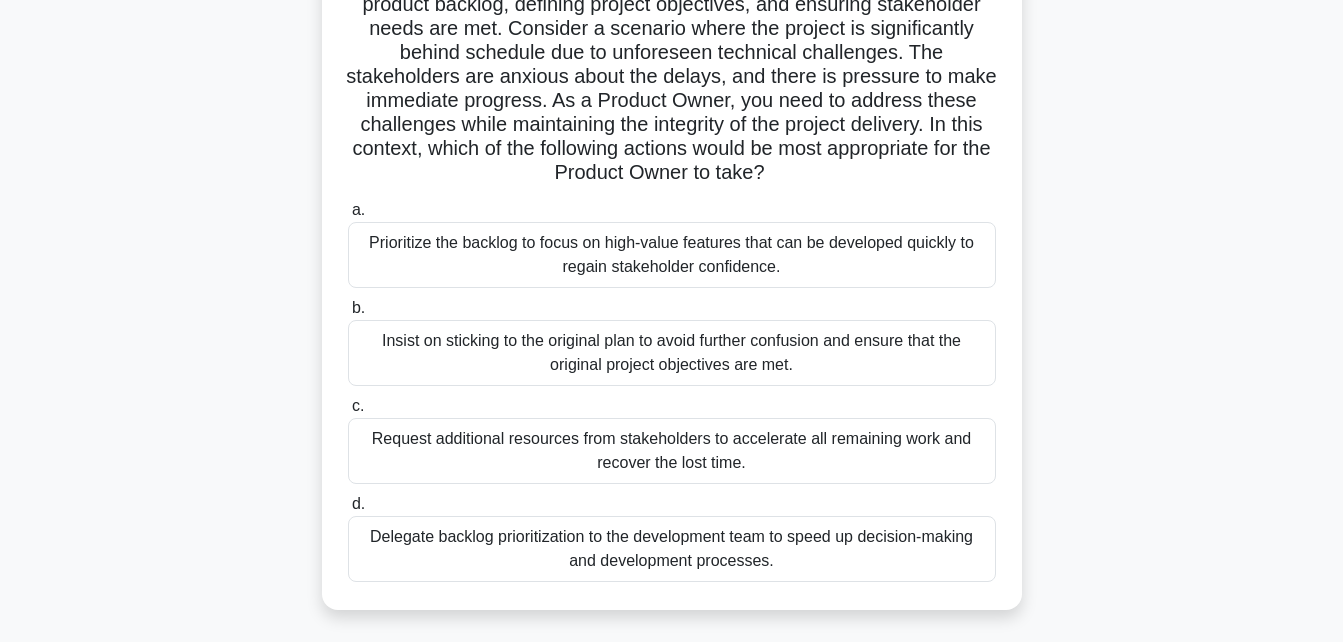click on "Prioritize the backlog to focus on high-value features that can be developed quickly to regain stakeholder confidence." at bounding box center (672, 255) 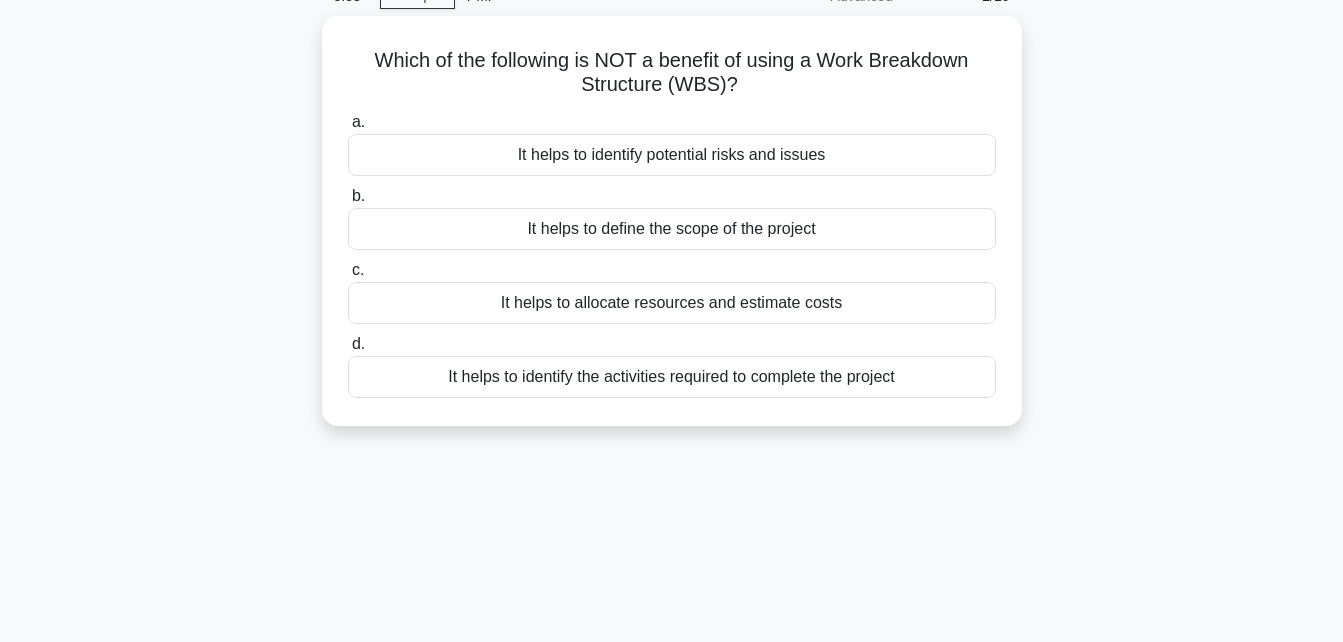 scroll, scrollTop: 0, scrollLeft: 0, axis: both 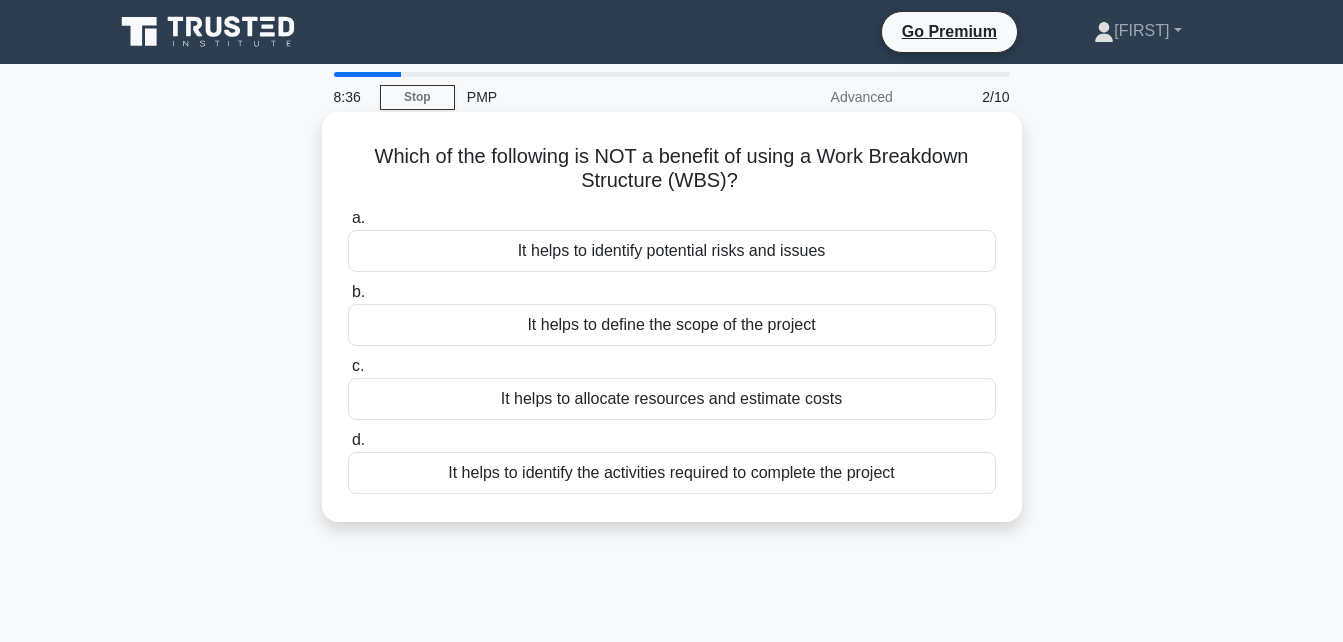 click on "It helps to define the scope of the project" at bounding box center (672, 325) 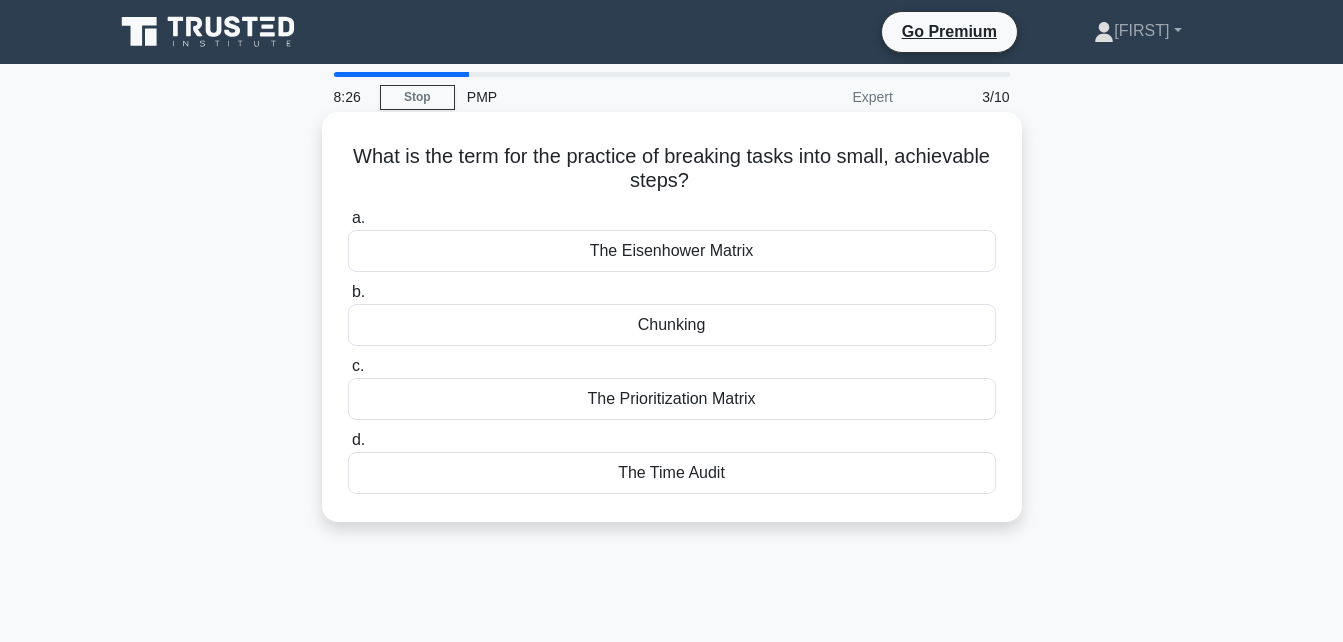 click on "The Prioritization Matrix" at bounding box center (672, 399) 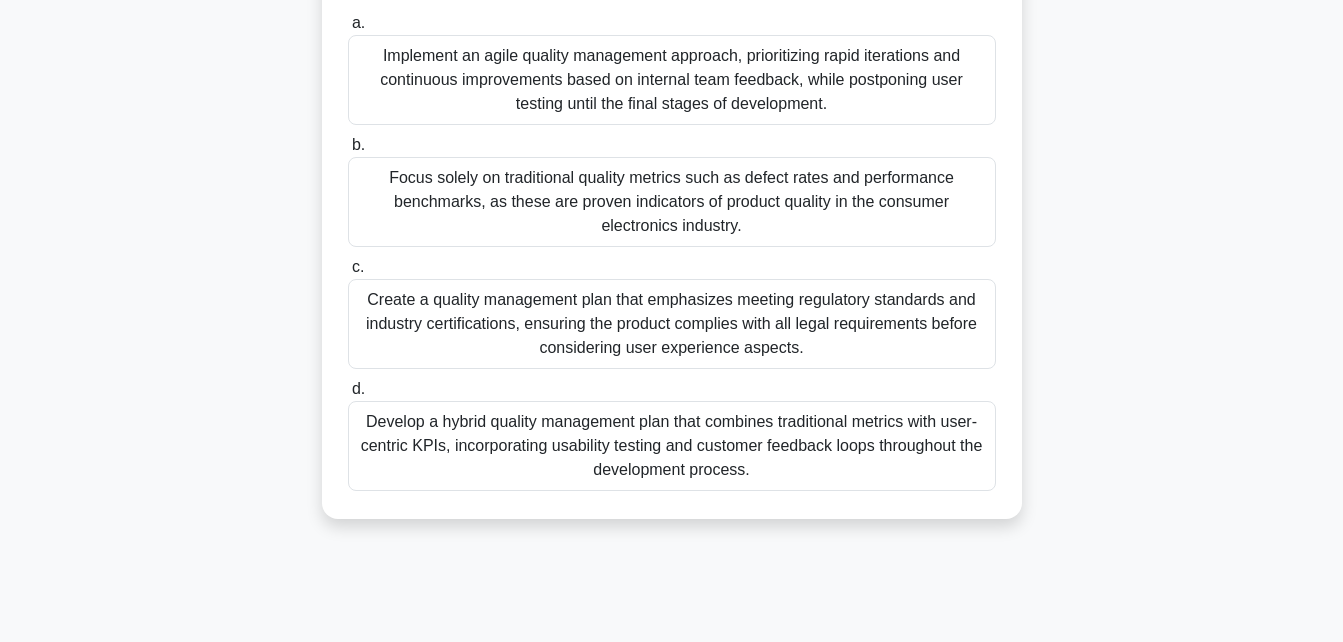 scroll, scrollTop: 360, scrollLeft: 0, axis: vertical 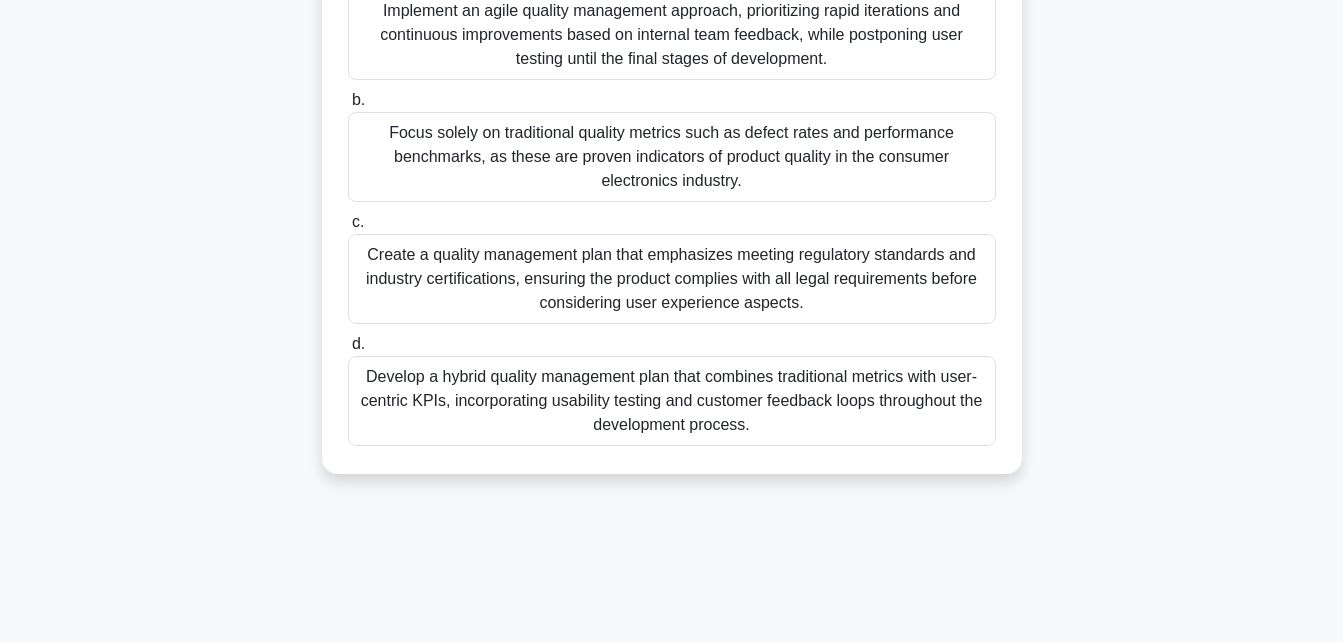 click on "Develop a hybrid quality management plan that combines traditional metrics with user-centric KPIs, incorporating usability testing and customer feedback loops throughout the development process." at bounding box center [672, 401] 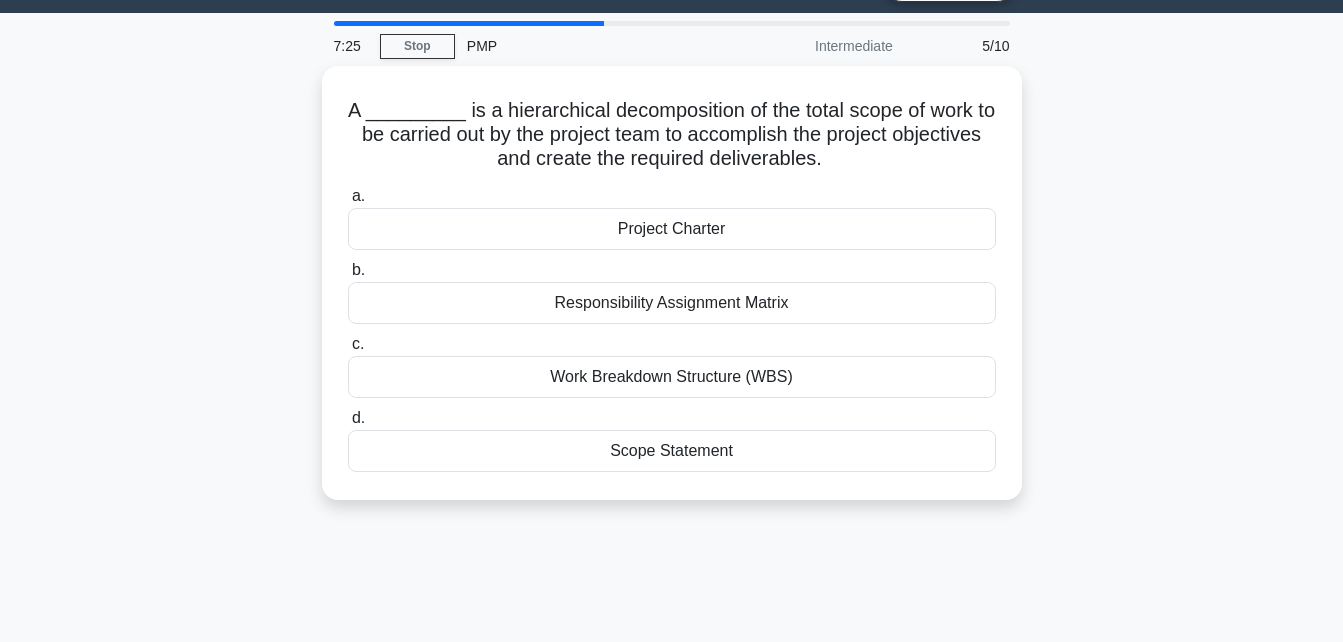 scroll, scrollTop: 0, scrollLeft: 0, axis: both 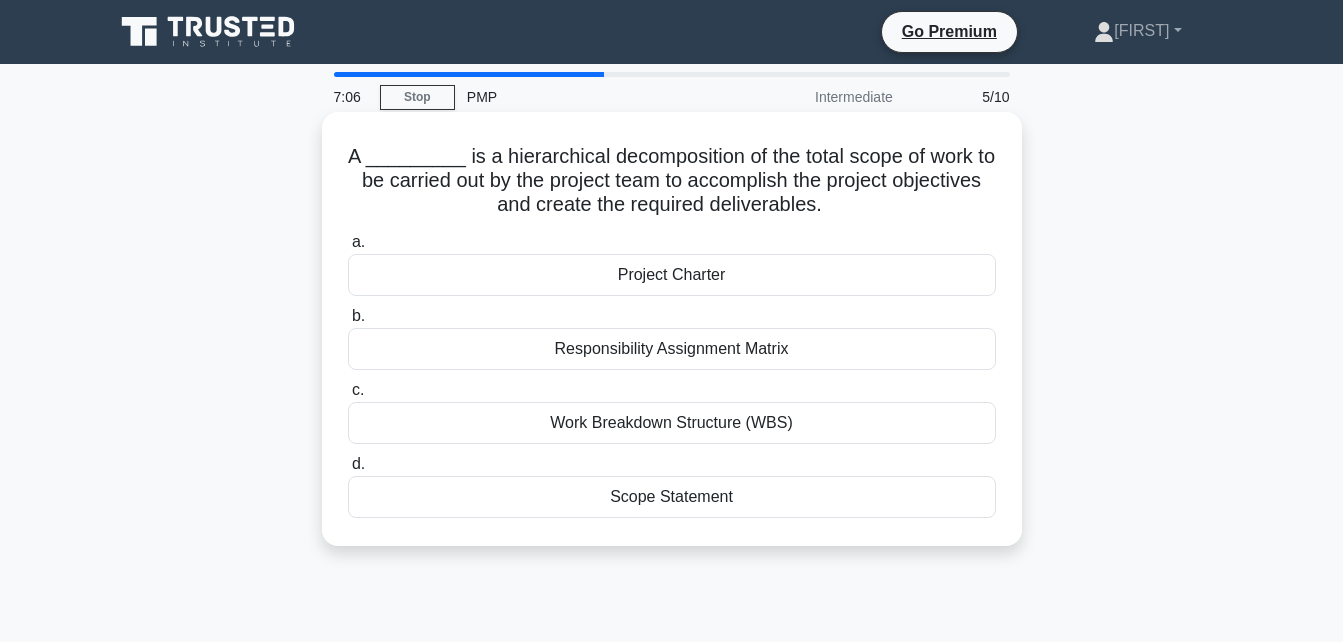 click on "Work Breakdown Structure (WBS)" at bounding box center [672, 423] 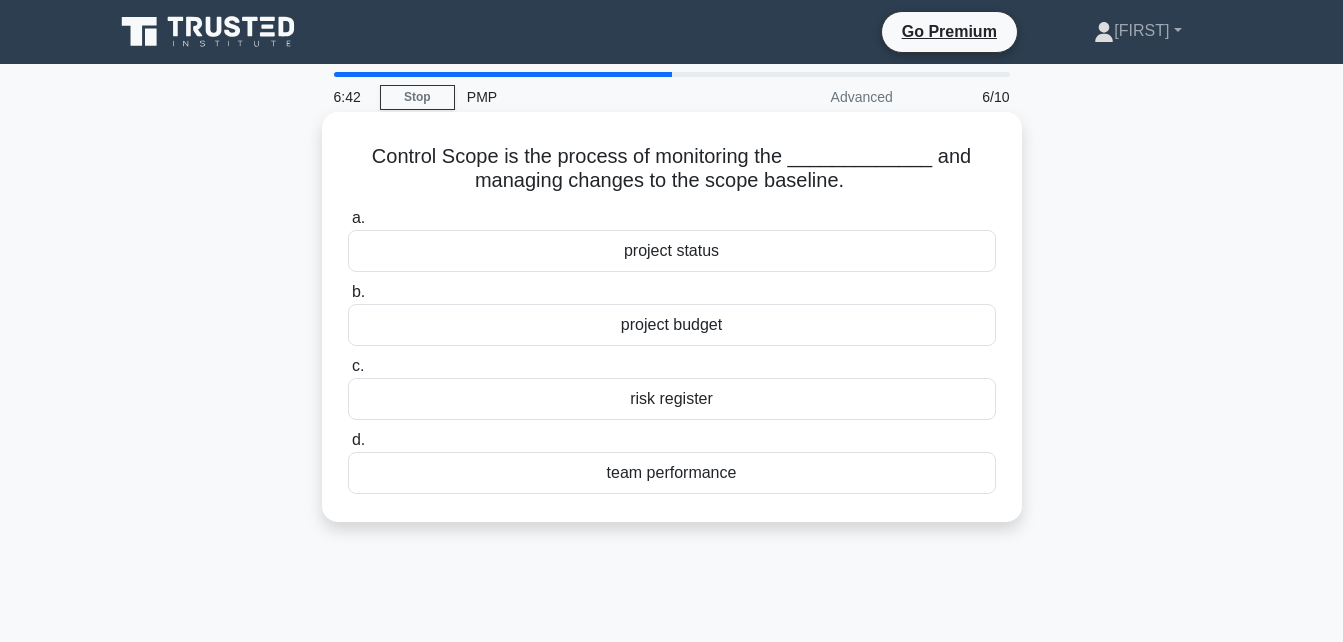click on "project status" at bounding box center (672, 251) 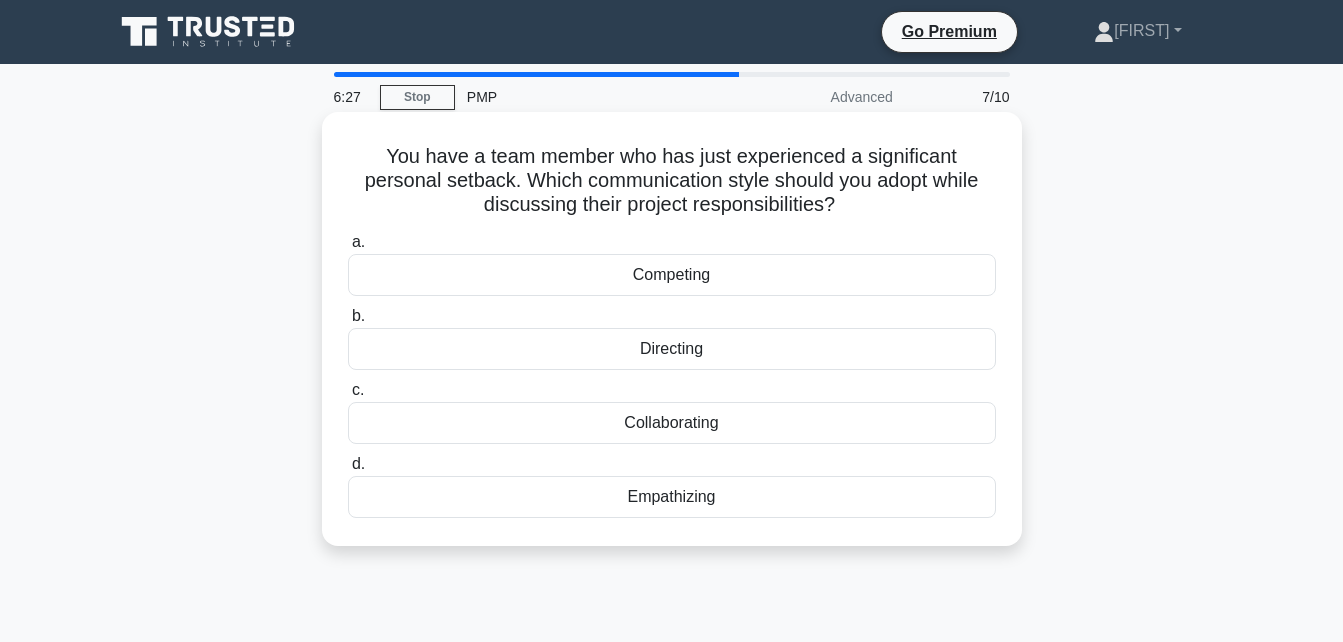 click on "Empathizing" at bounding box center (672, 497) 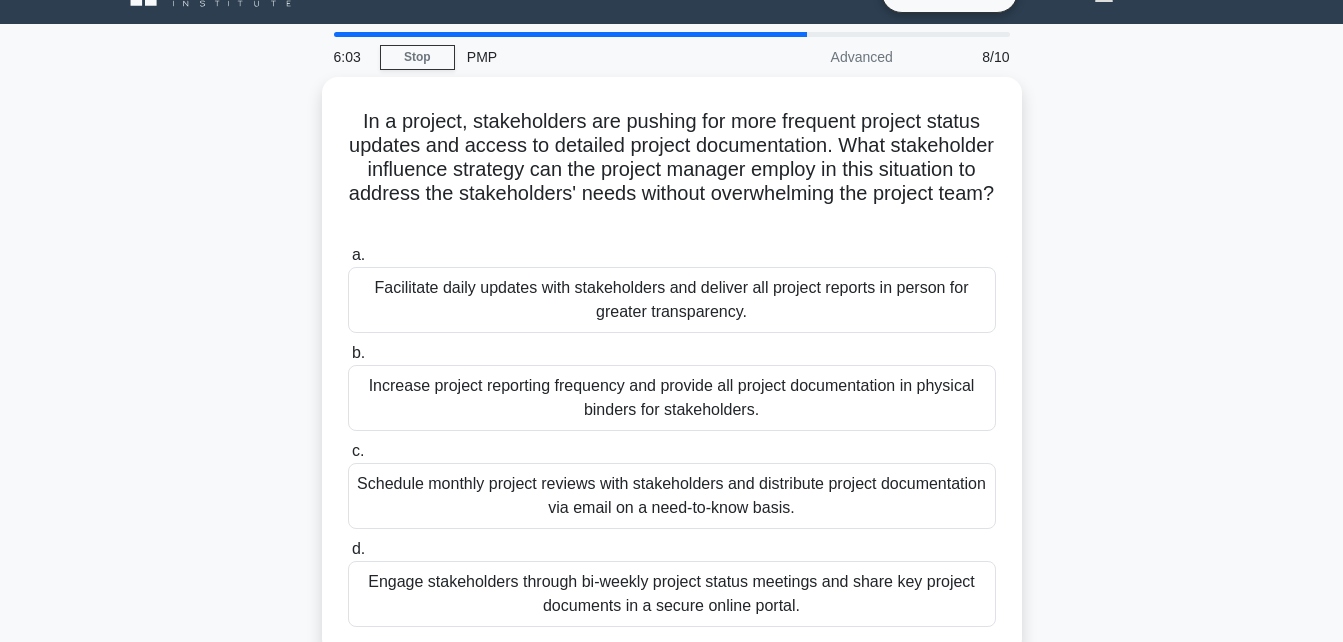 scroll, scrollTop: 80, scrollLeft: 0, axis: vertical 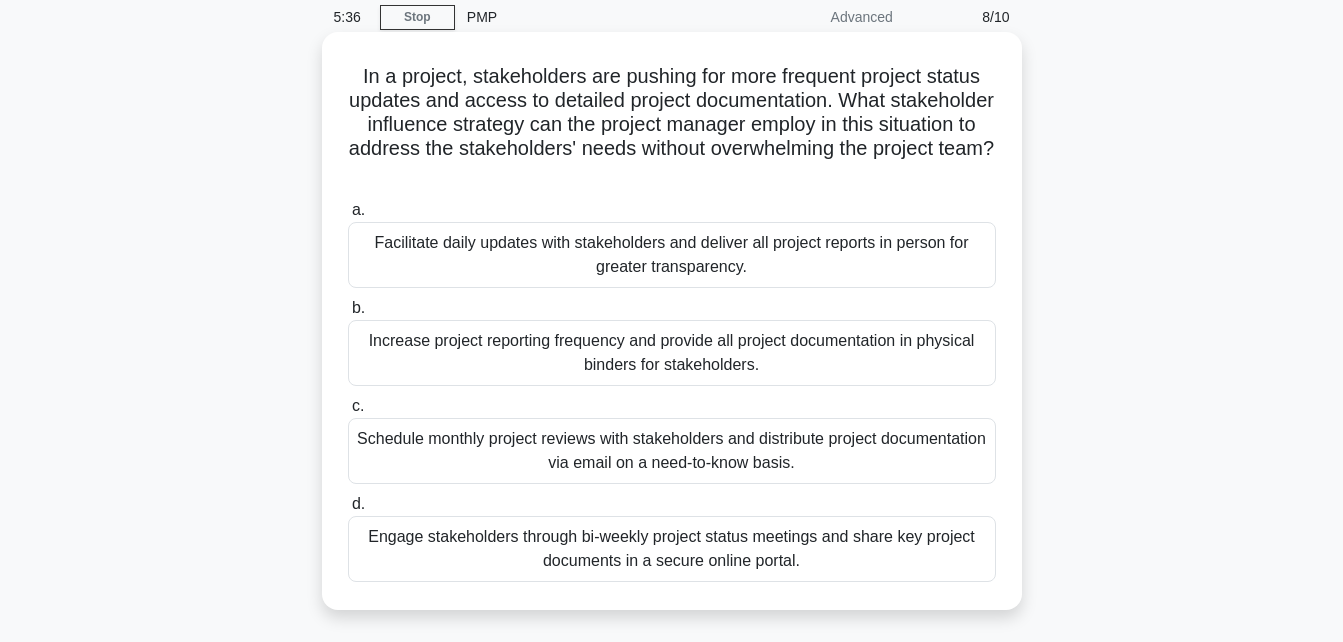 click on "Engage stakeholders through bi-weekly project status meetings and share key project documents in a secure online portal." at bounding box center [672, 549] 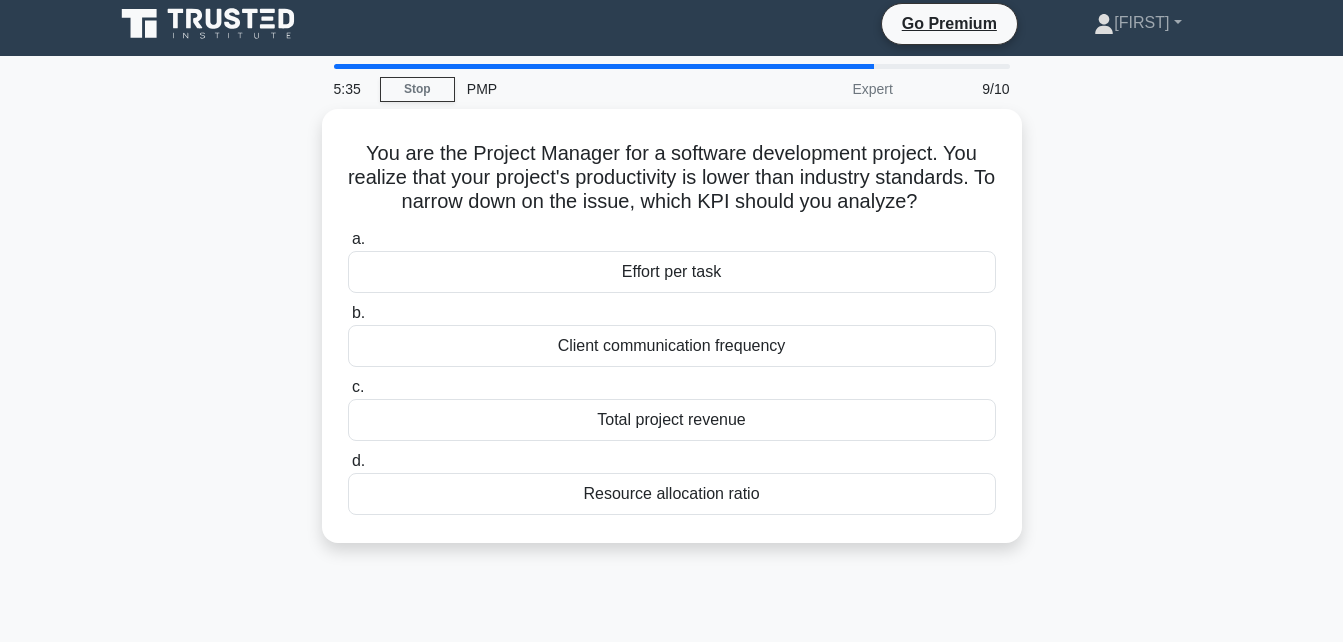 scroll, scrollTop: 0, scrollLeft: 0, axis: both 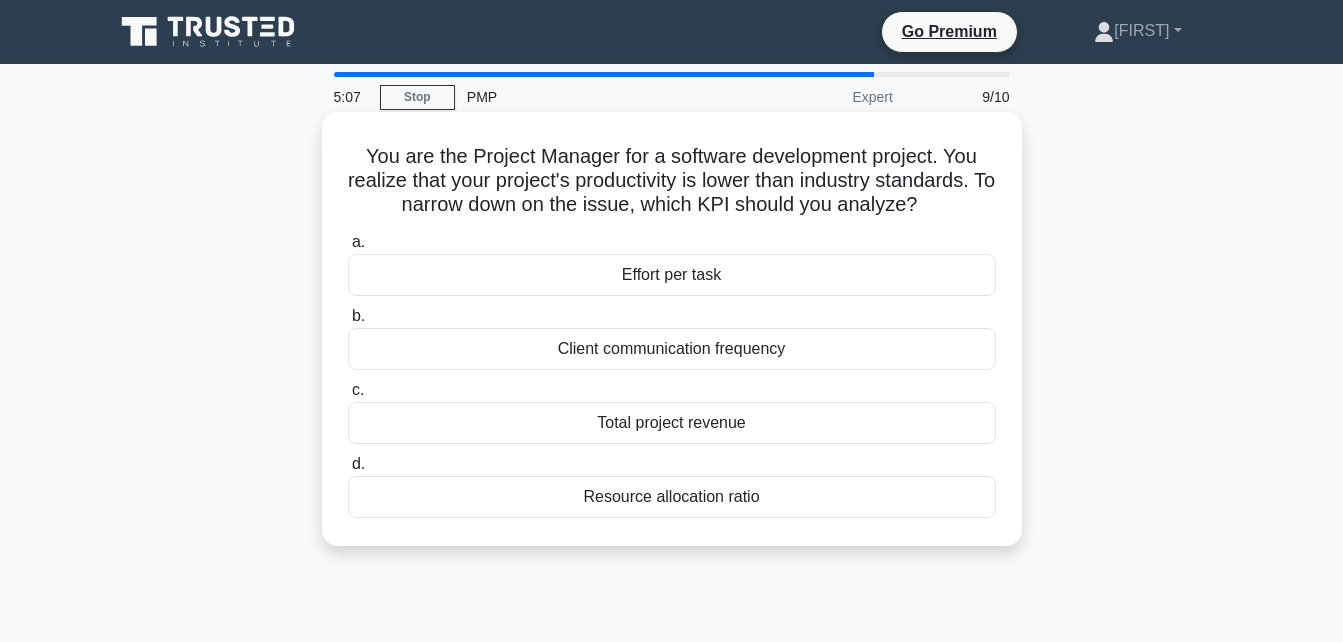click on "Resource allocation ratio" at bounding box center (672, 497) 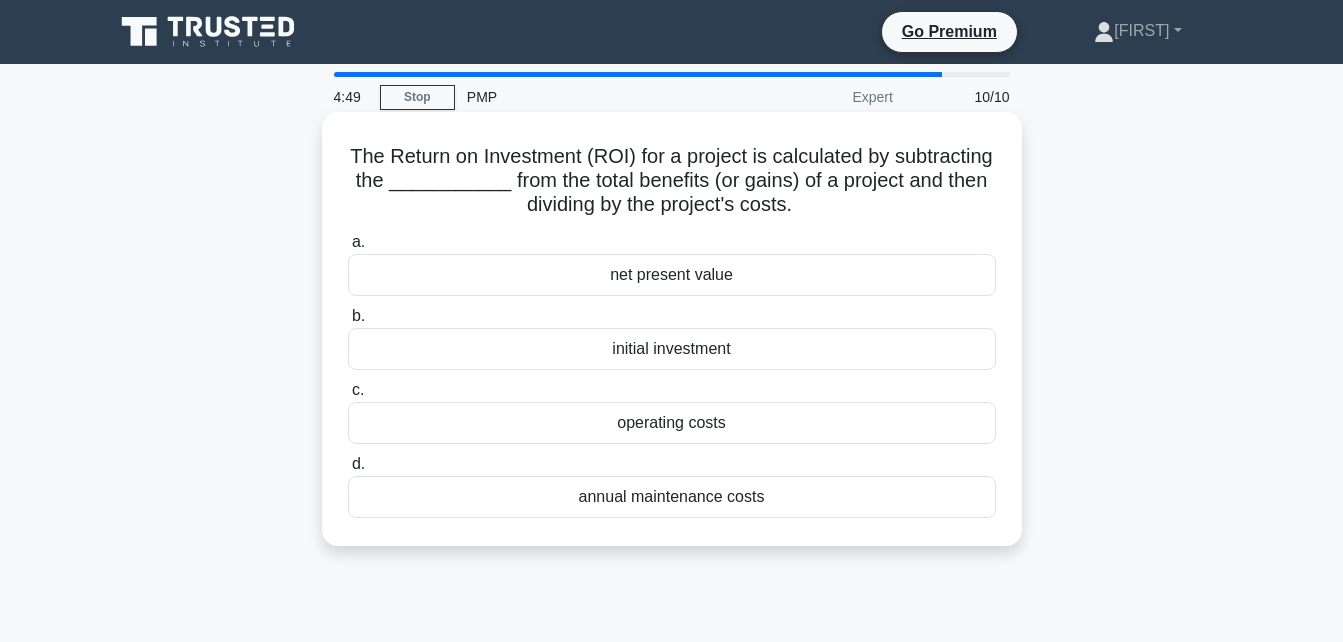click on "initial investment" at bounding box center [672, 349] 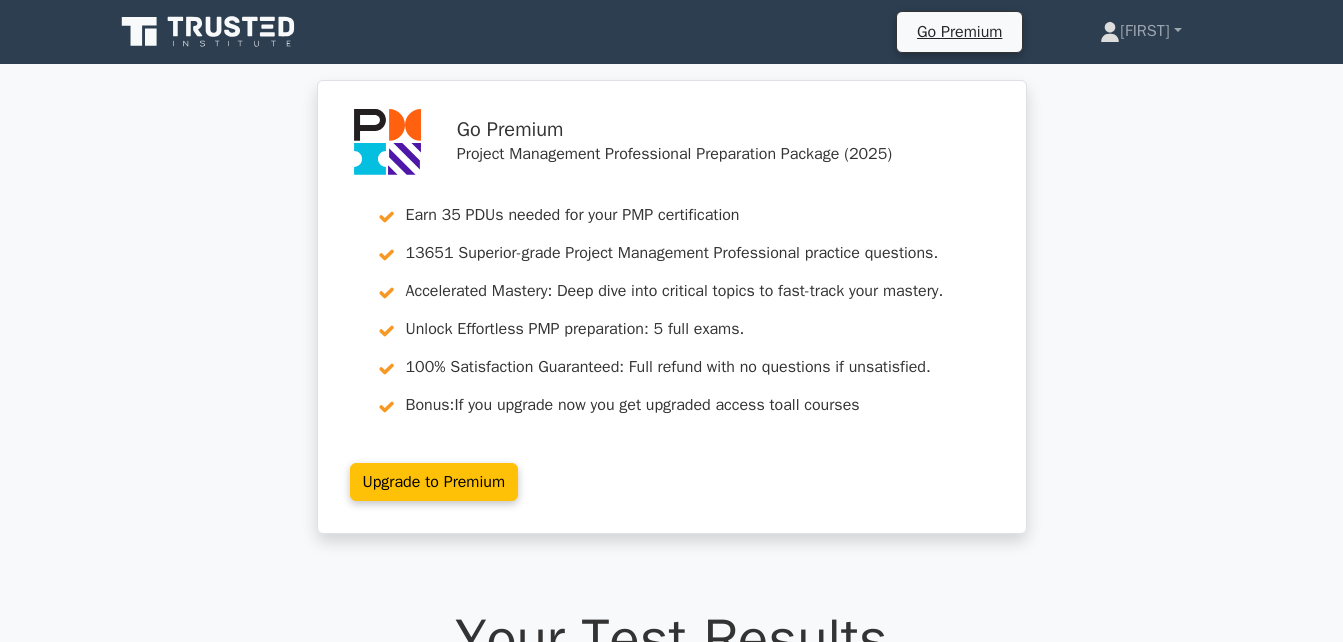 scroll, scrollTop: 0, scrollLeft: 0, axis: both 